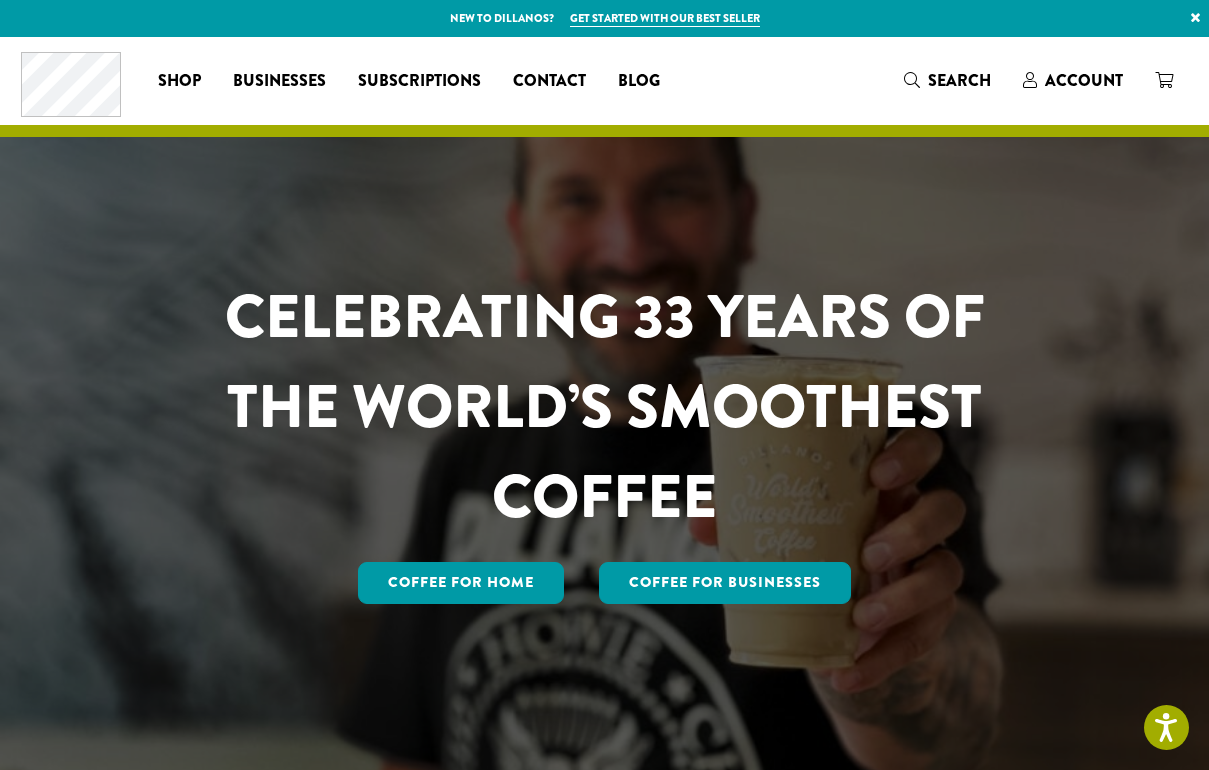 scroll, scrollTop: 0, scrollLeft: 0, axis: both 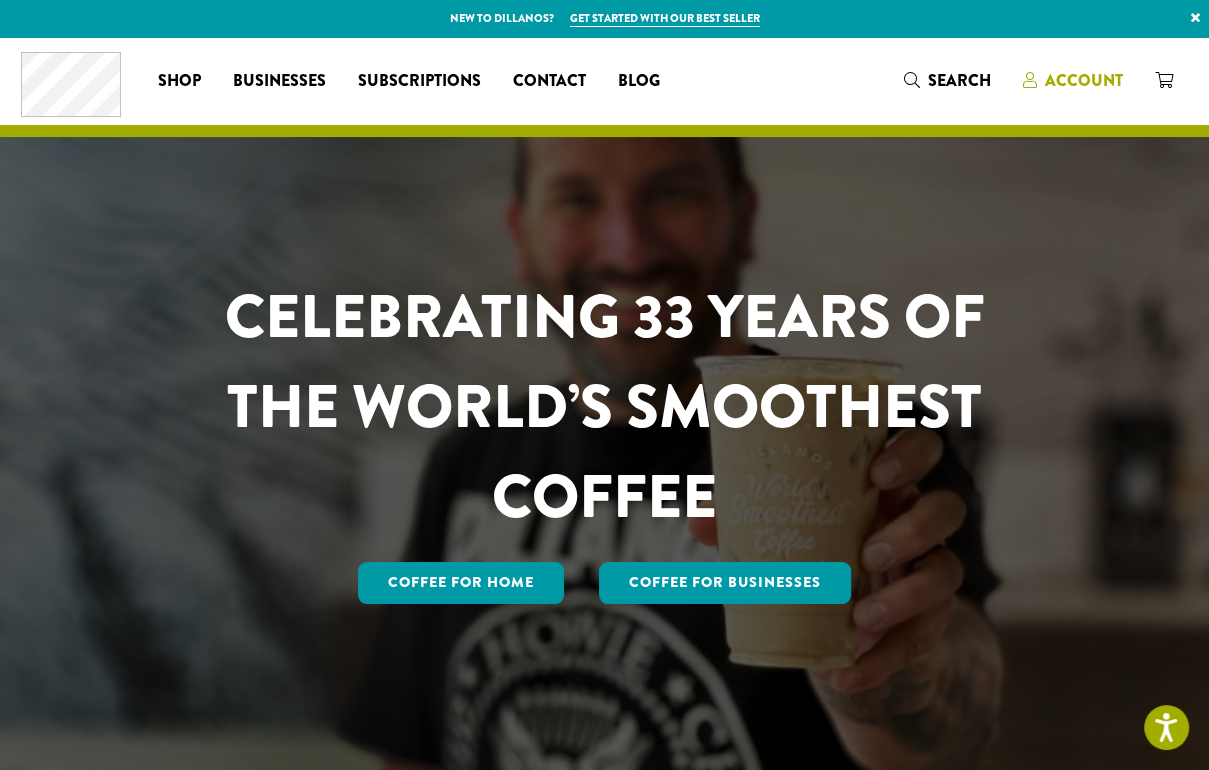 click at bounding box center [1030, 80] 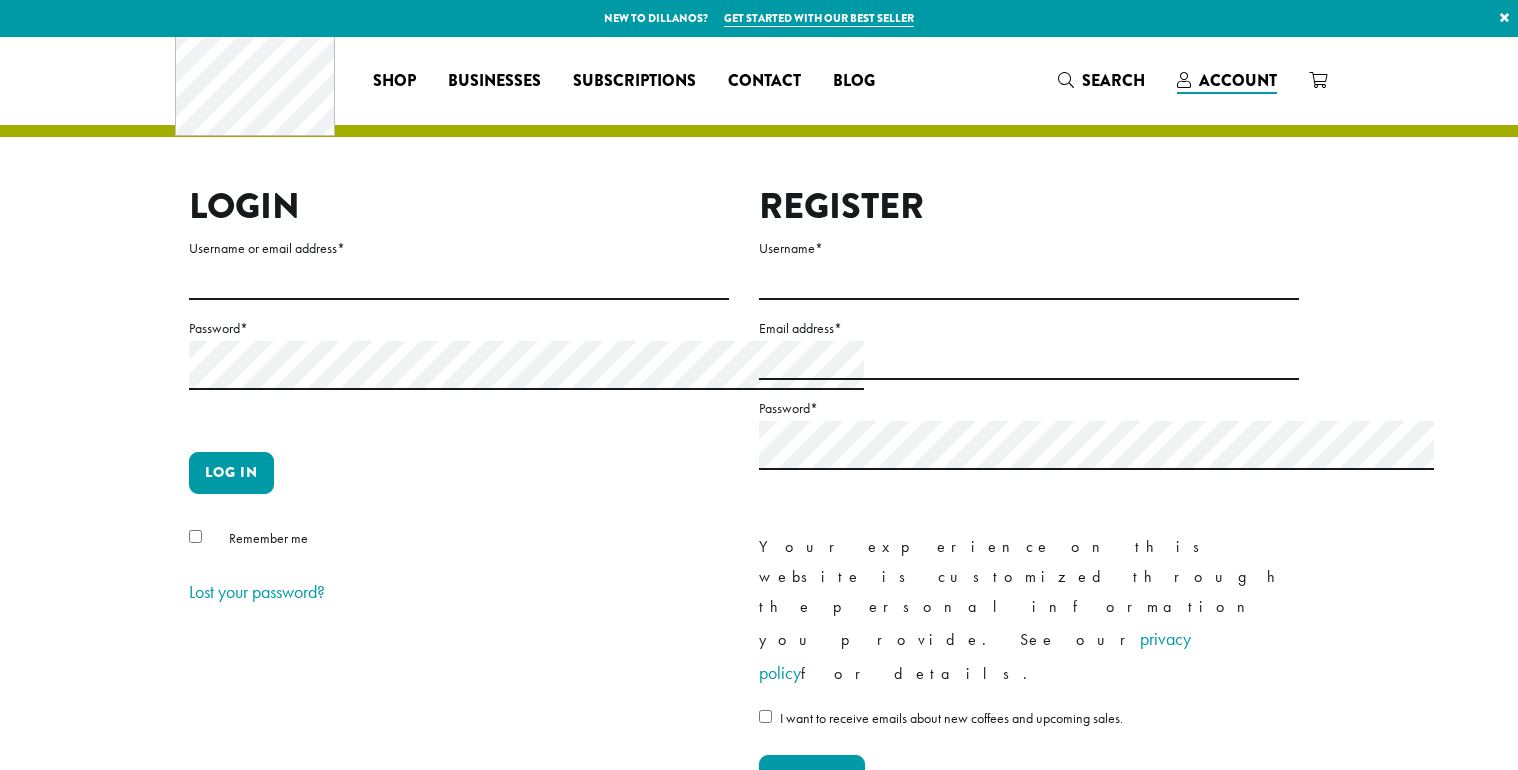 scroll, scrollTop: 0, scrollLeft: 0, axis: both 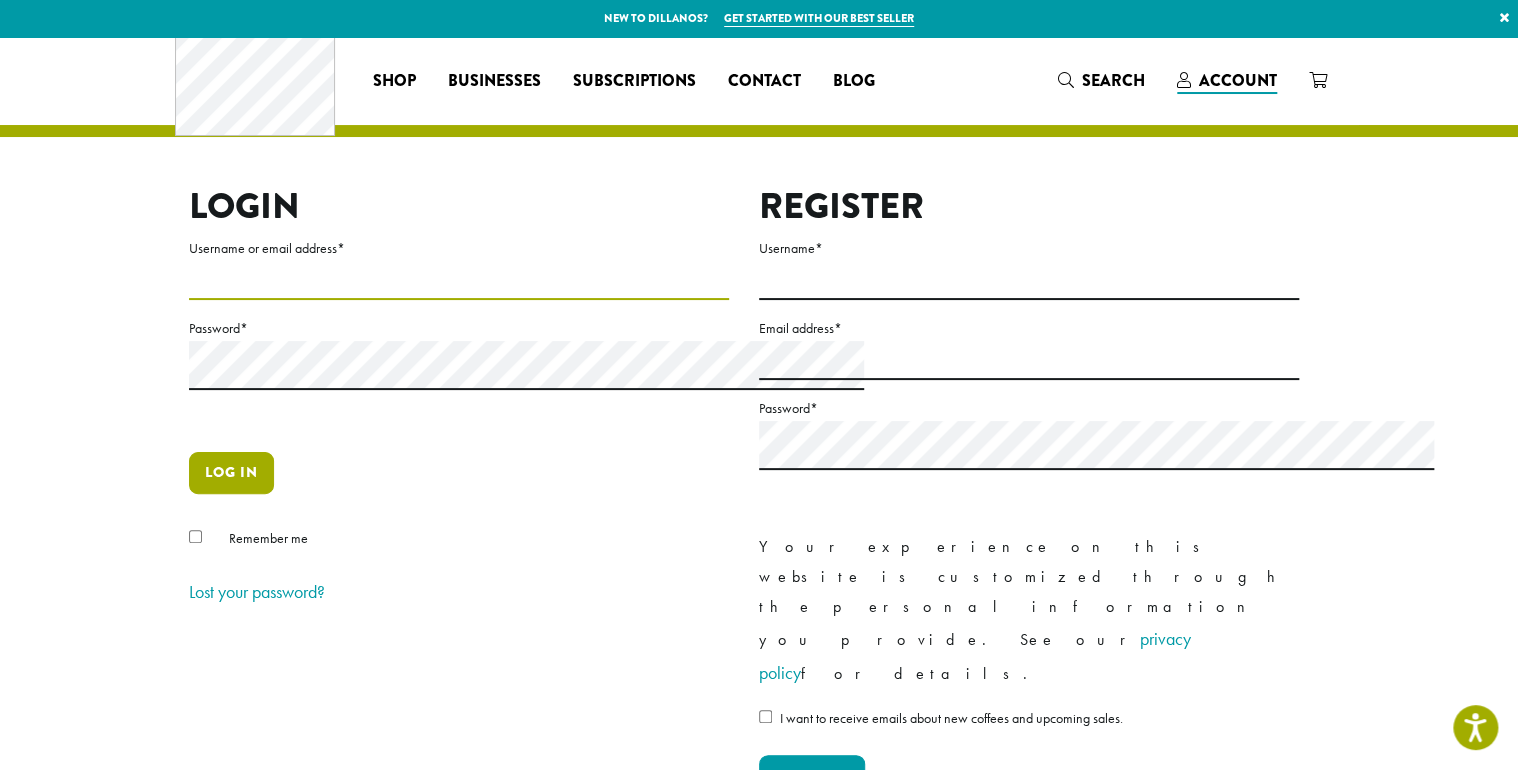 type on "**********" 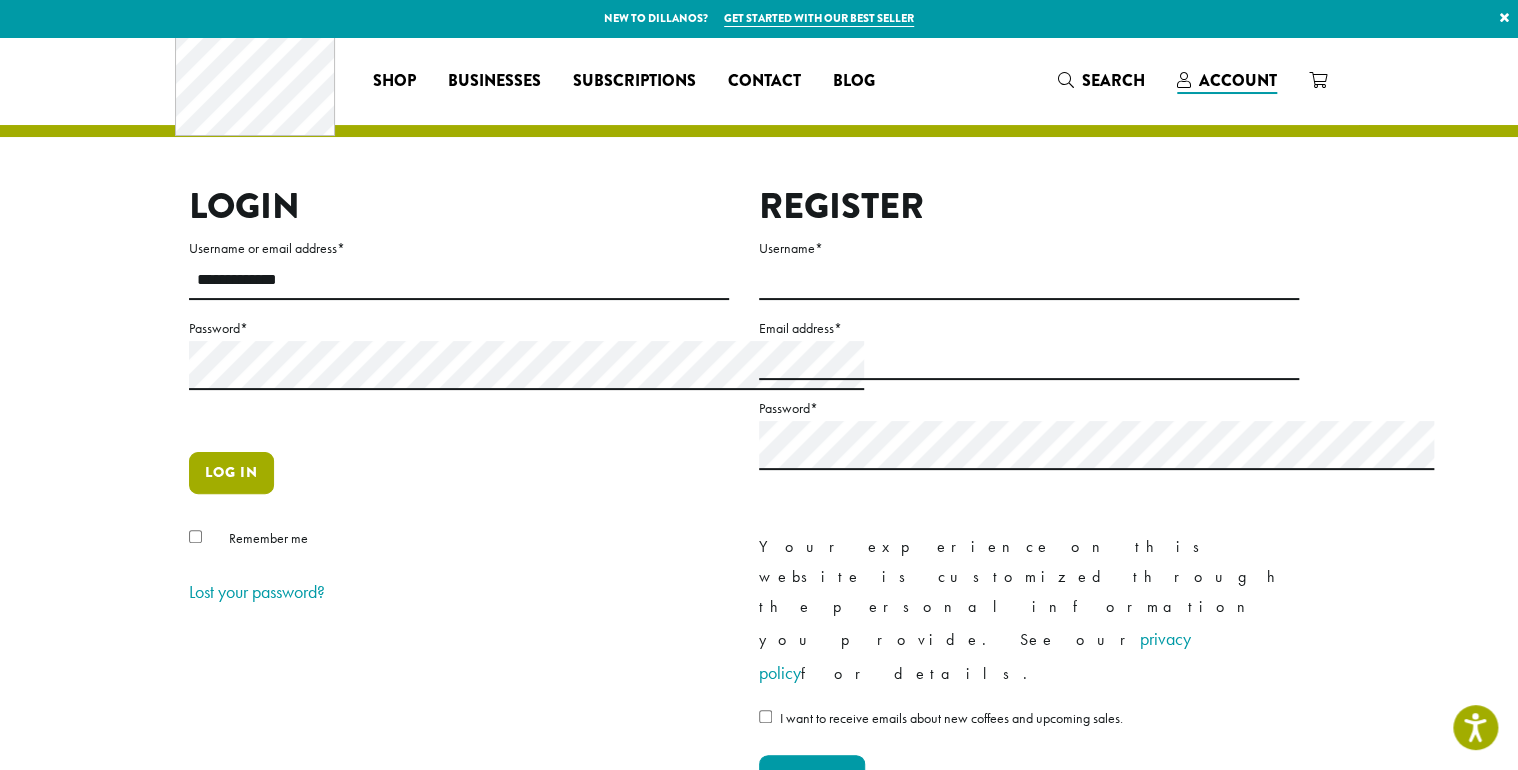 click on "Log in" at bounding box center [231, 473] 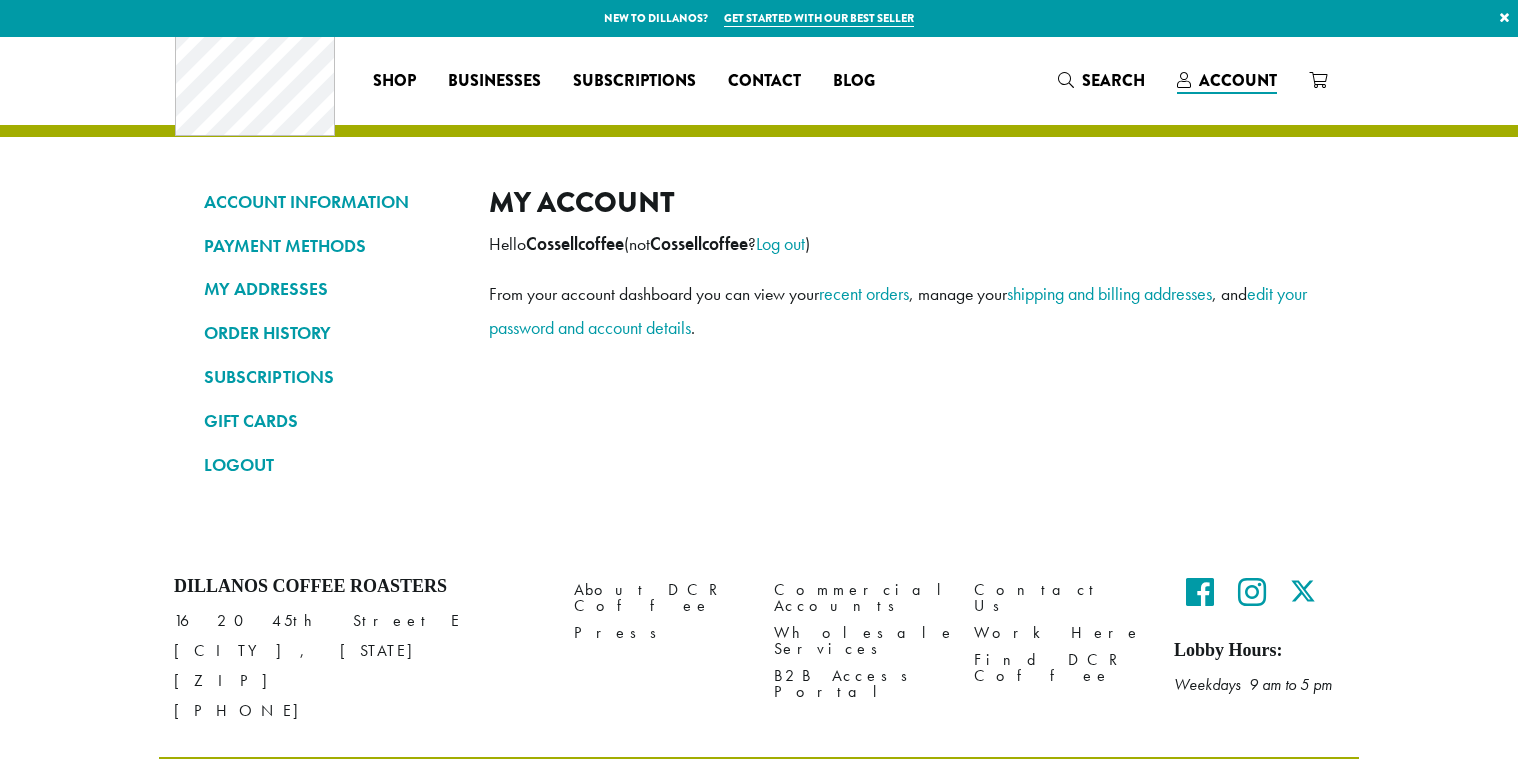 scroll, scrollTop: 0, scrollLeft: 0, axis: both 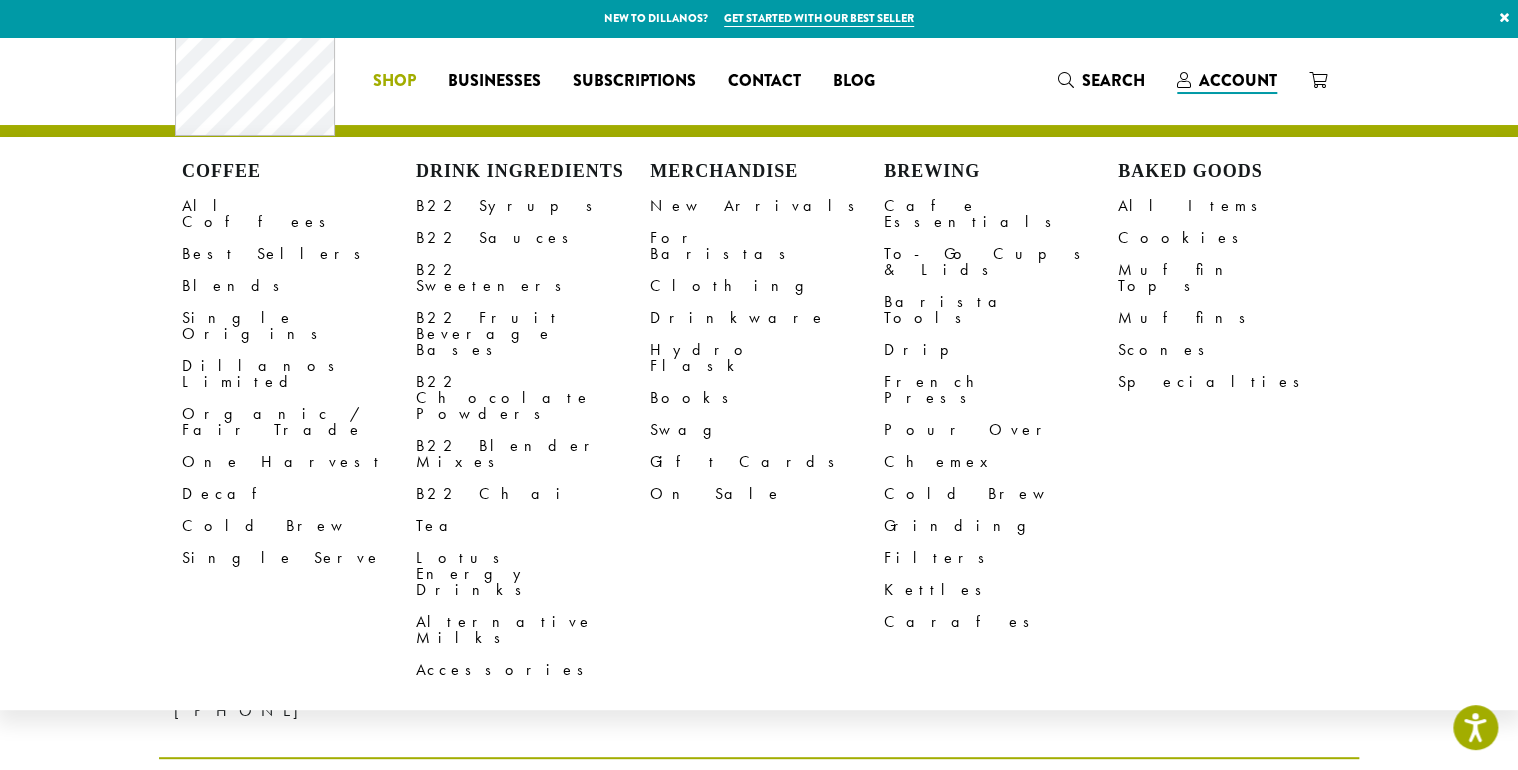 click on "Shop" at bounding box center (394, 81) 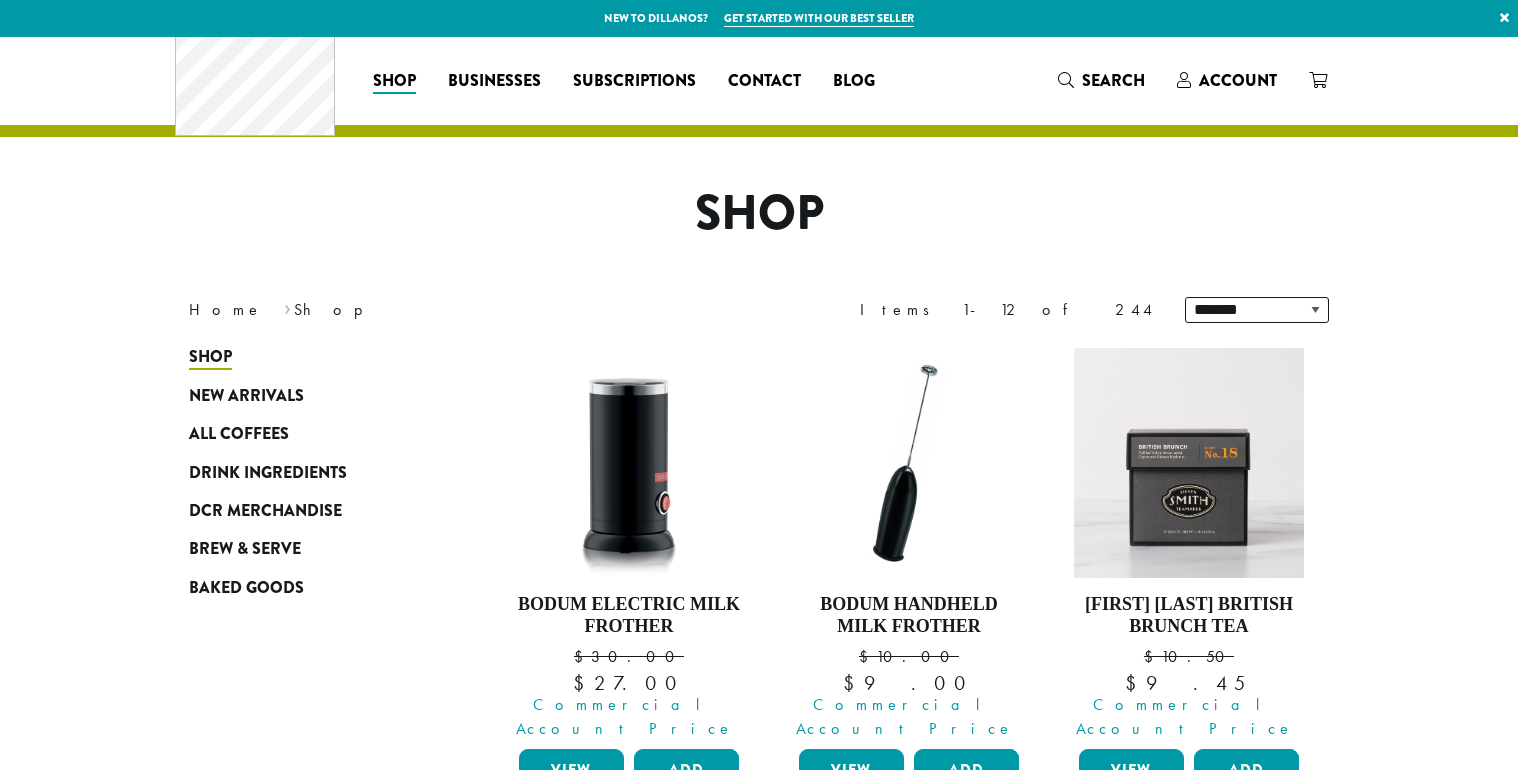 scroll, scrollTop: 0, scrollLeft: 0, axis: both 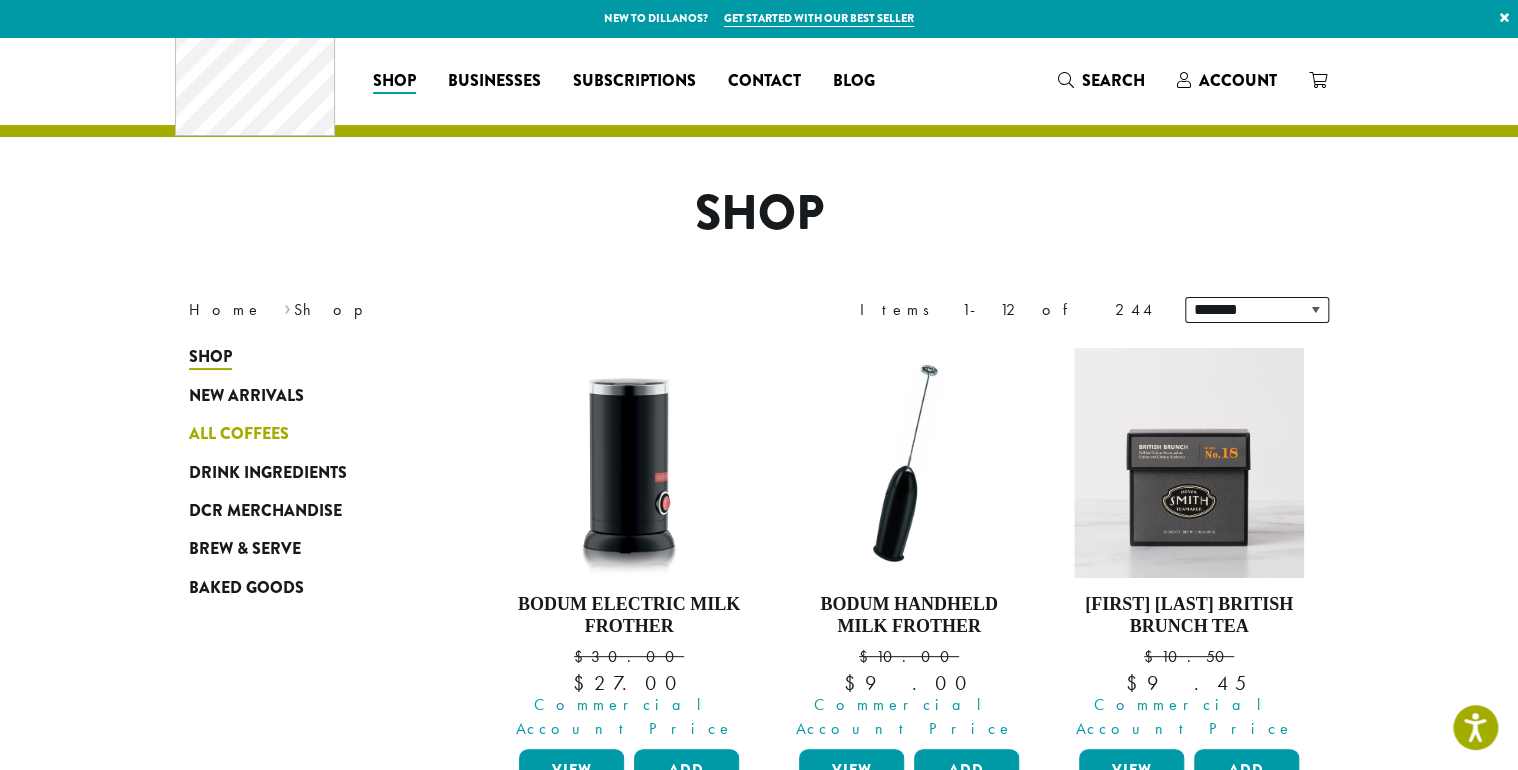 click on "All Coffees" at bounding box center (239, 434) 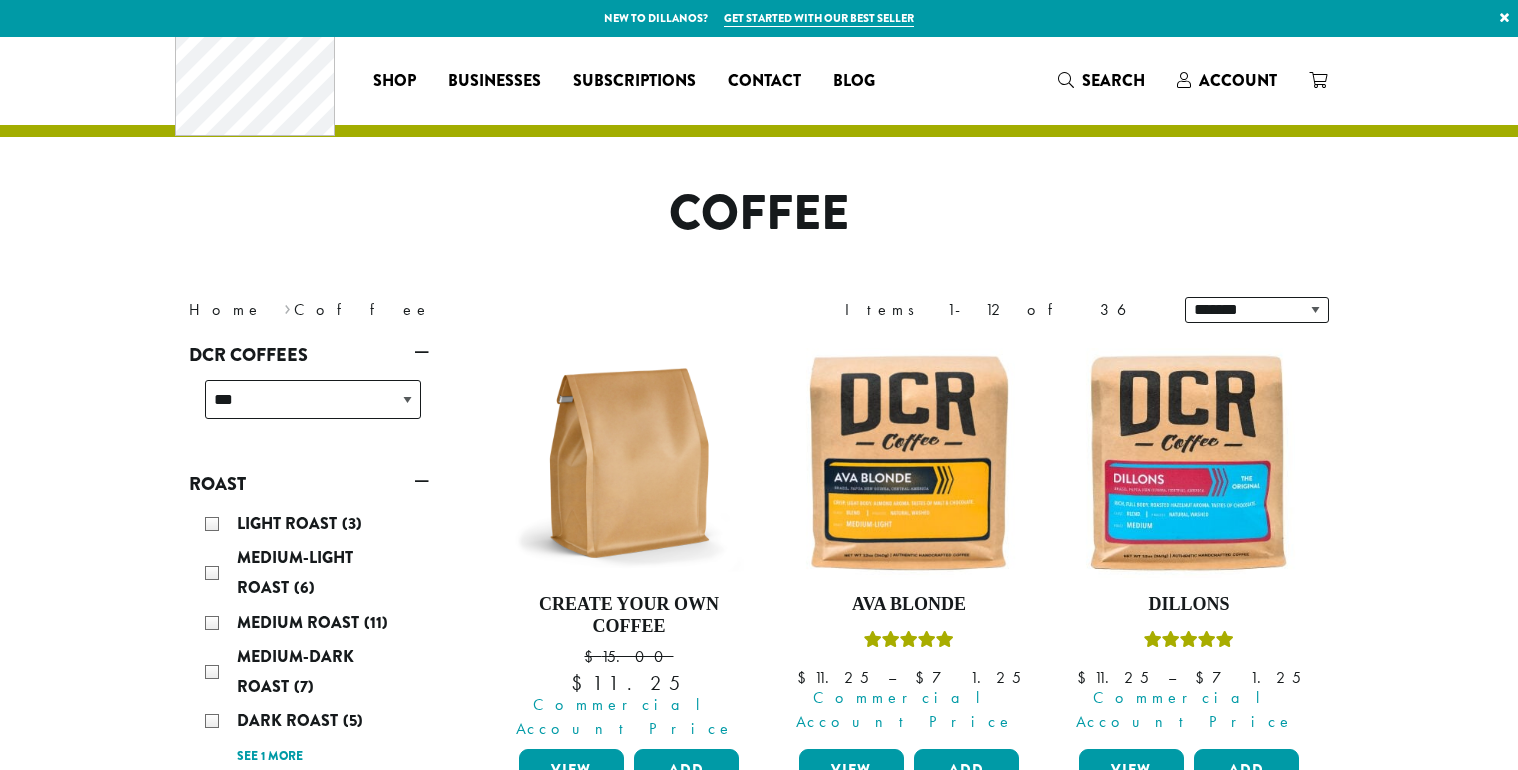 scroll, scrollTop: 0, scrollLeft: 0, axis: both 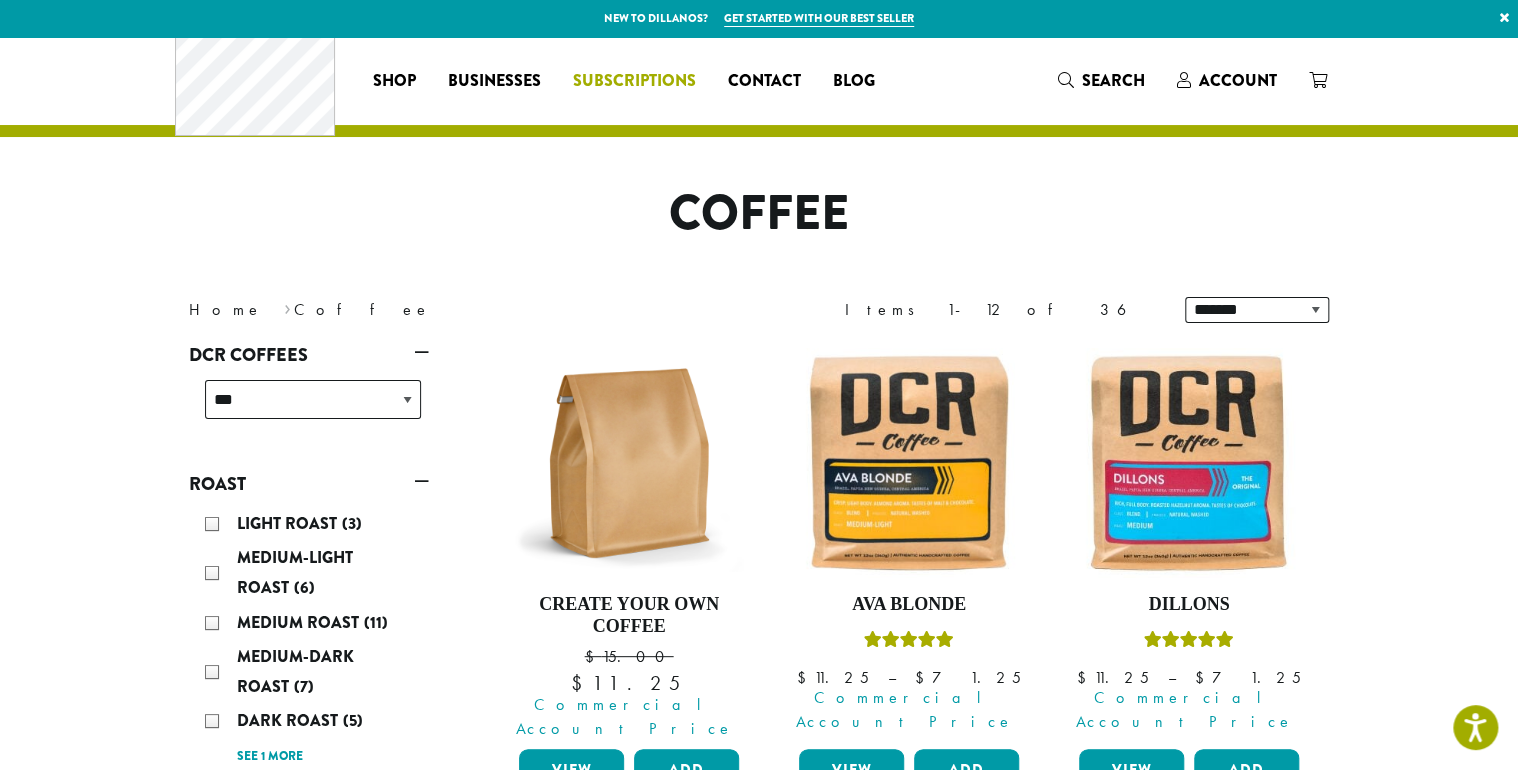 click on "Subscriptions" at bounding box center [634, 81] 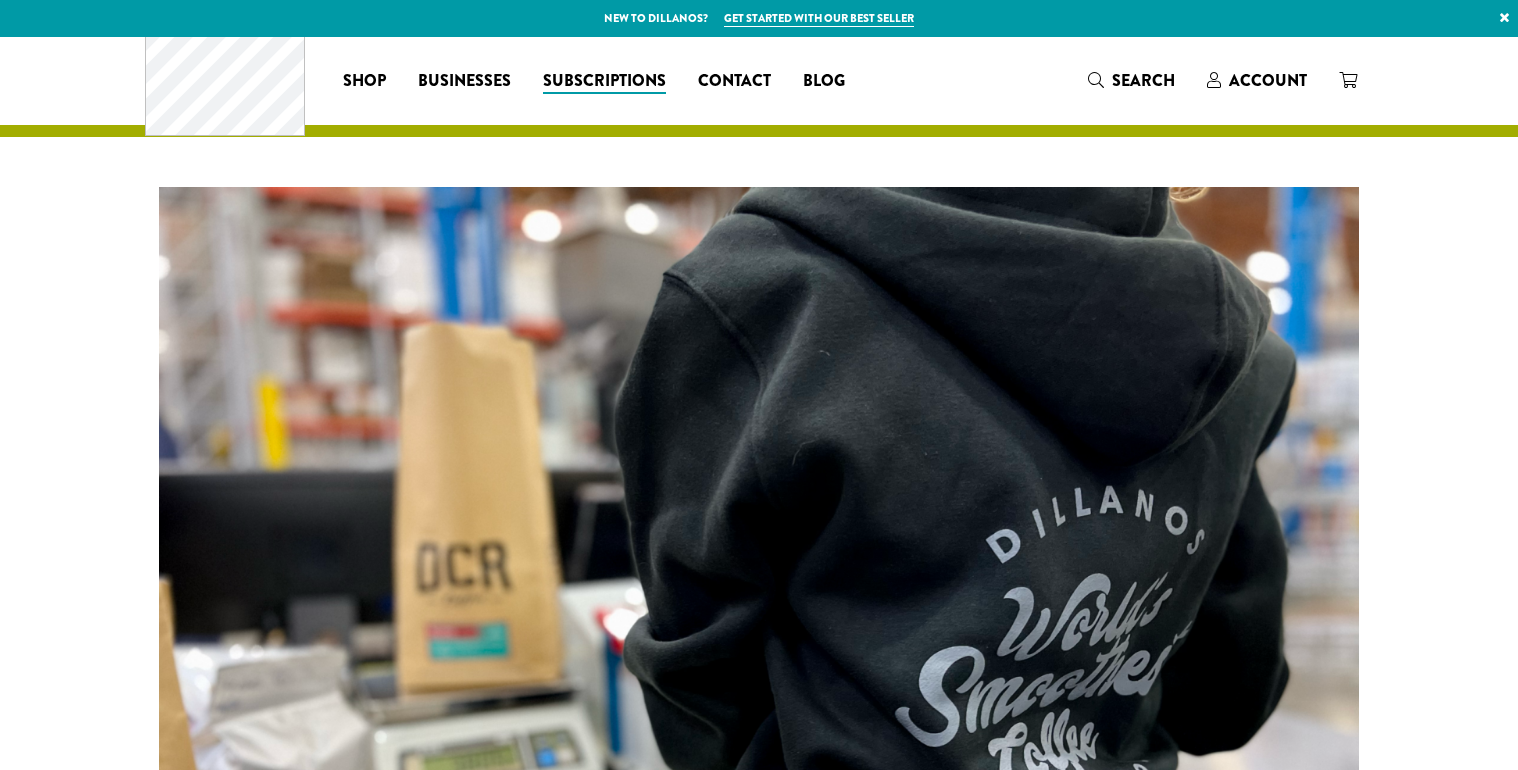 scroll, scrollTop: 0, scrollLeft: 0, axis: both 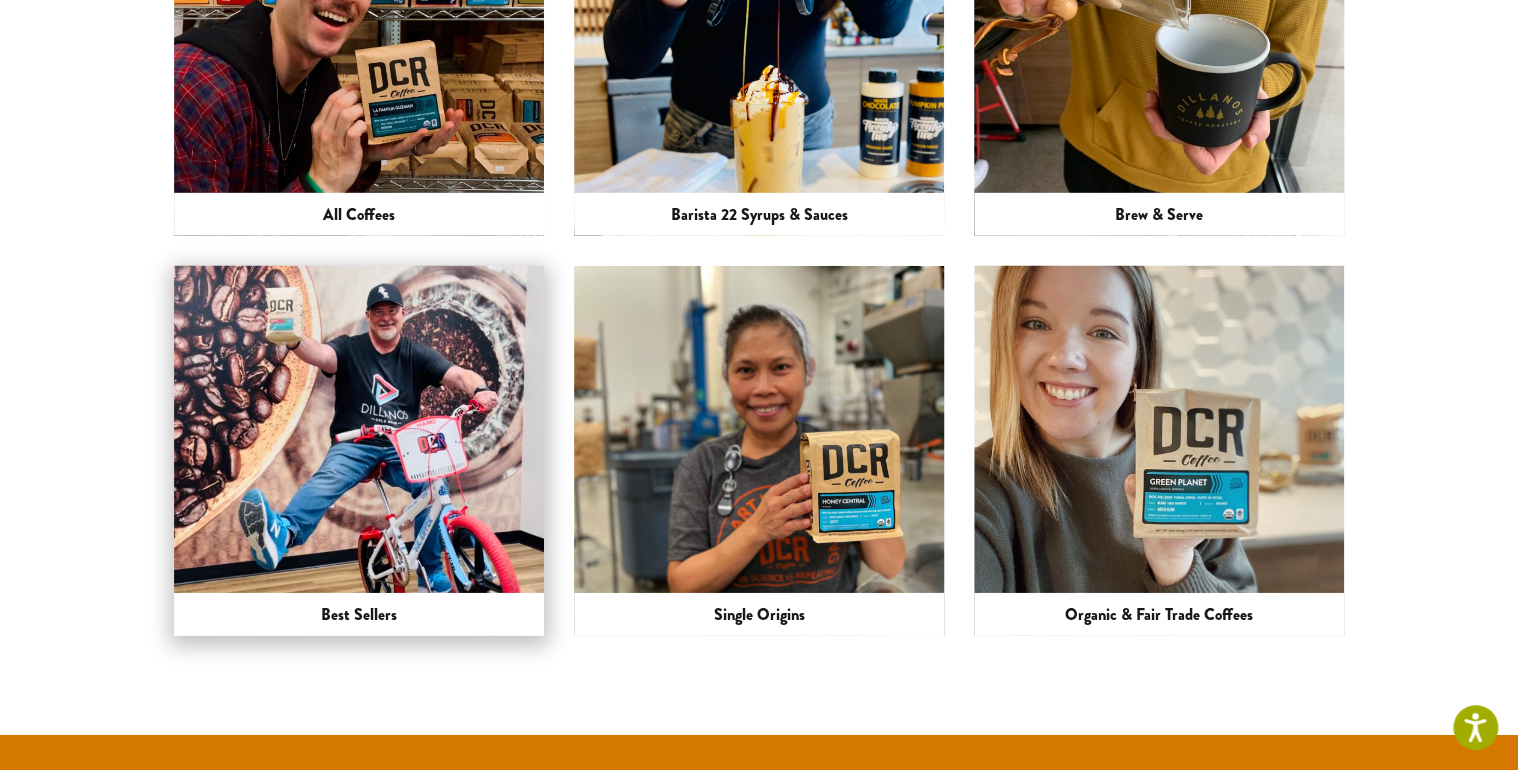click on "Best Sellers" at bounding box center [359, 614] 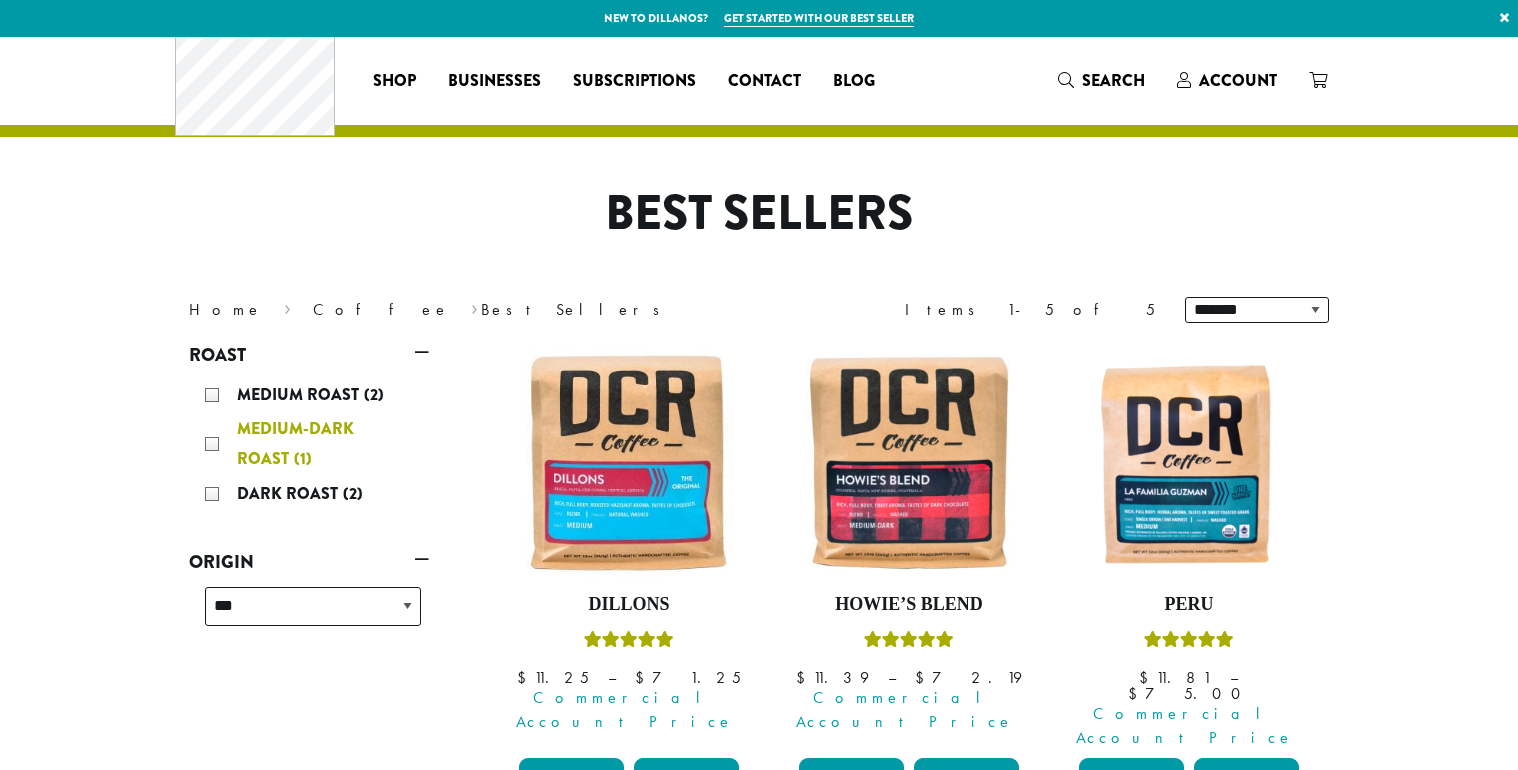 scroll, scrollTop: 0, scrollLeft: 0, axis: both 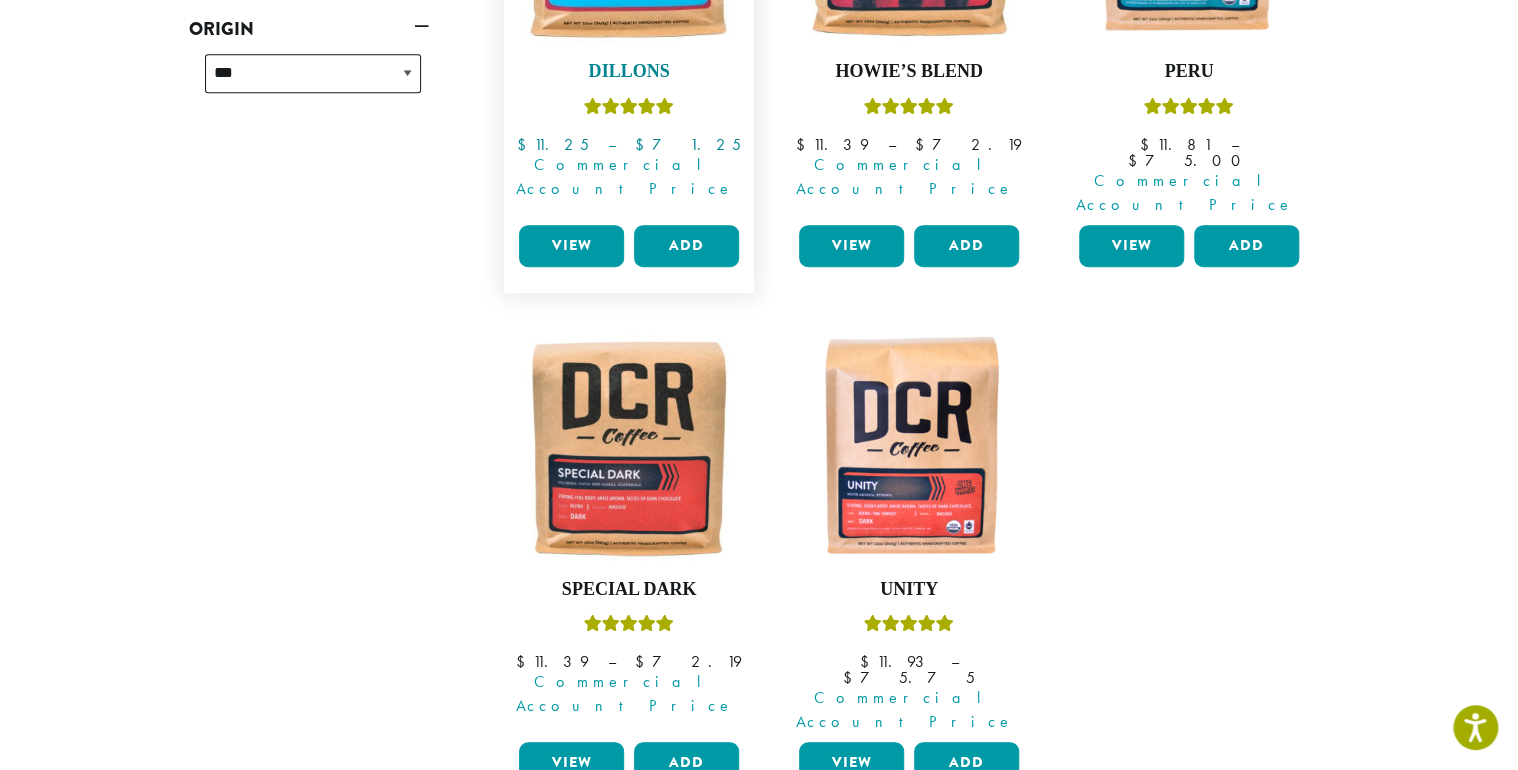 click at bounding box center [629, -70] 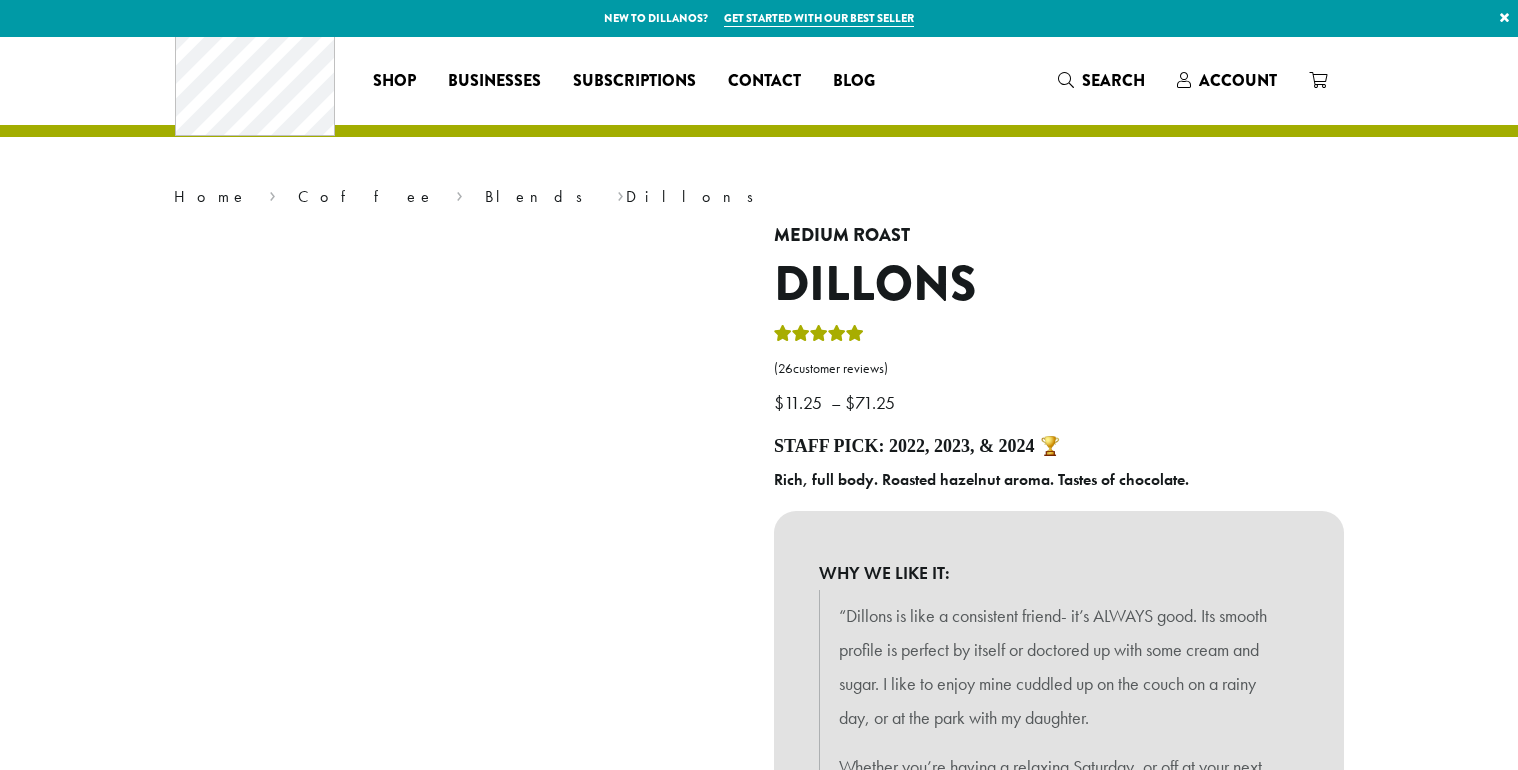 scroll, scrollTop: 0, scrollLeft: 0, axis: both 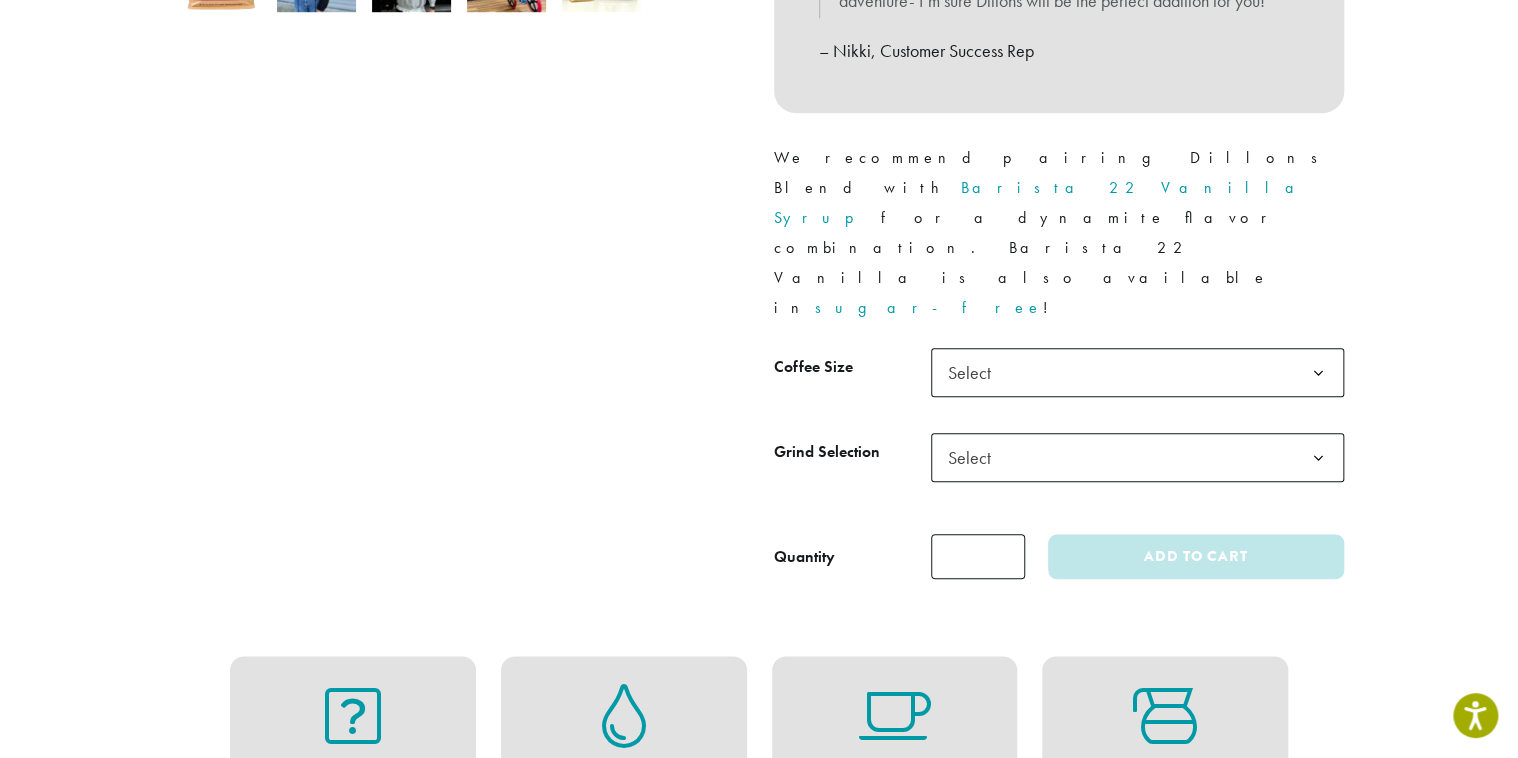 click 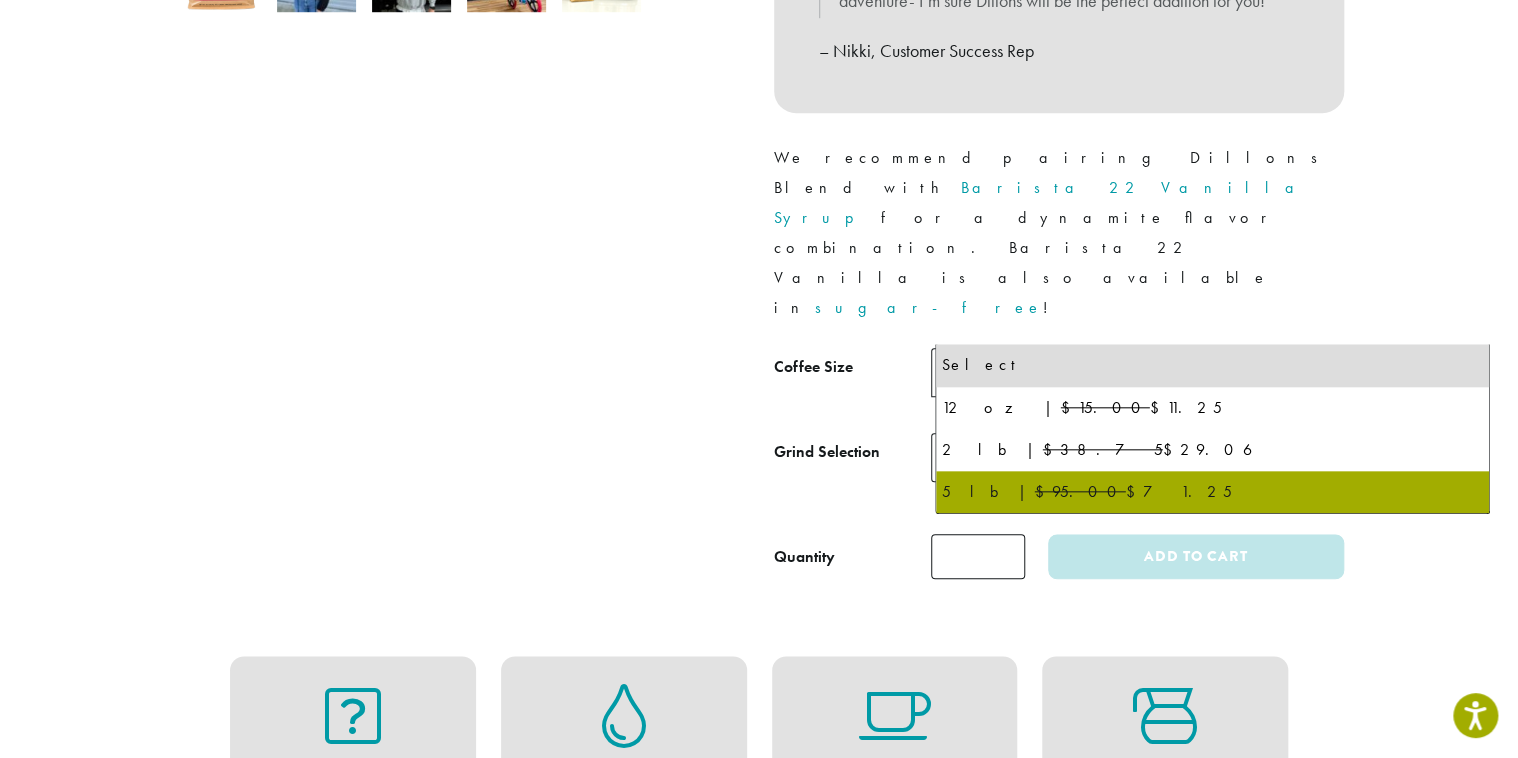 select on "**********" 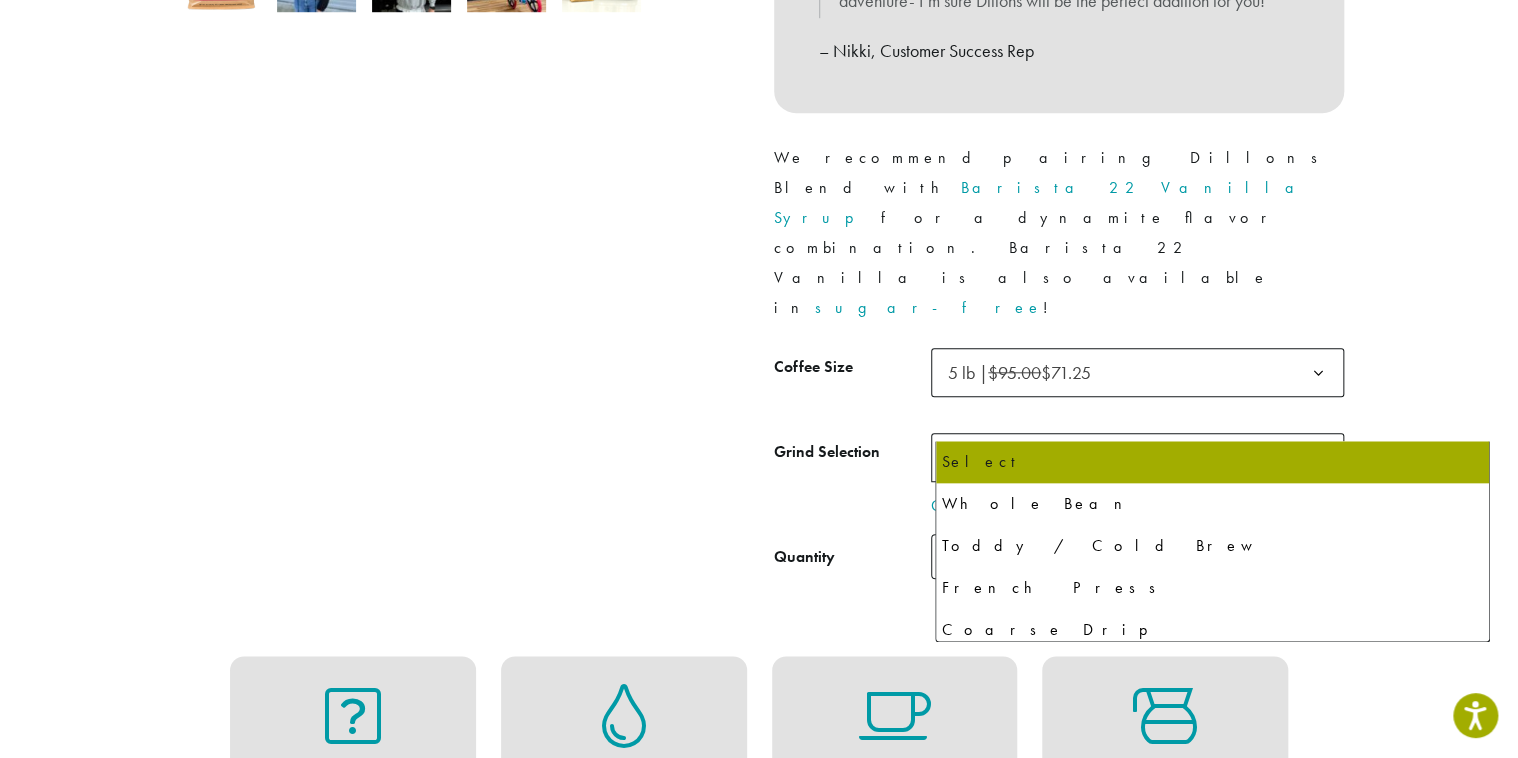 click 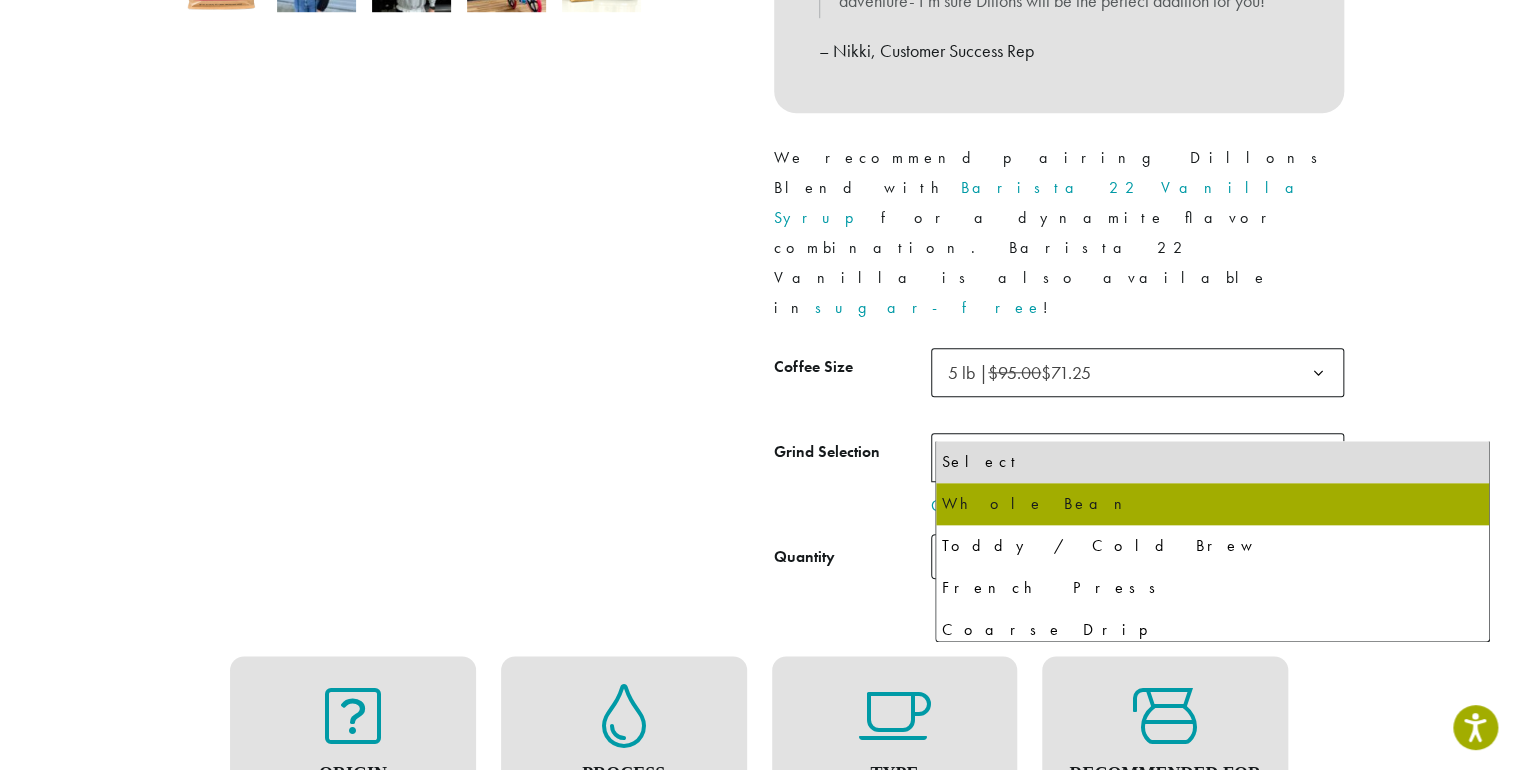 select on "**********" 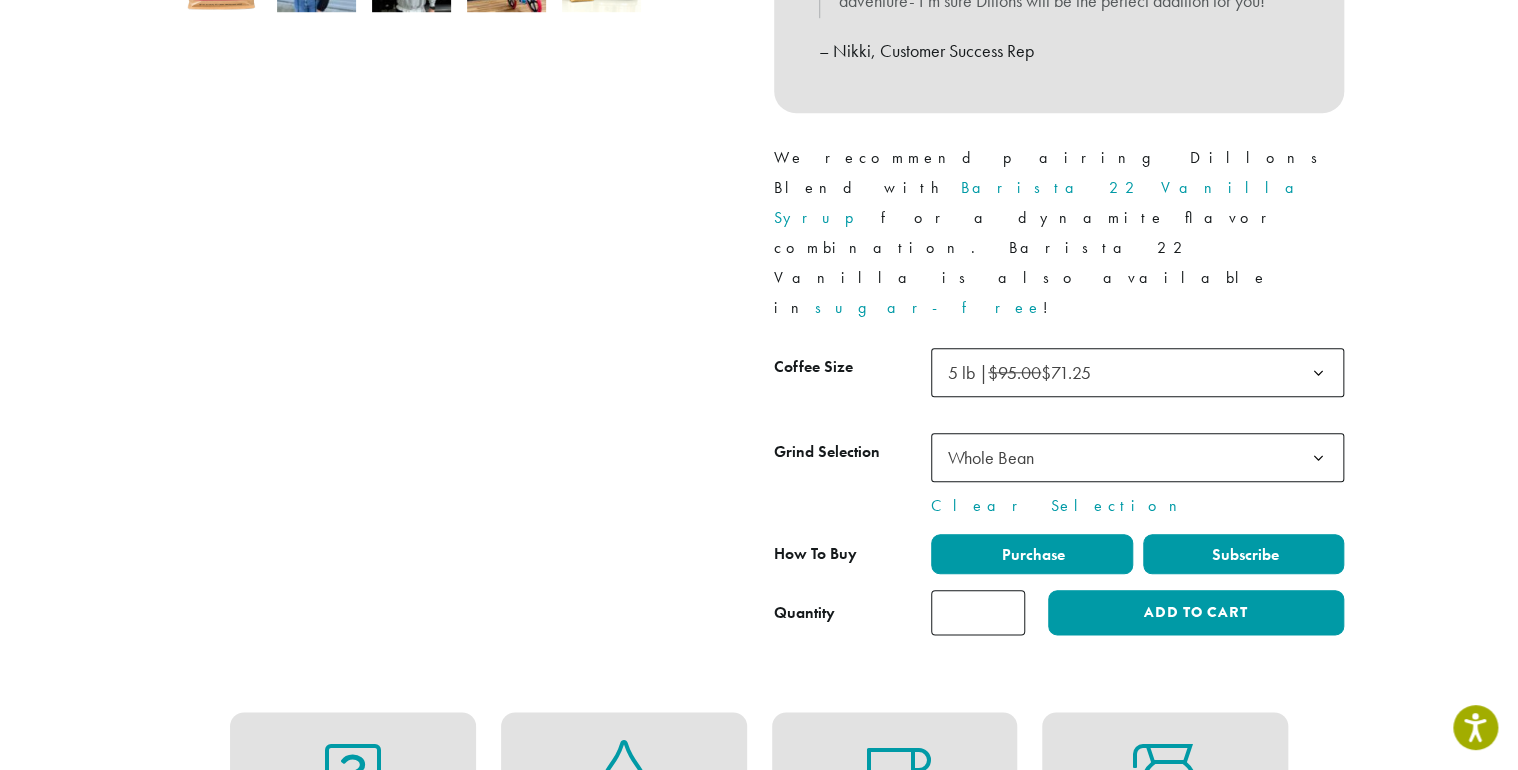 click on "Subscribe" 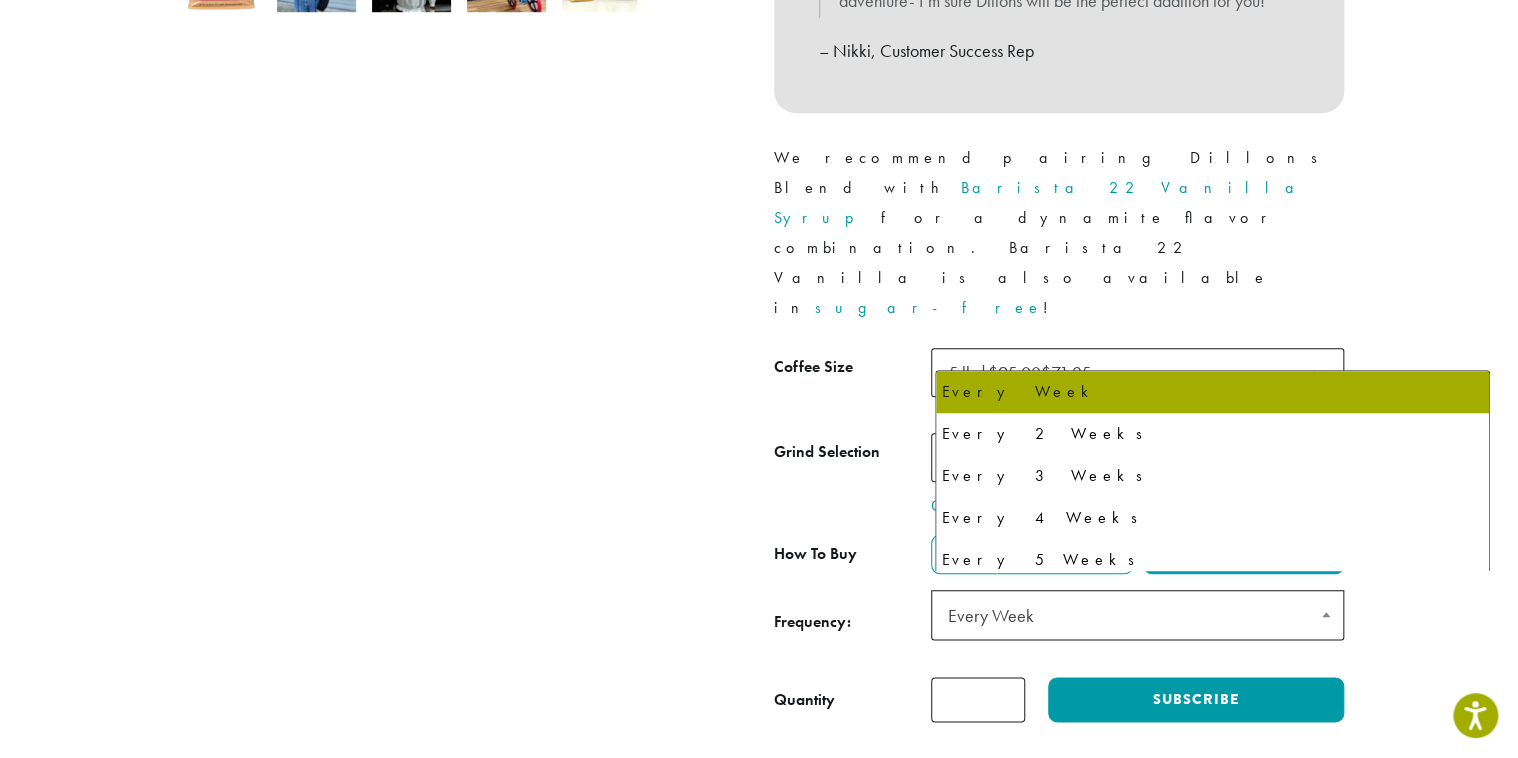 click 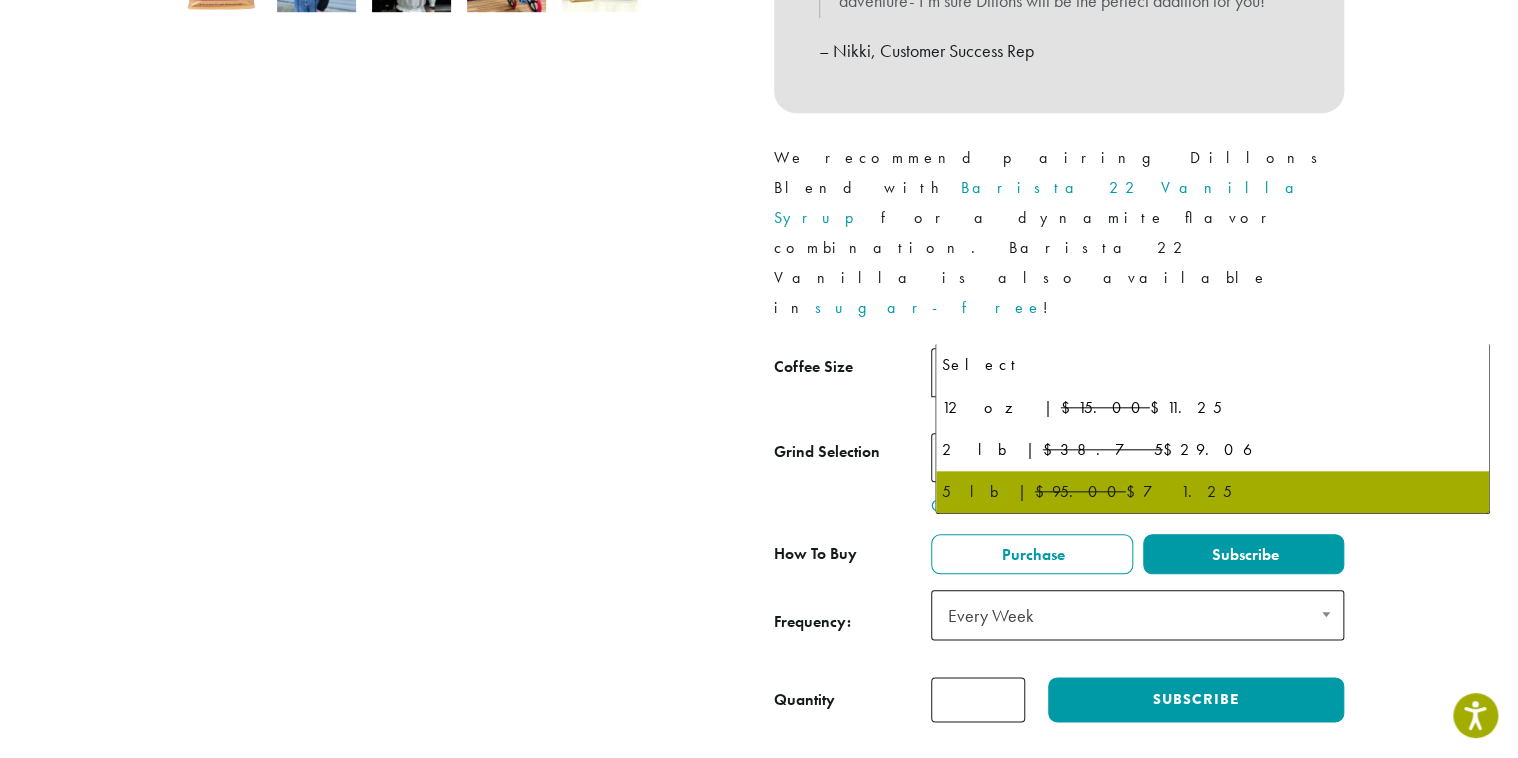 click 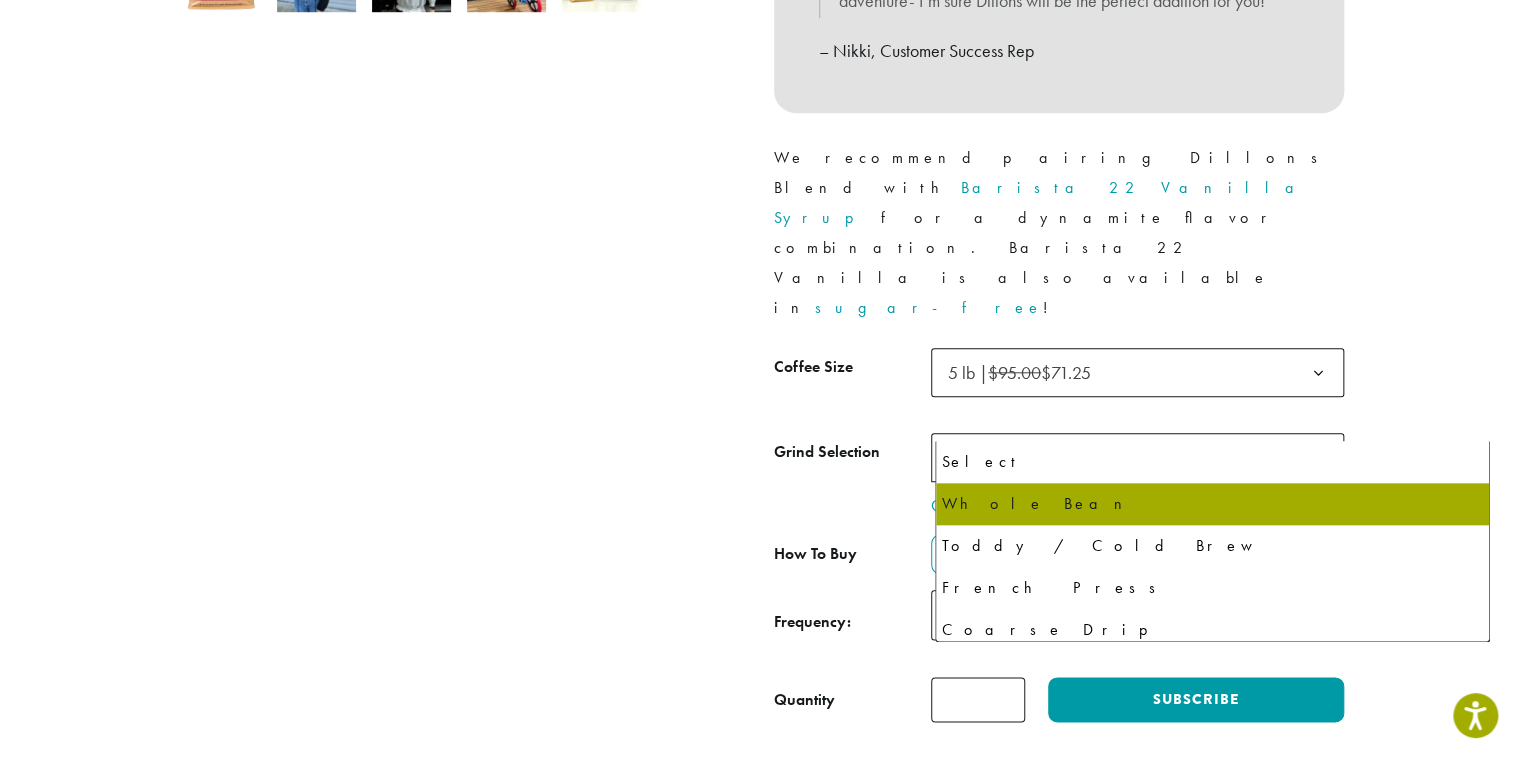 click 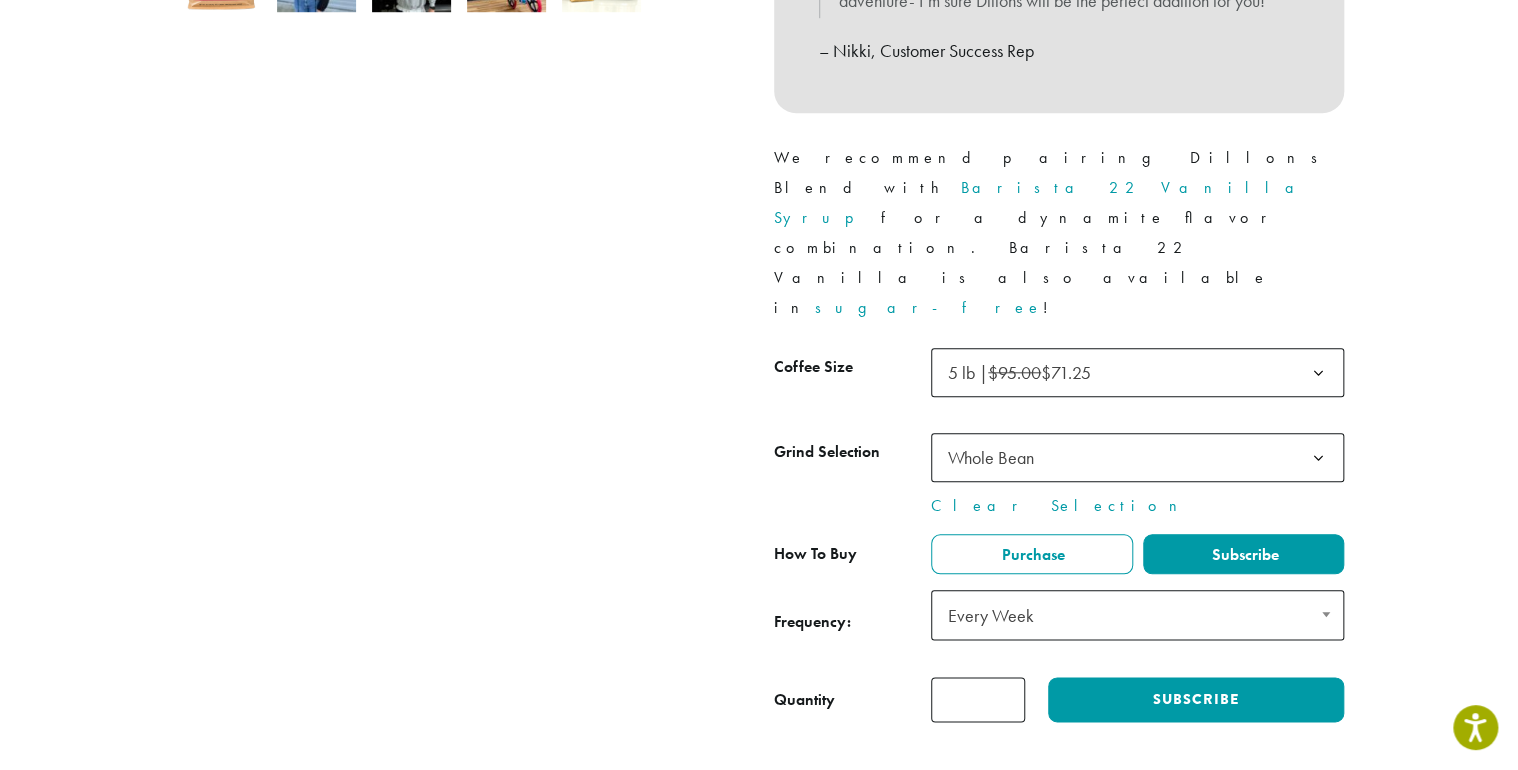 click on "*" 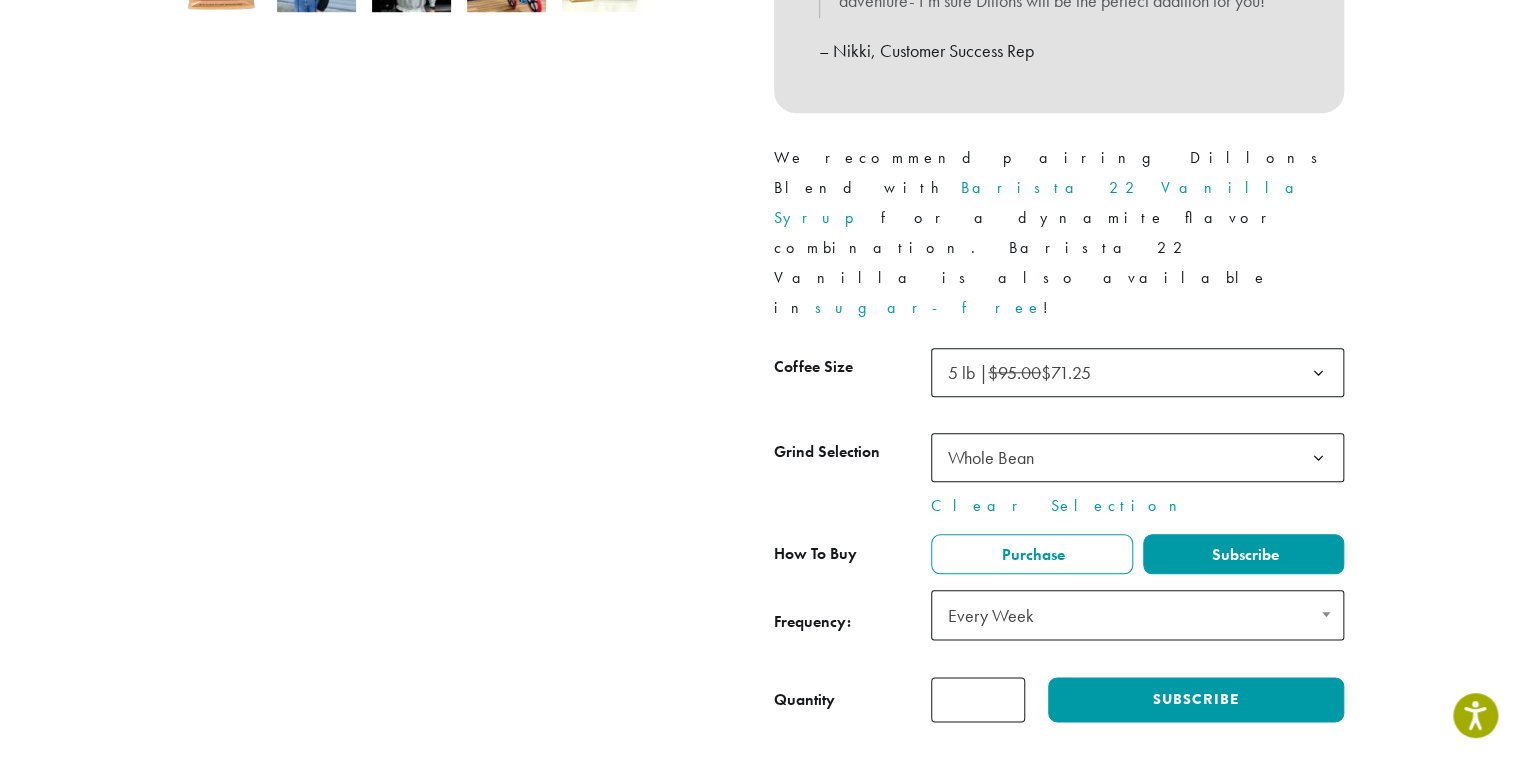 click 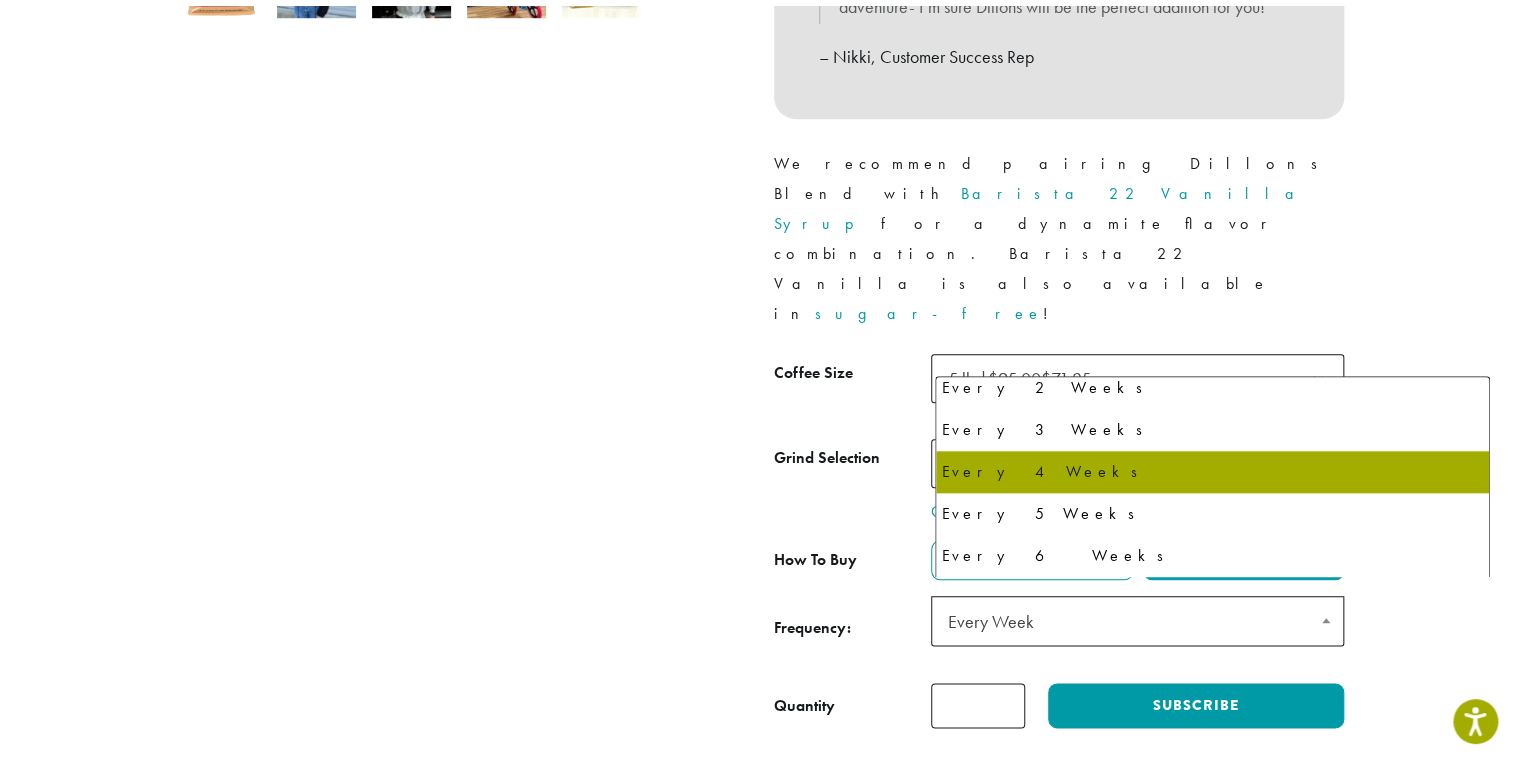 scroll, scrollTop: 97, scrollLeft: 0, axis: vertical 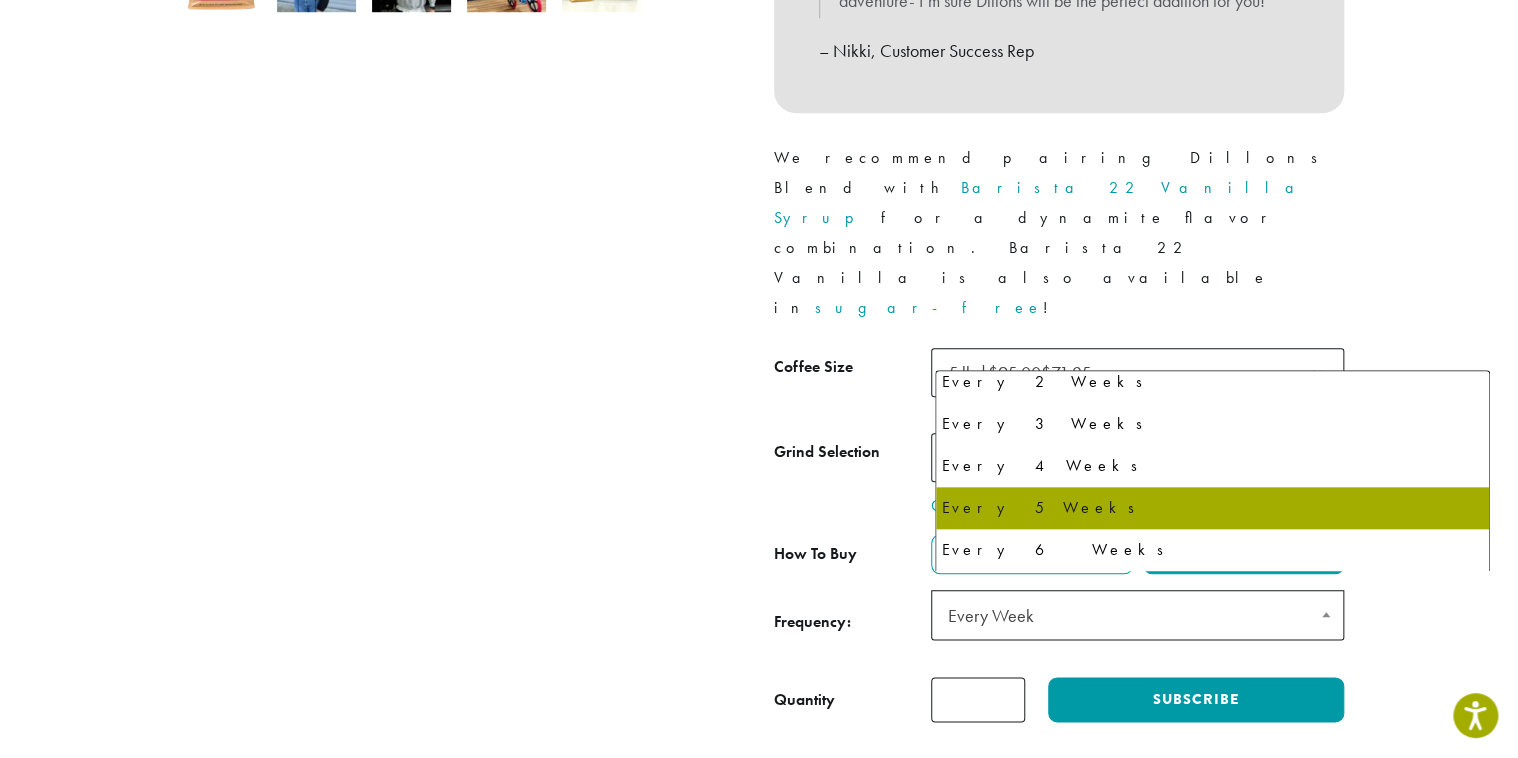 select on "******" 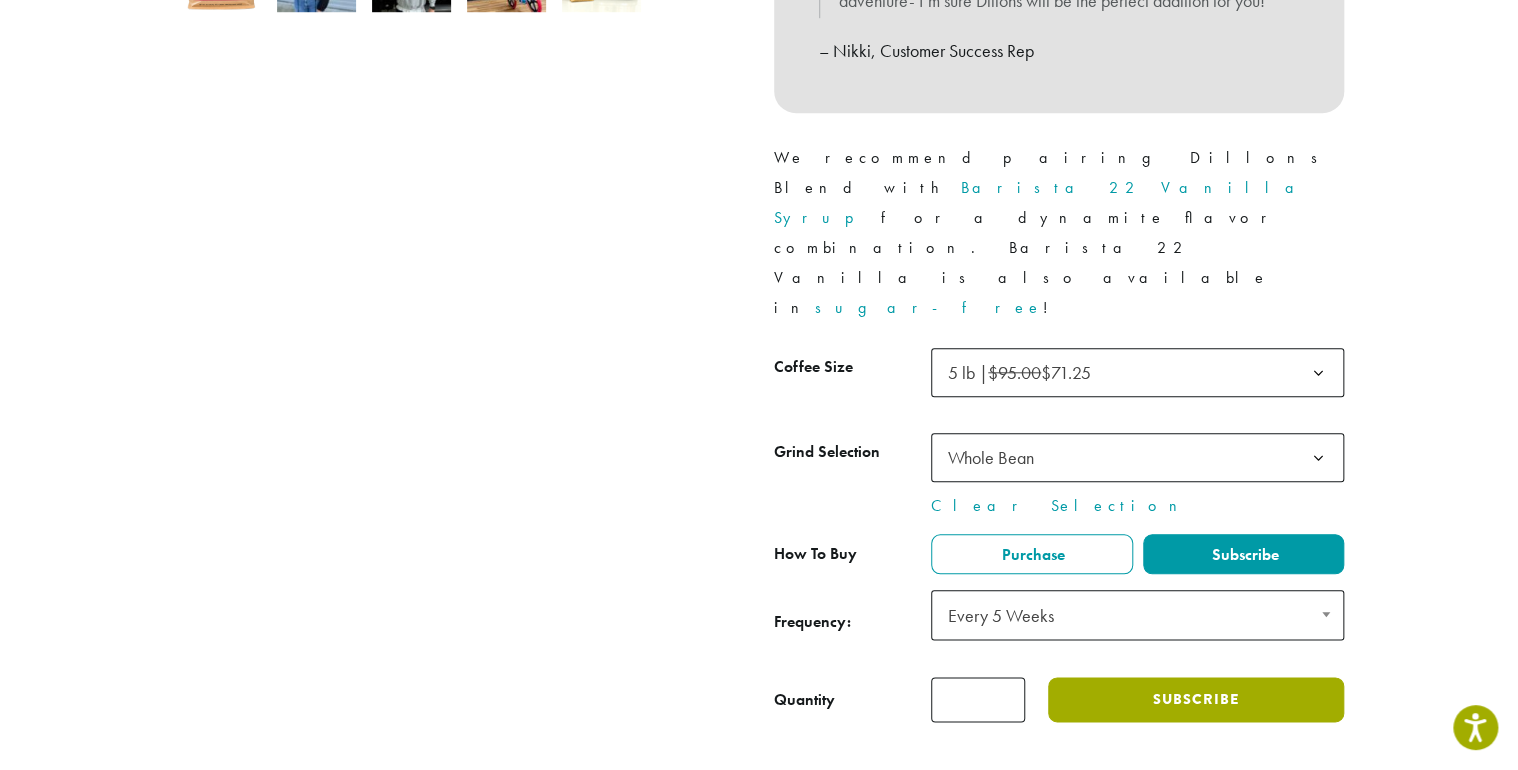 click on "Subscribe" 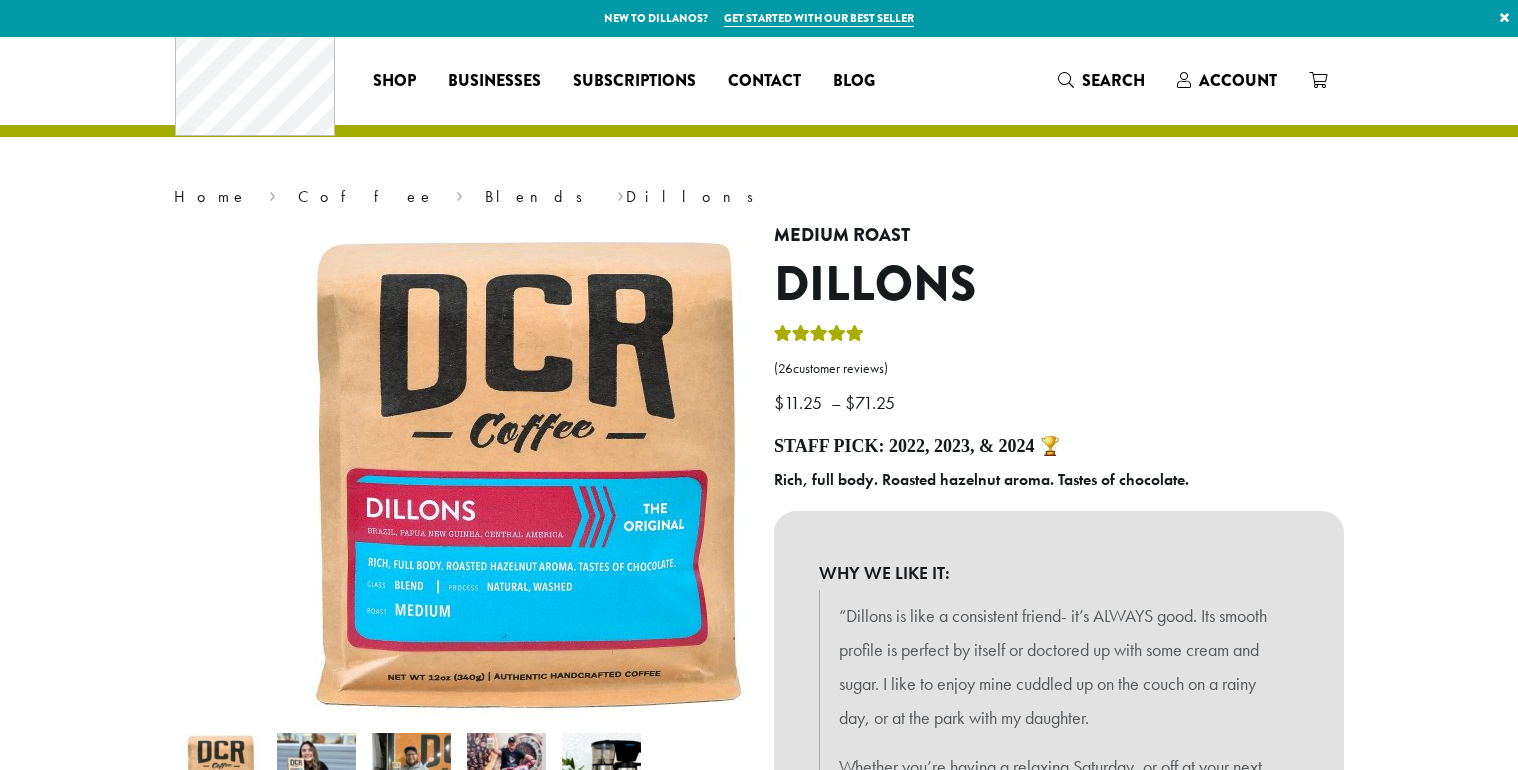 scroll, scrollTop: 0, scrollLeft: 0, axis: both 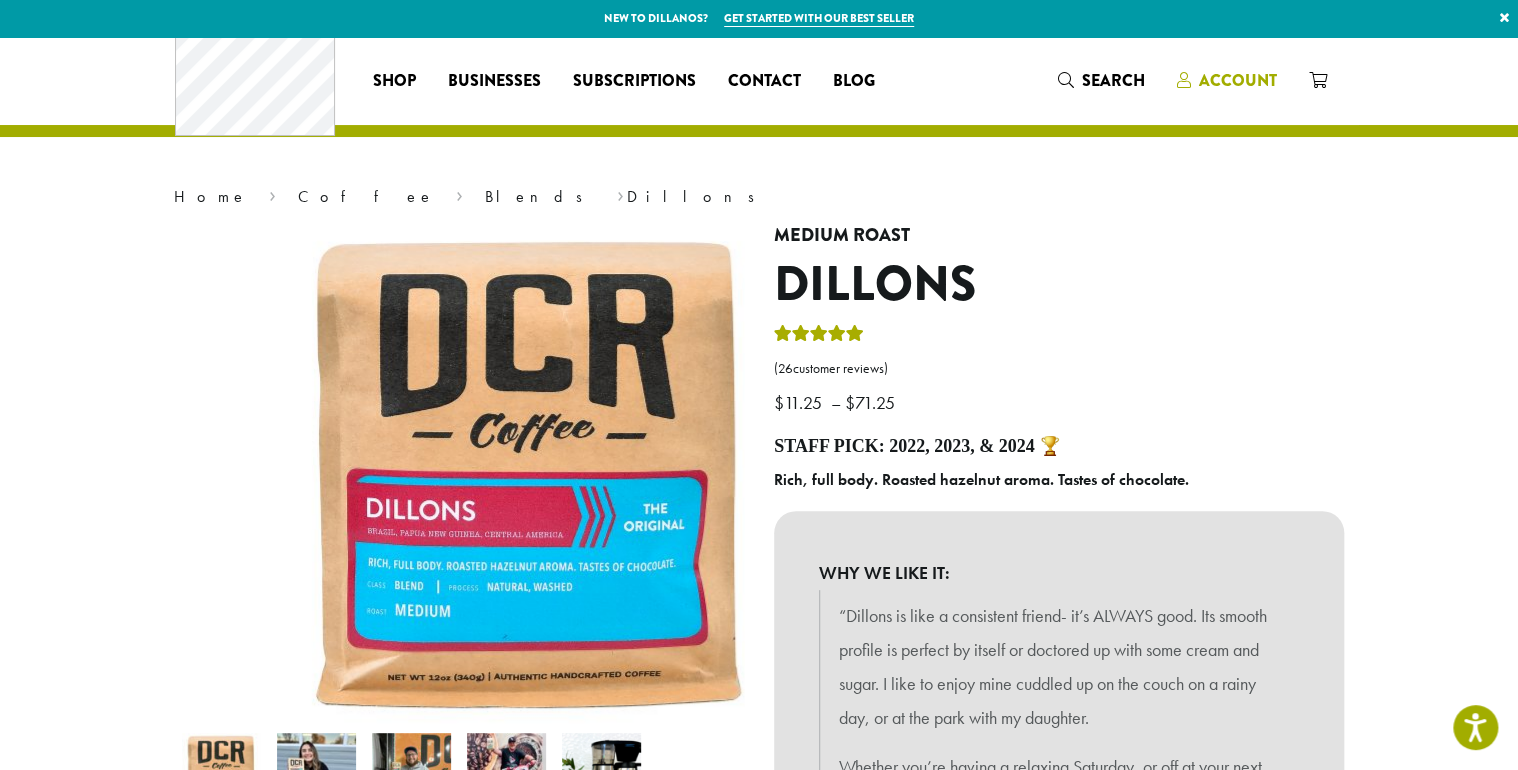 click on "Account" at bounding box center [1238, 80] 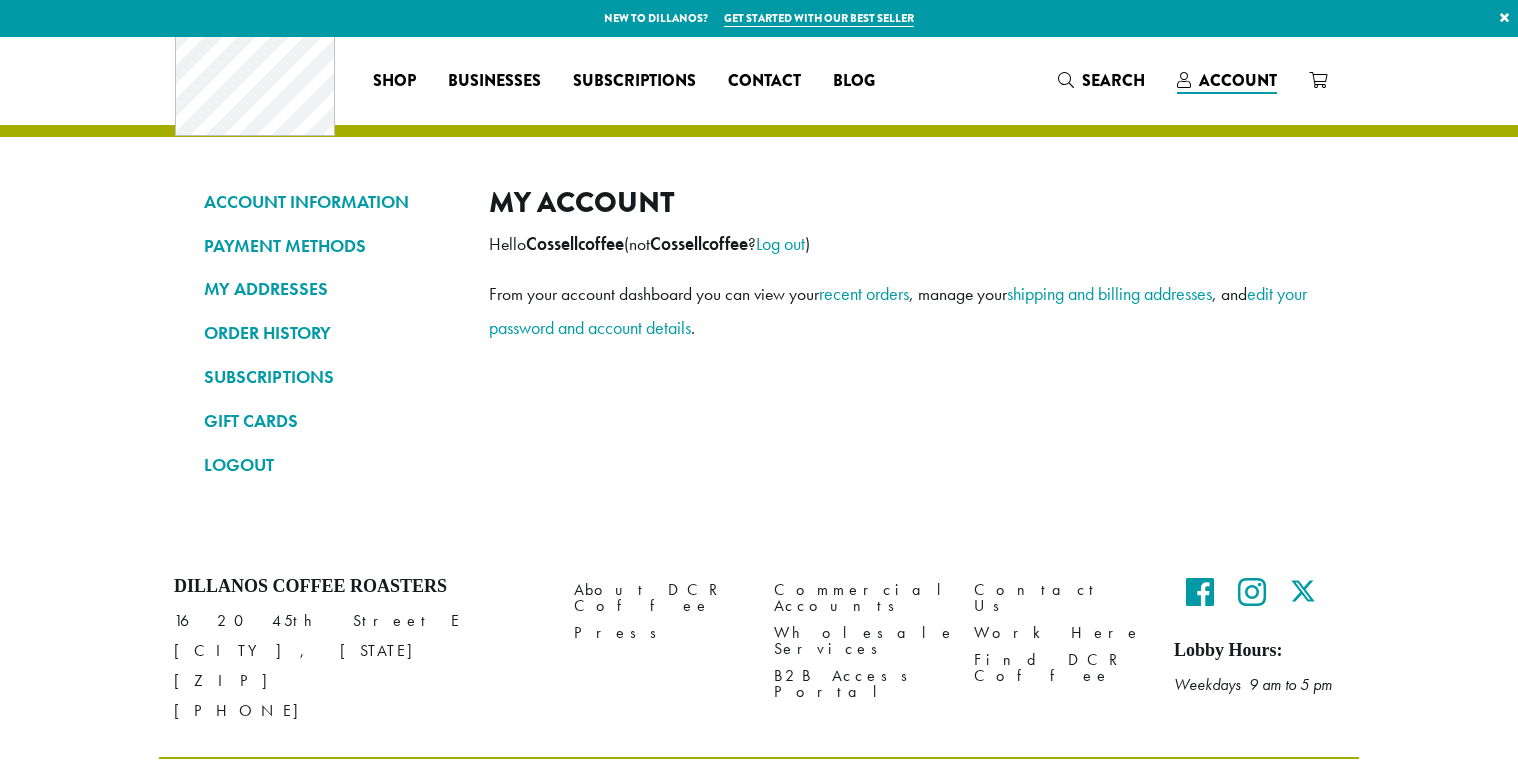 scroll, scrollTop: 0, scrollLeft: 0, axis: both 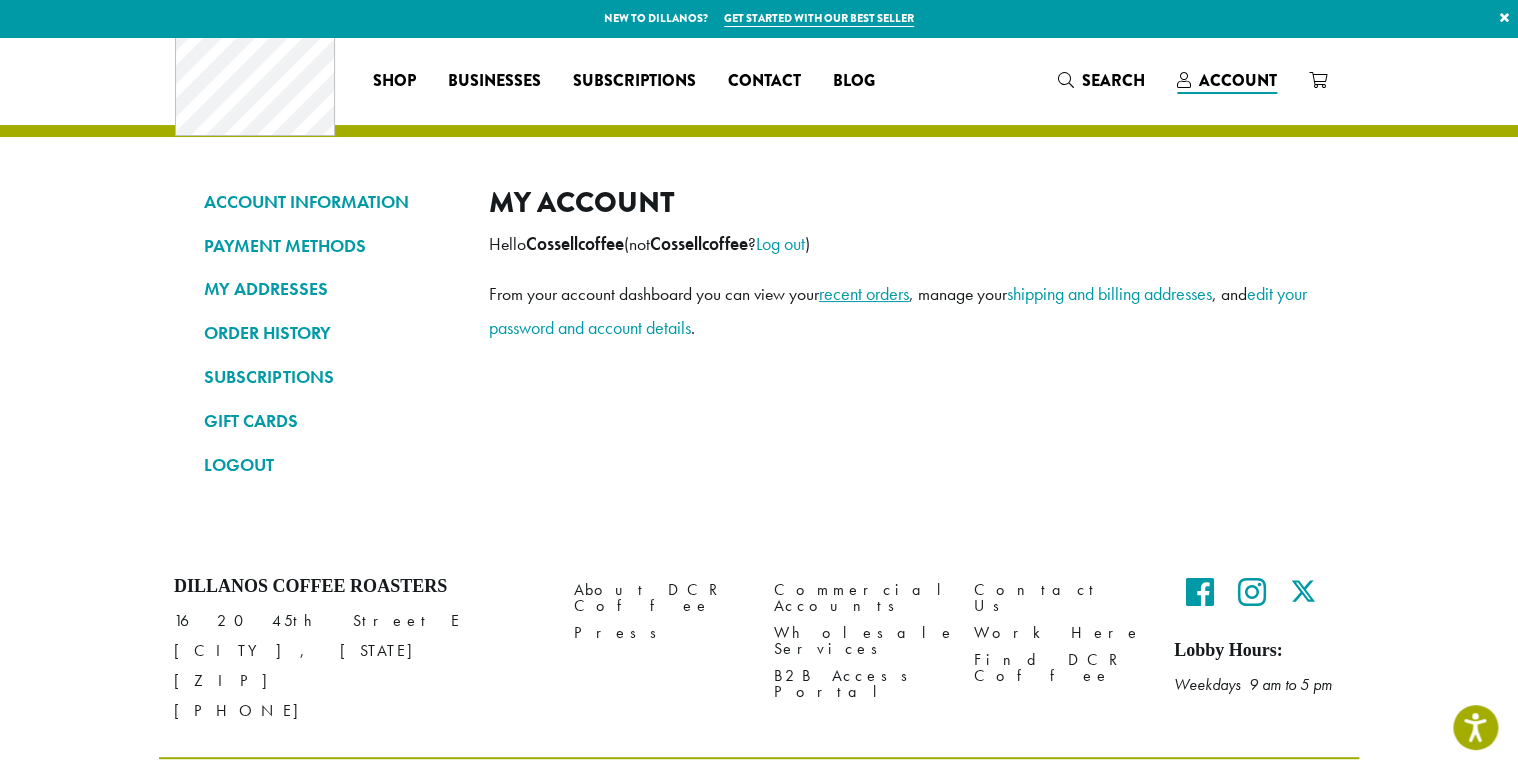 click on "recent orders" at bounding box center (864, 293) 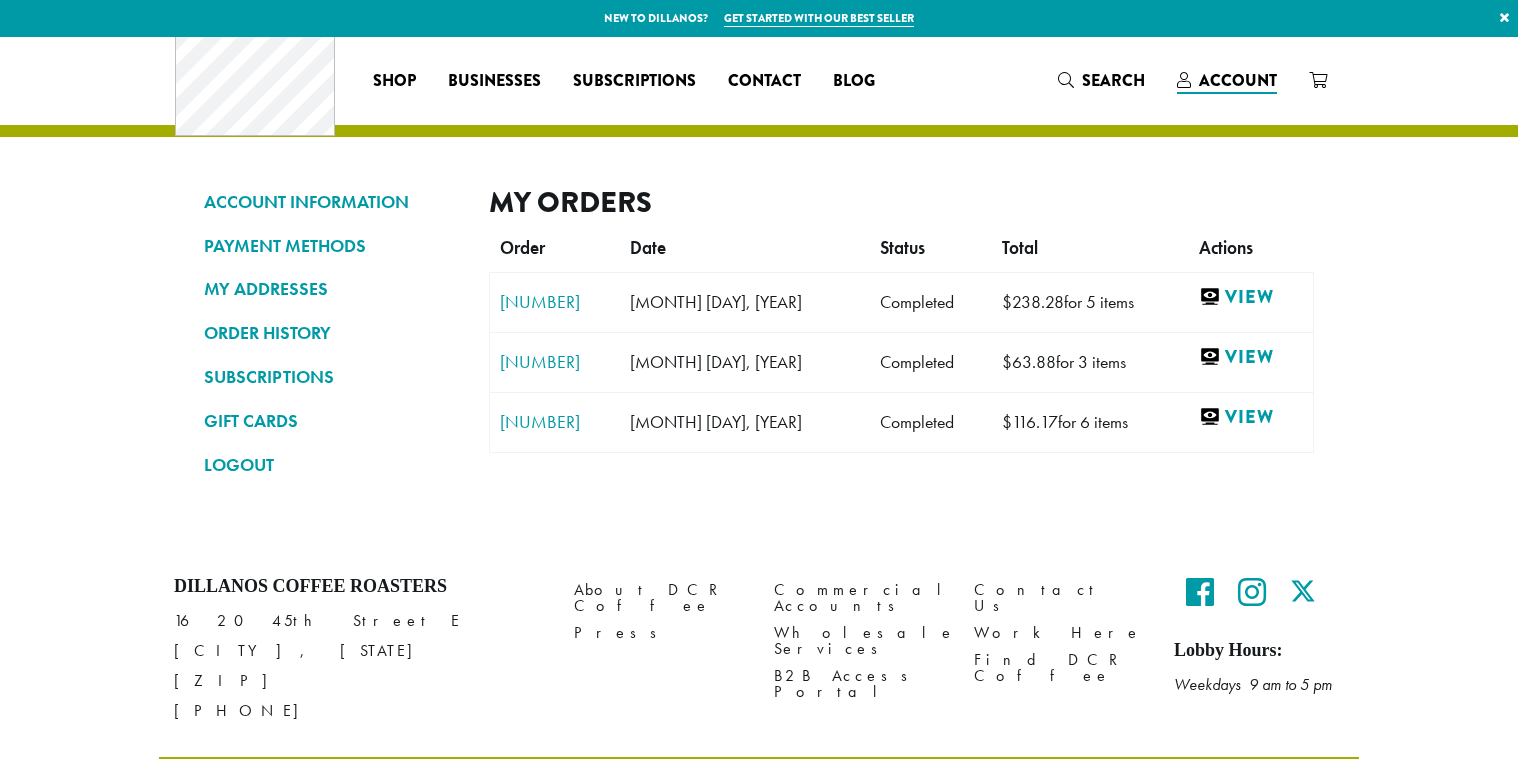 scroll, scrollTop: 0, scrollLeft: 0, axis: both 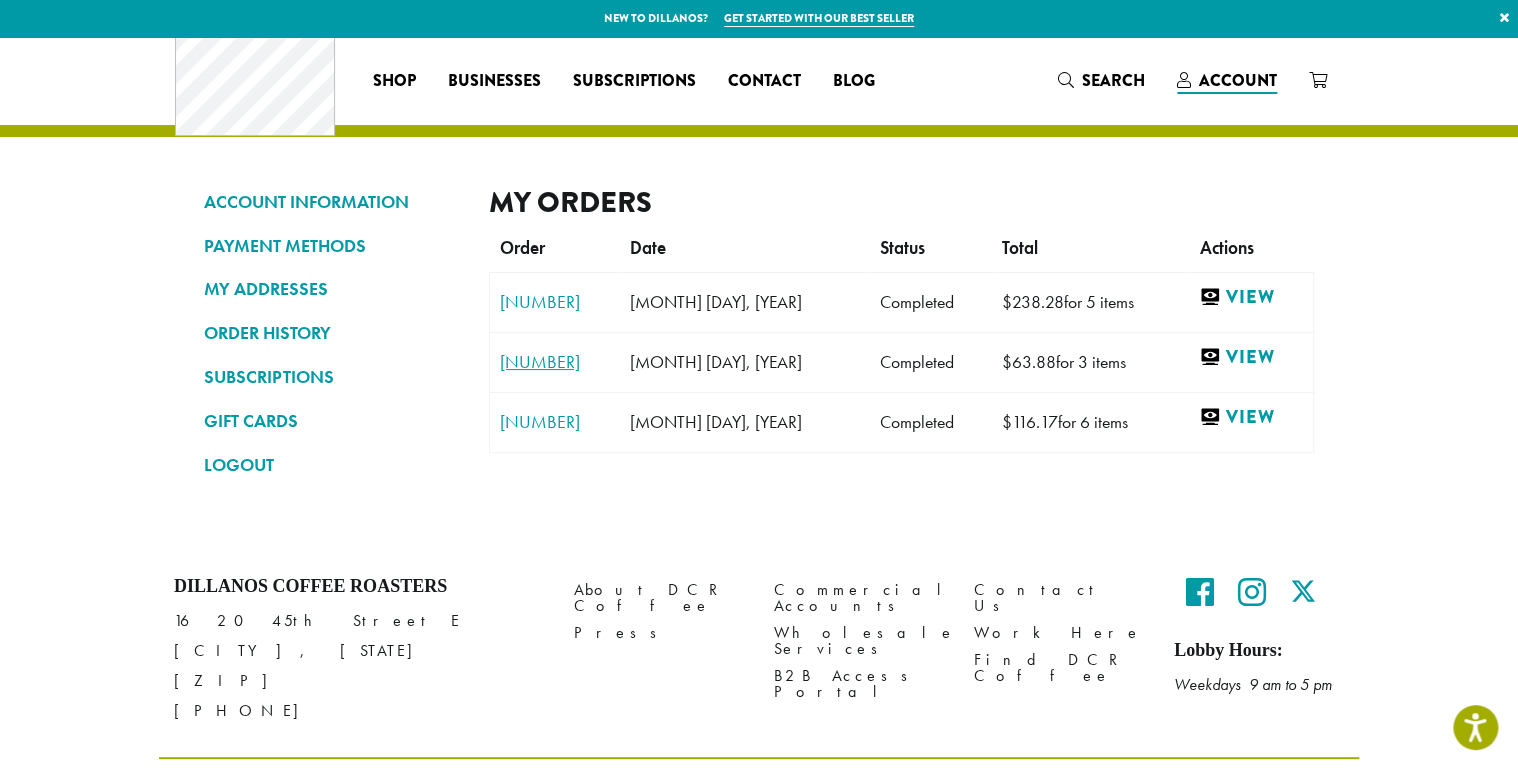 click on "[NUMBER]" at bounding box center (555, 362) 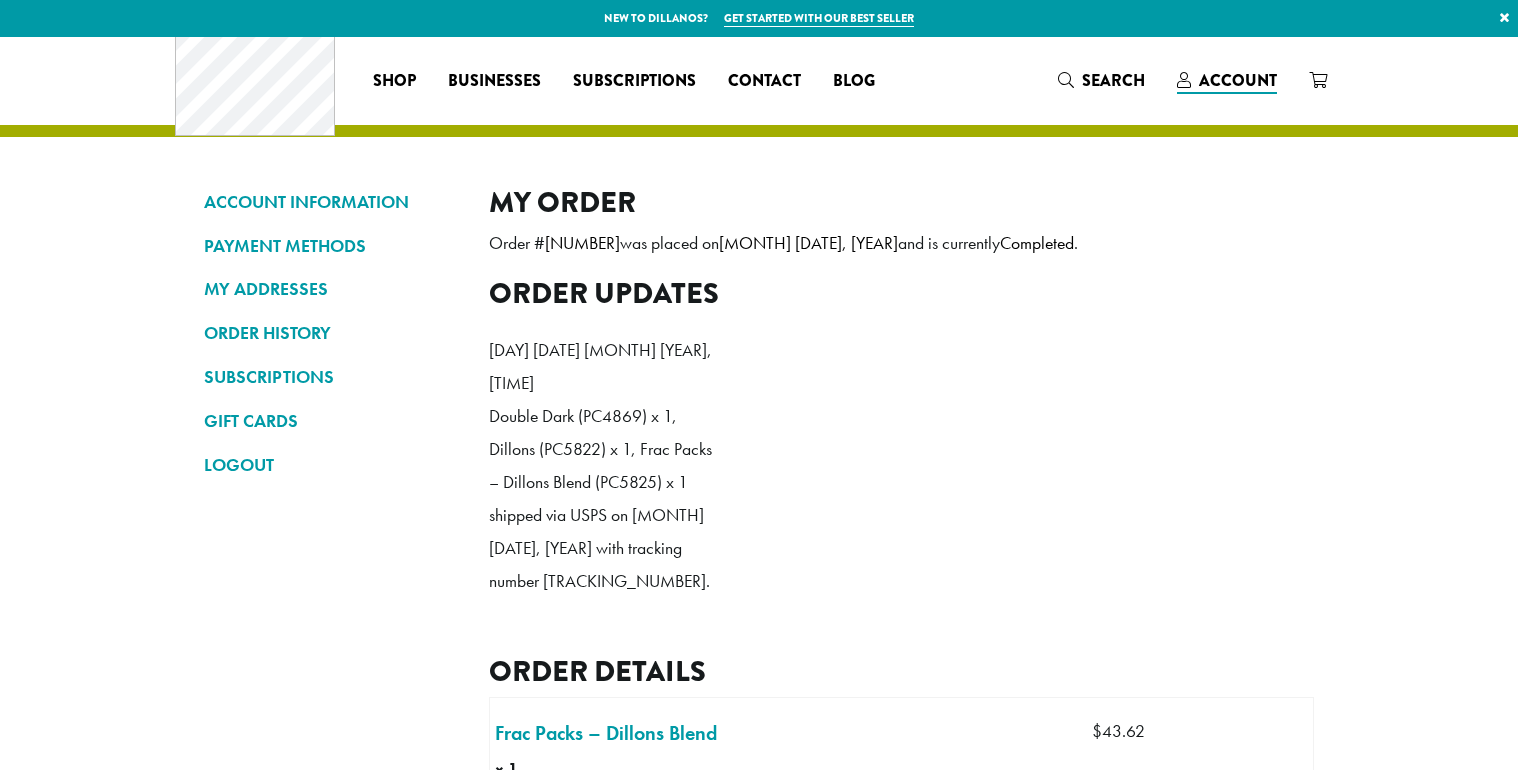 scroll, scrollTop: 0, scrollLeft: 0, axis: both 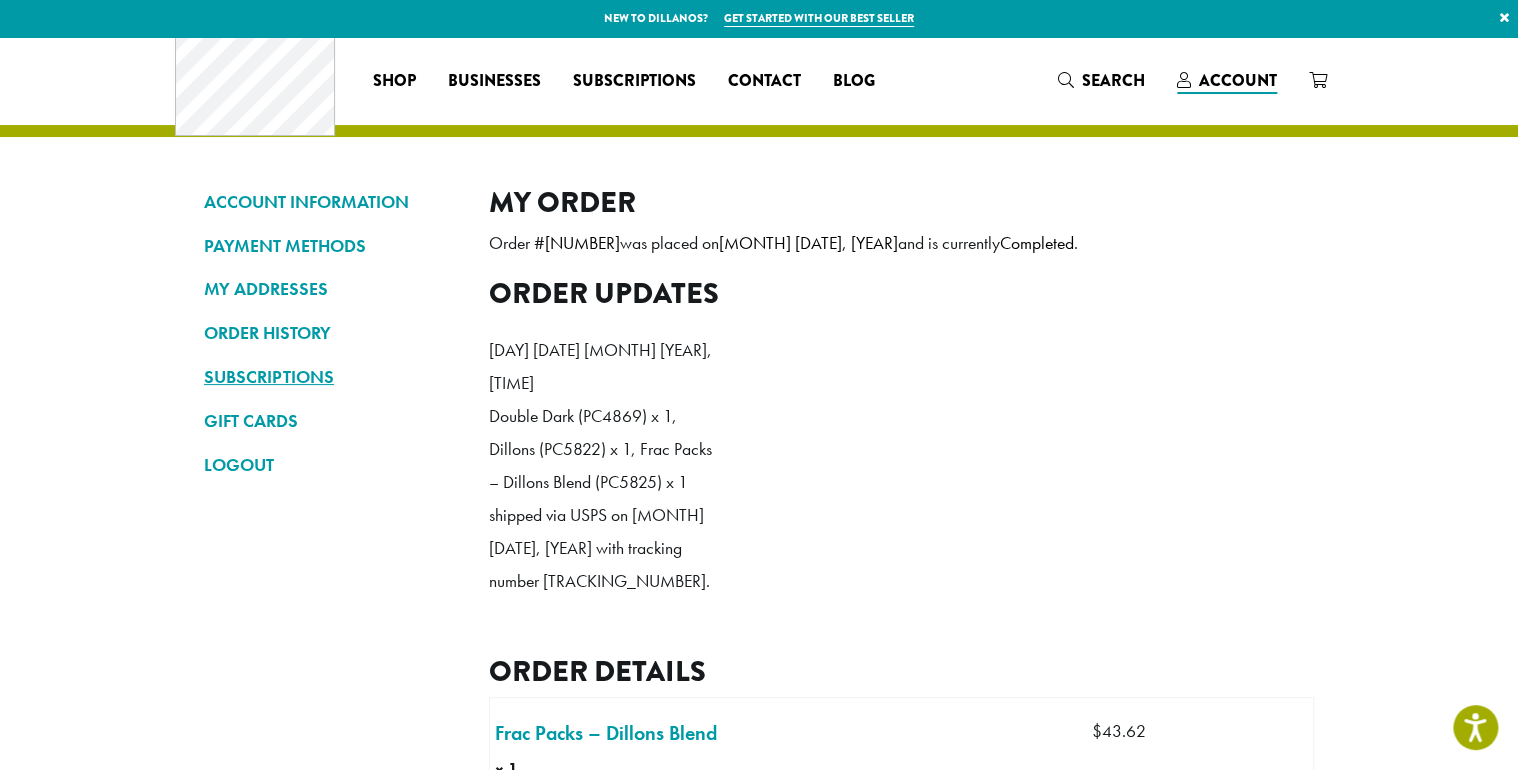 click on "SUBSCRIPTIONS" at bounding box center (331, 377) 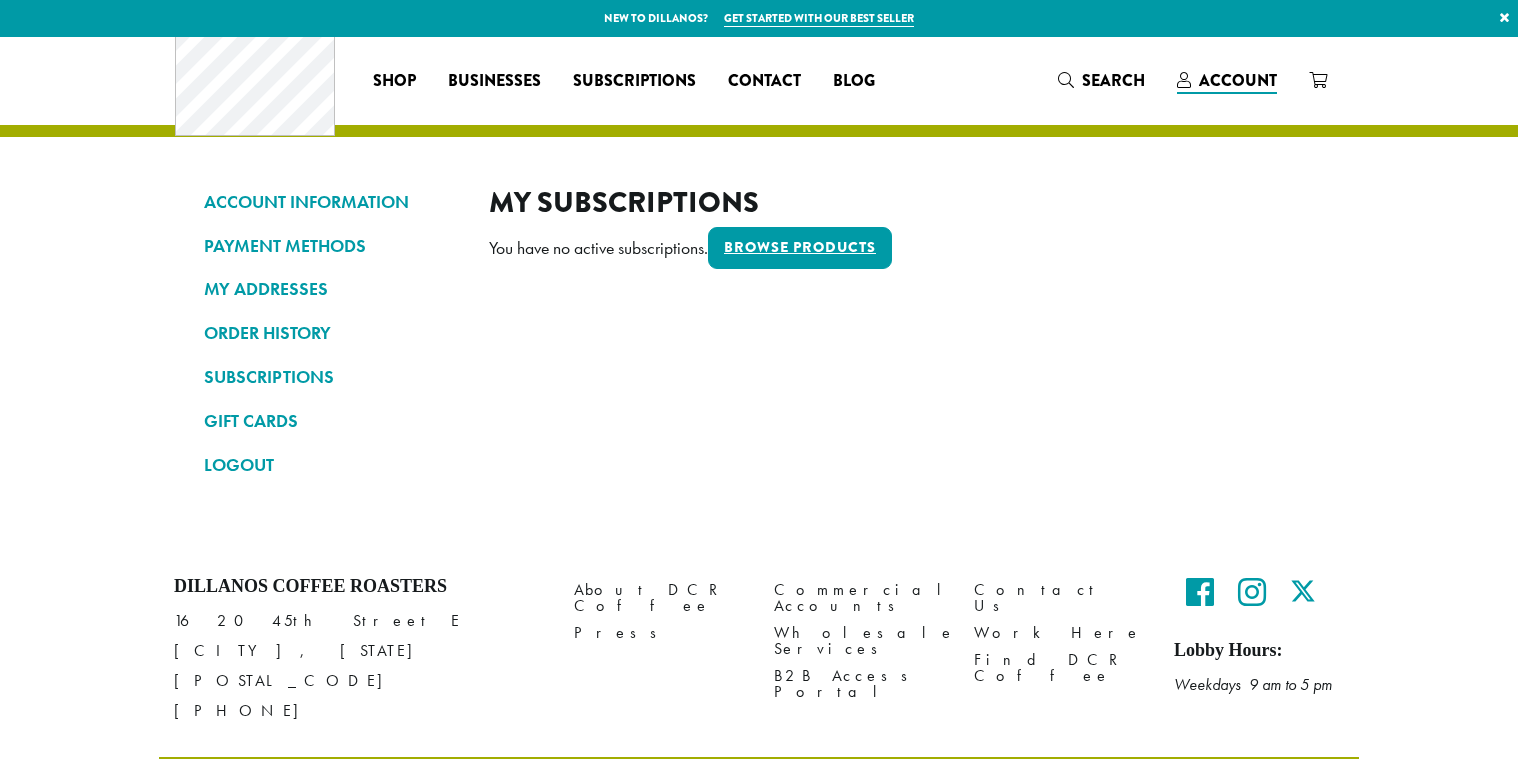 scroll, scrollTop: 0, scrollLeft: 0, axis: both 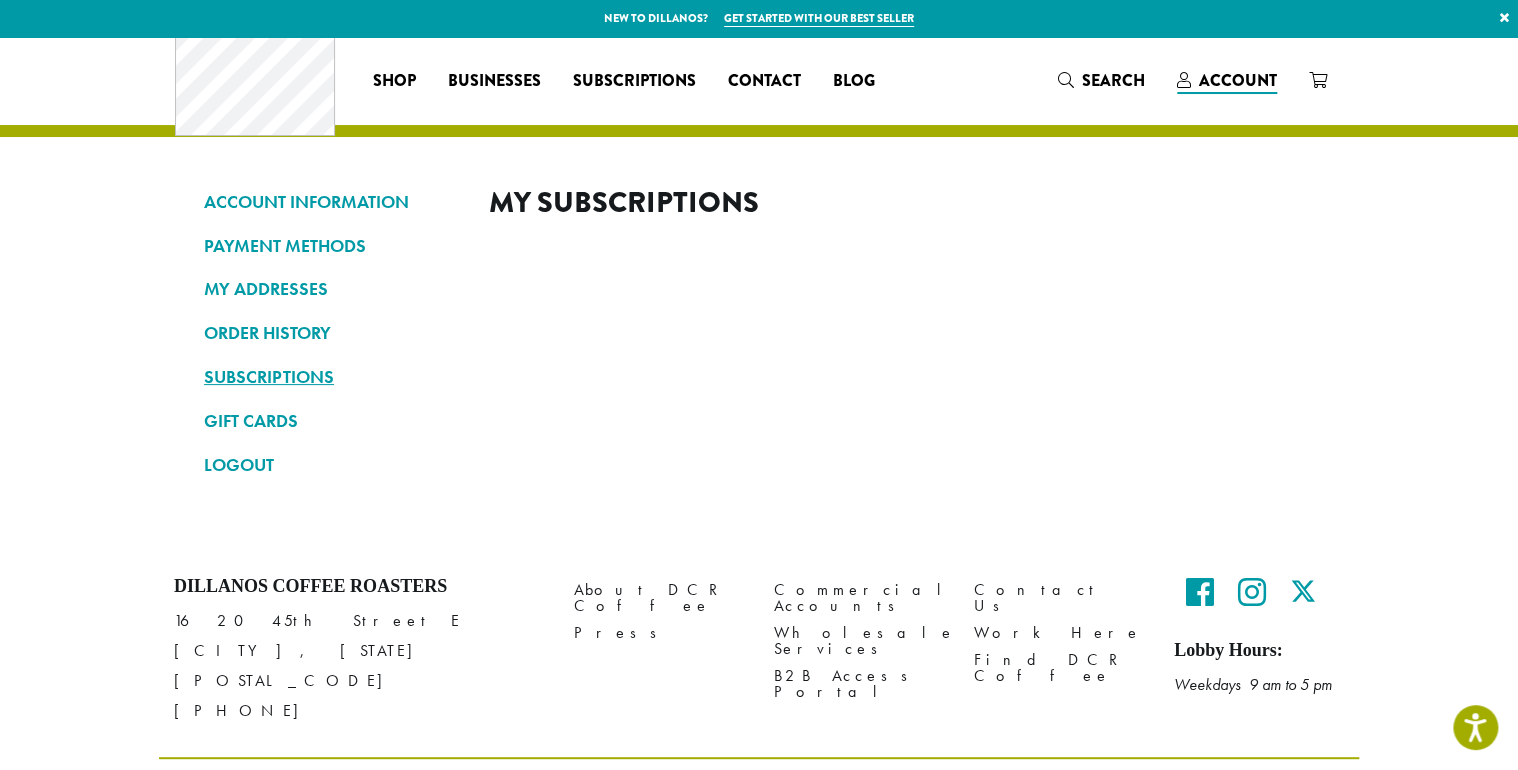 click on "SUBSCRIPTIONS" at bounding box center [331, 377] 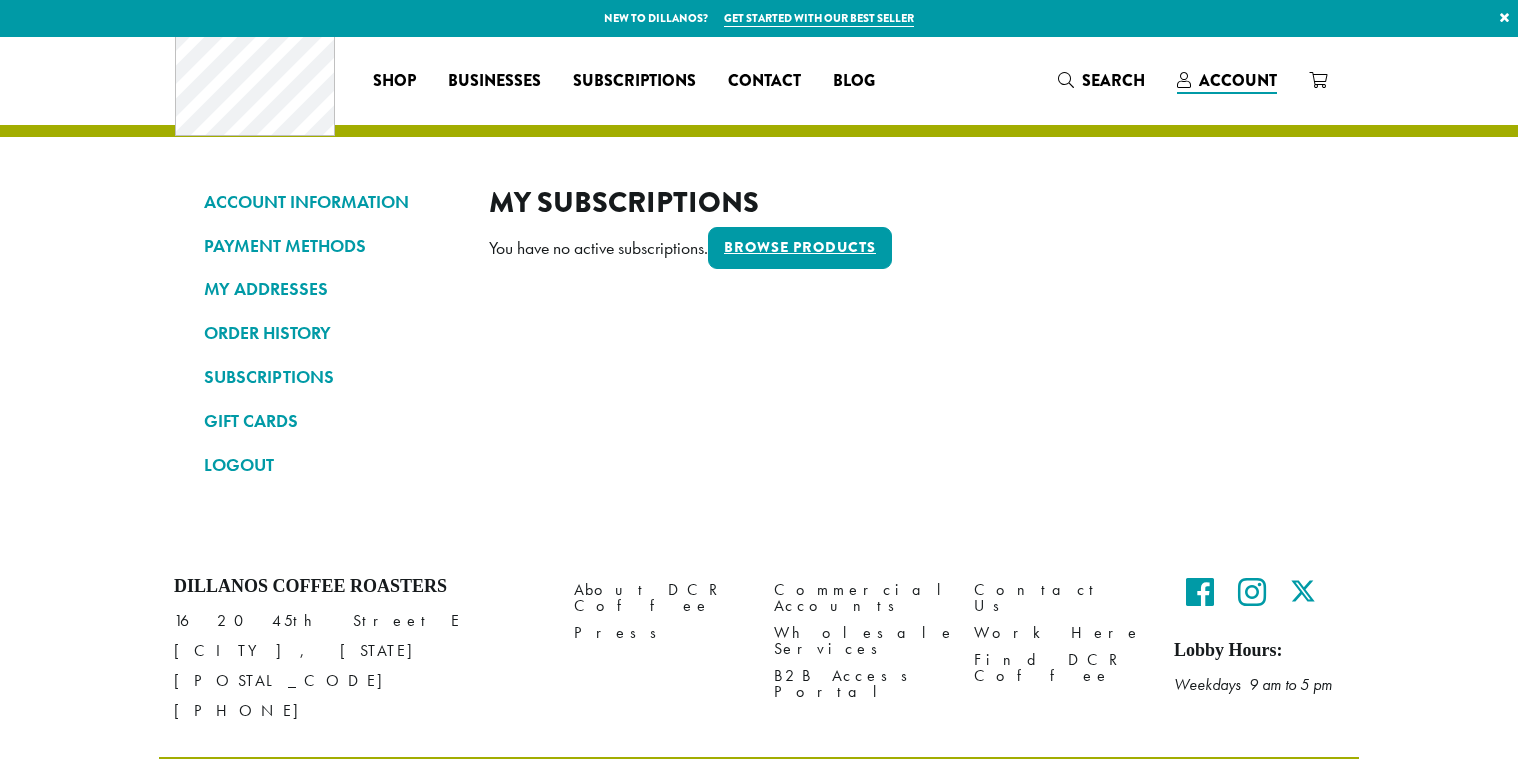scroll, scrollTop: 0, scrollLeft: 0, axis: both 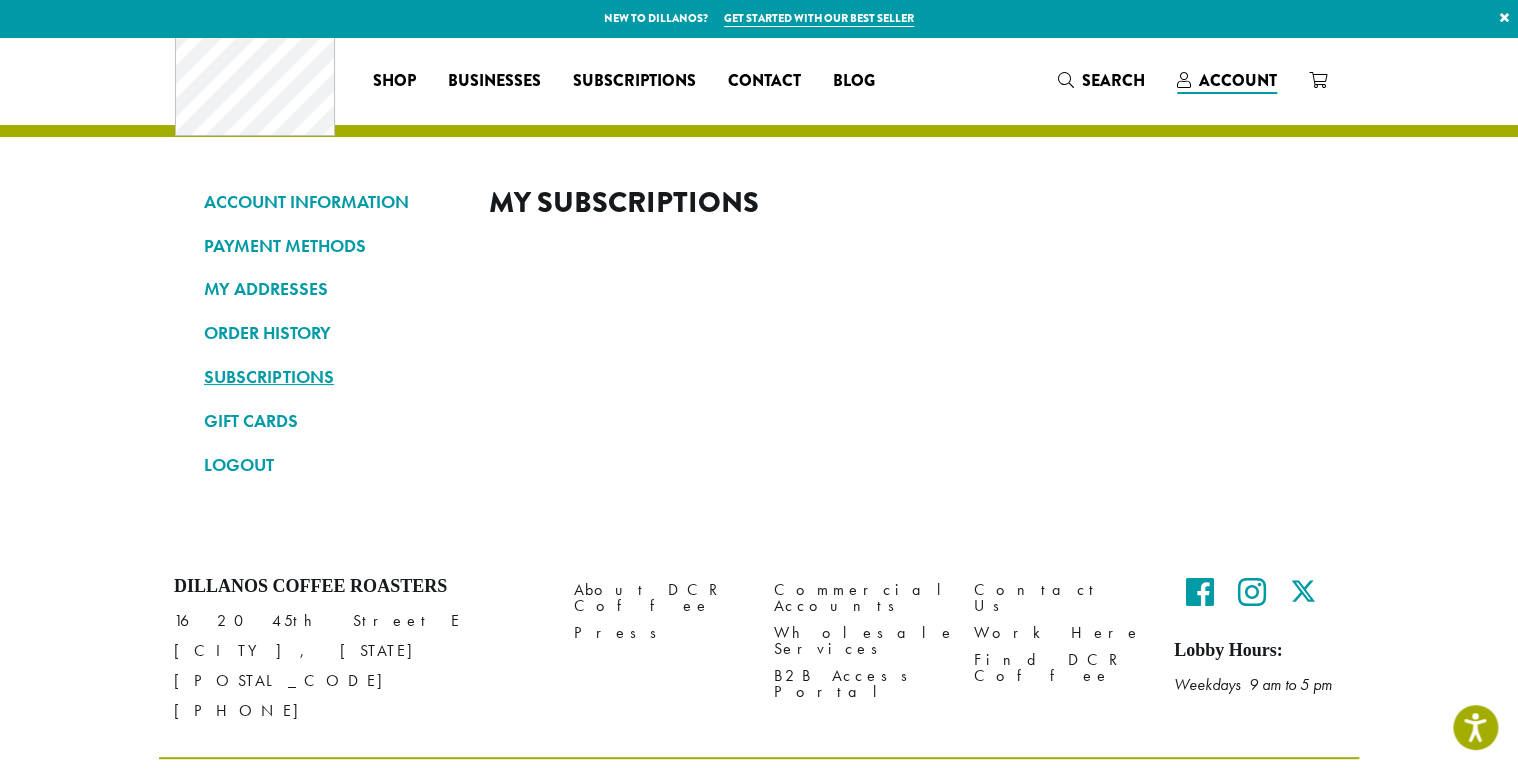 click on "SUBSCRIPTIONS" at bounding box center [331, 377] 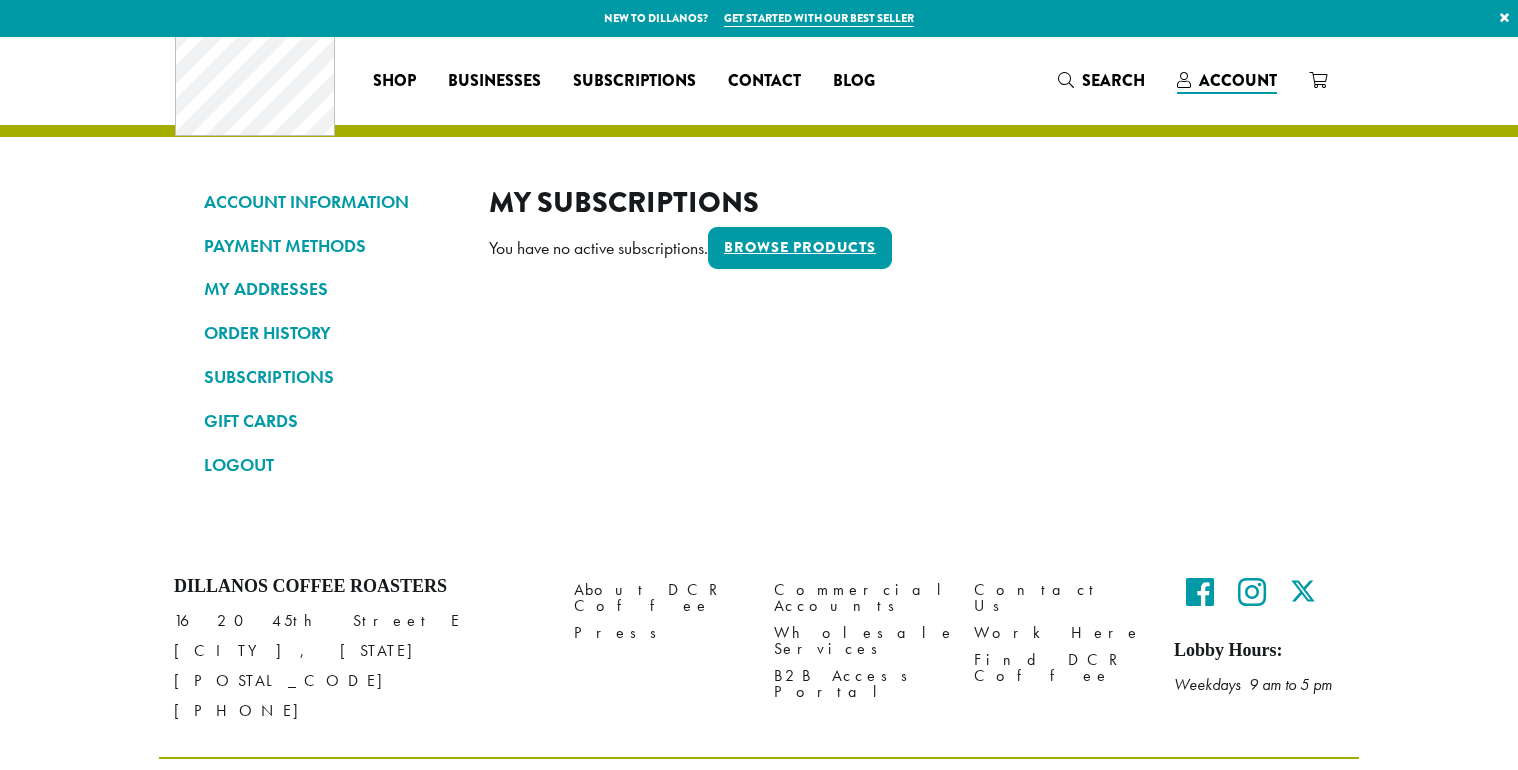 scroll, scrollTop: 0, scrollLeft: 0, axis: both 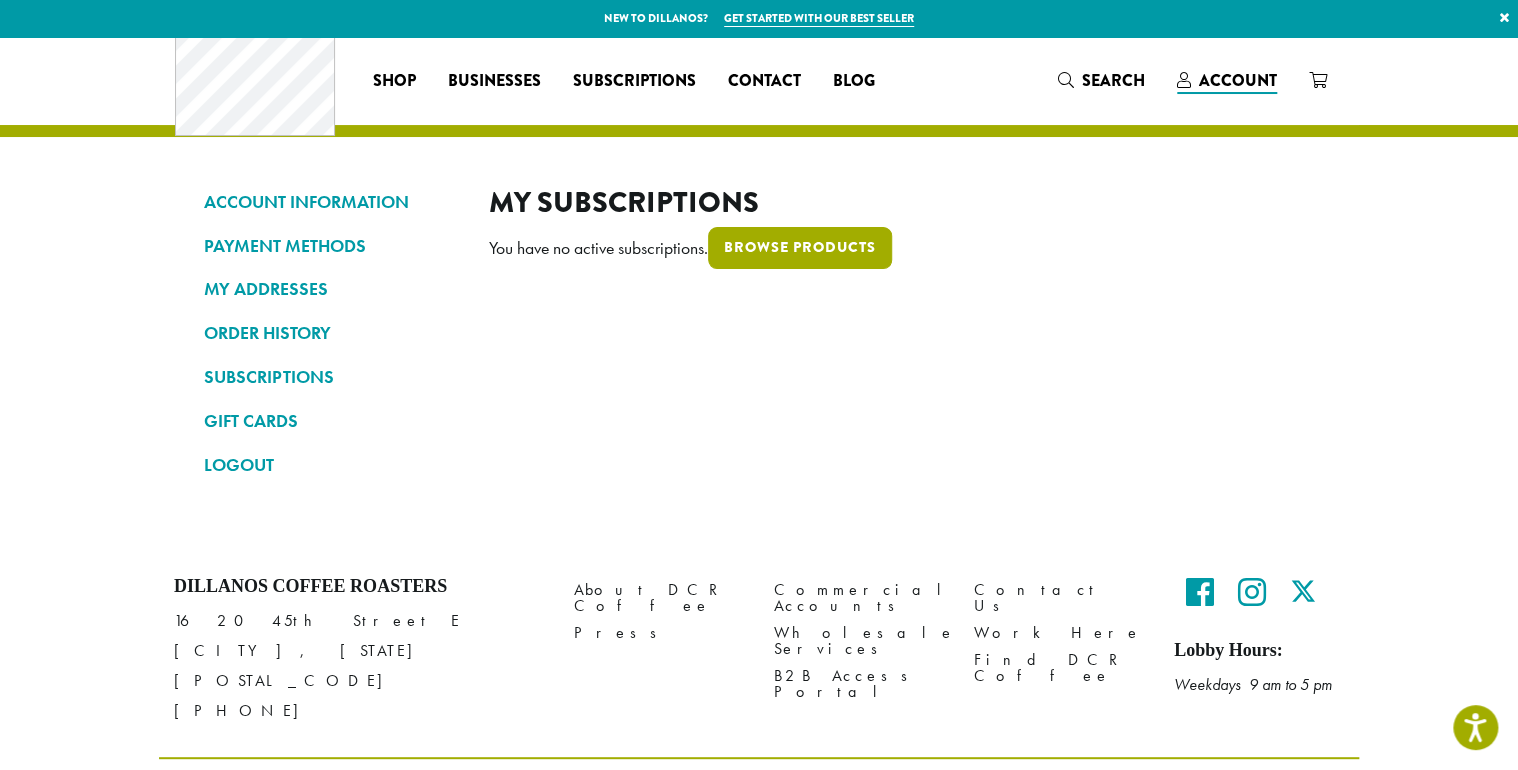 click on "Browse products" at bounding box center [800, 248] 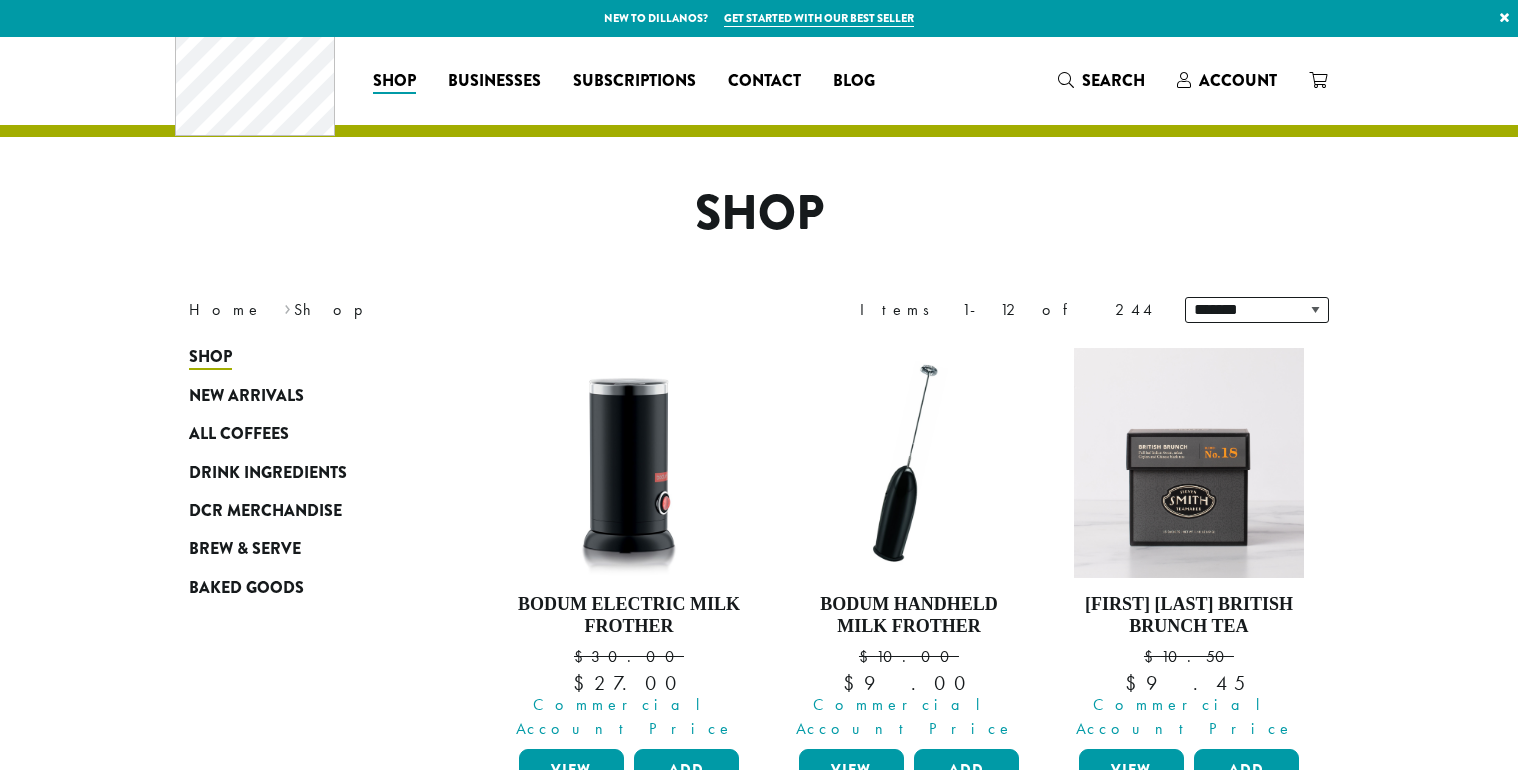 scroll, scrollTop: 0, scrollLeft: 0, axis: both 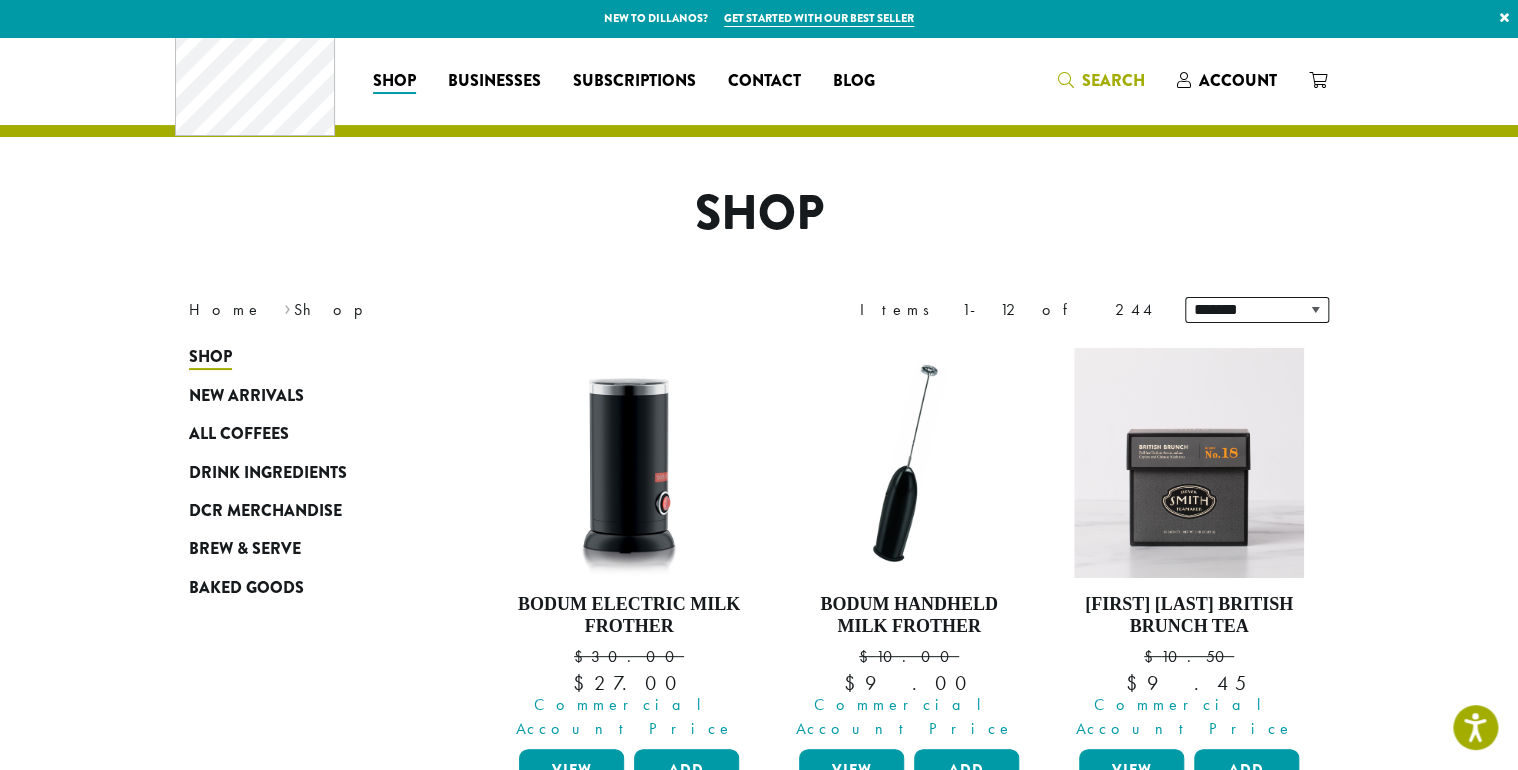 click on "Search" at bounding box center (1113, 80) 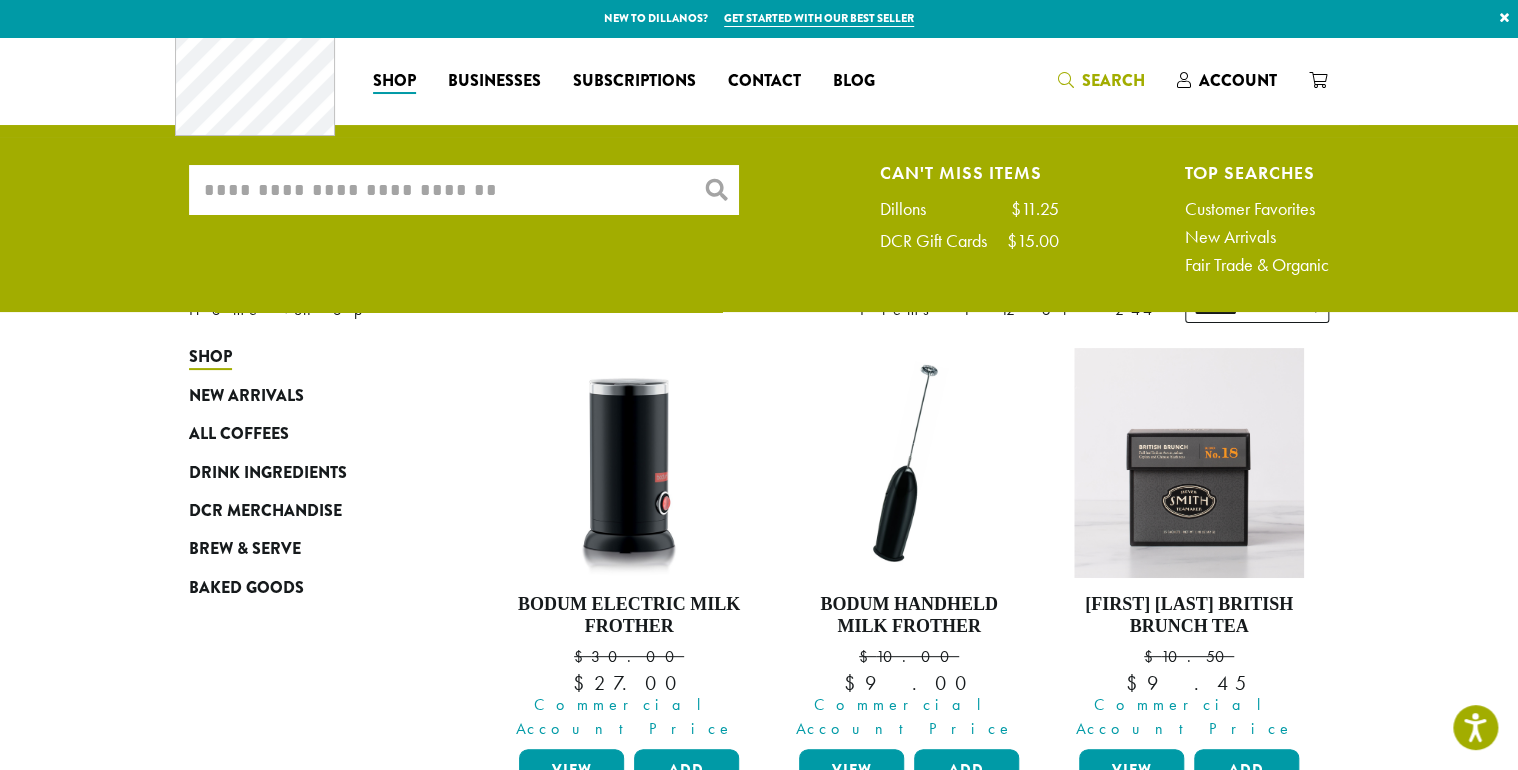 click on "What are you searching for?" at bounding box center [464, 190] 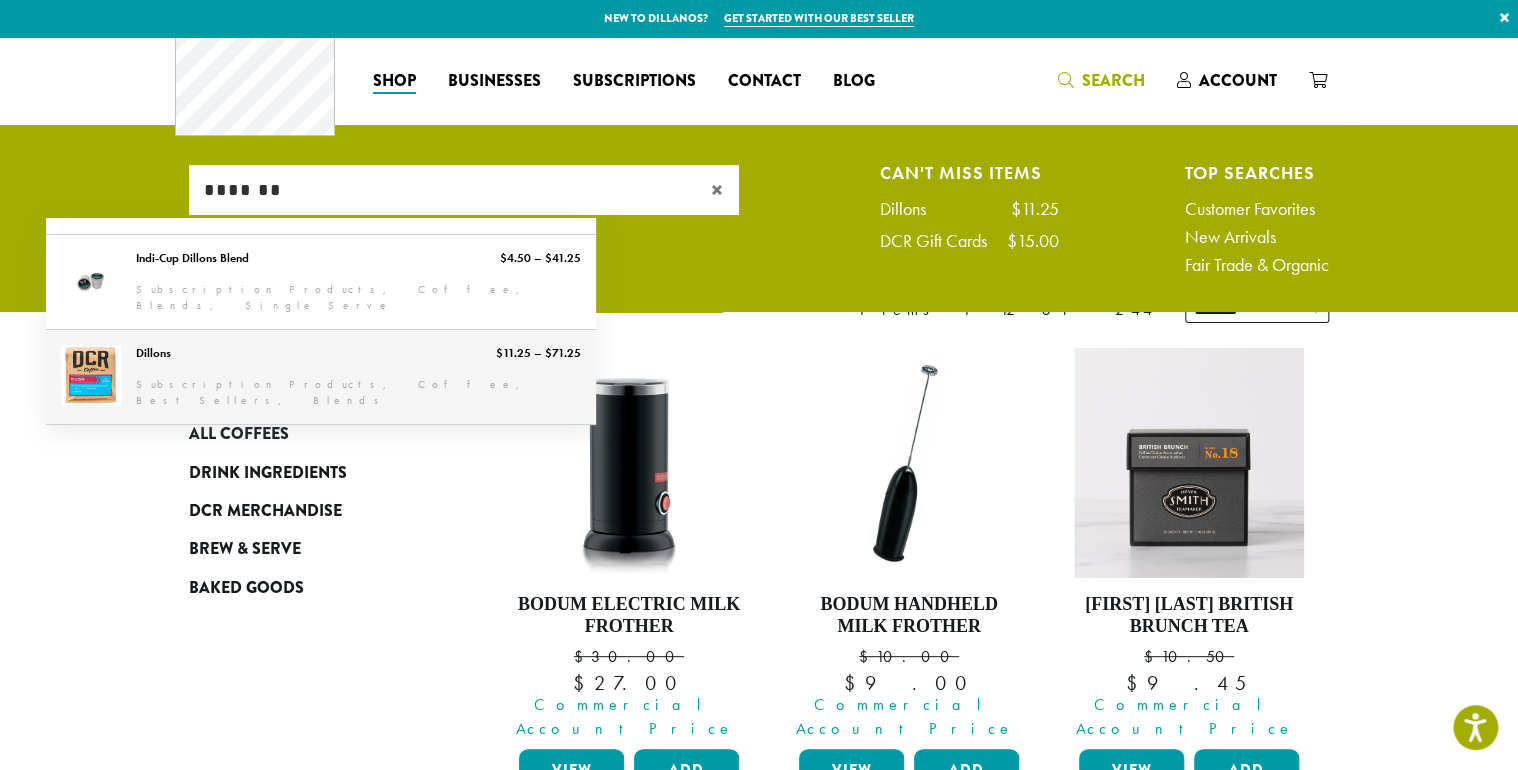 type on "*******" 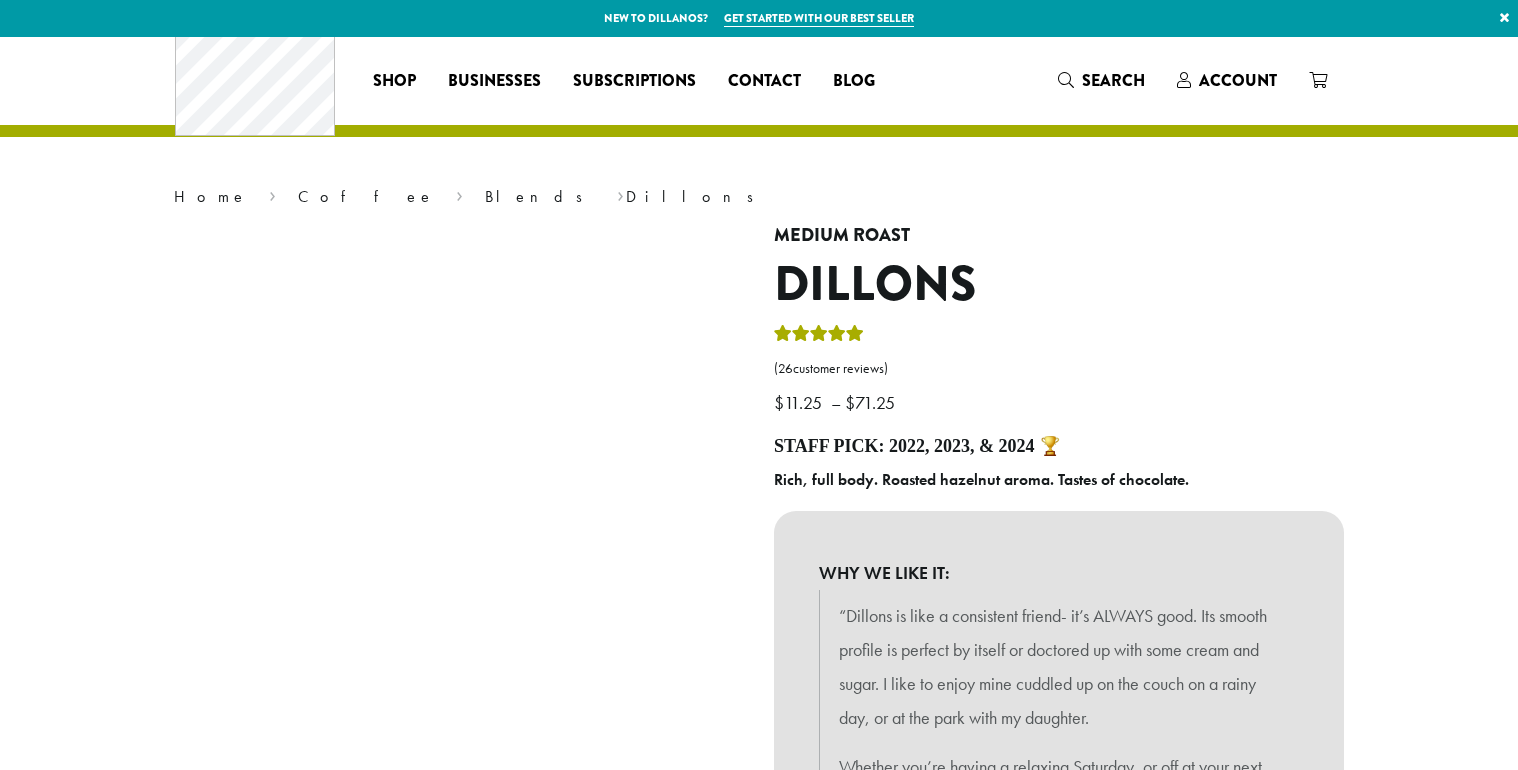 scroll, scrollTop: 0, scrollLeft: 0, axis: both 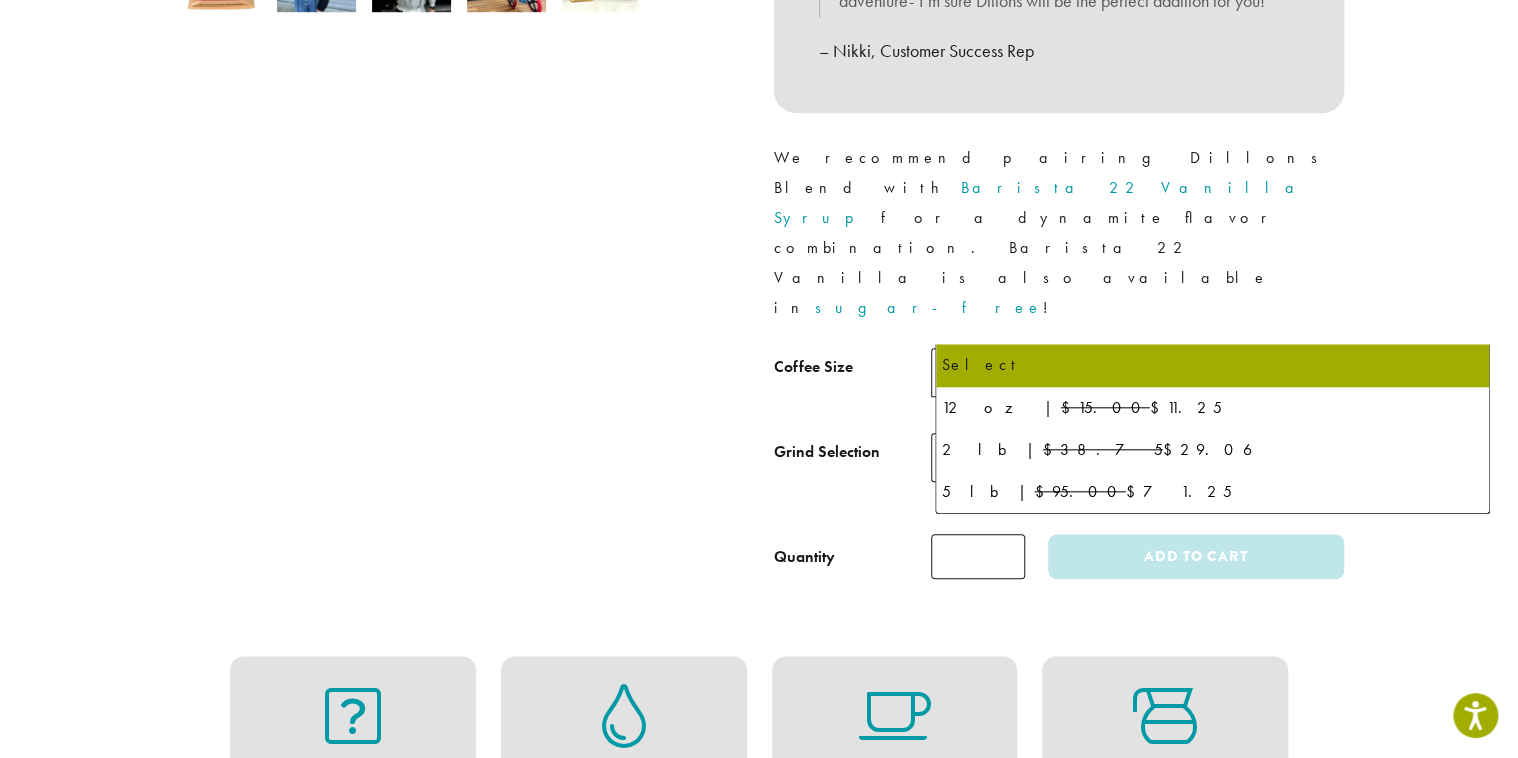 click 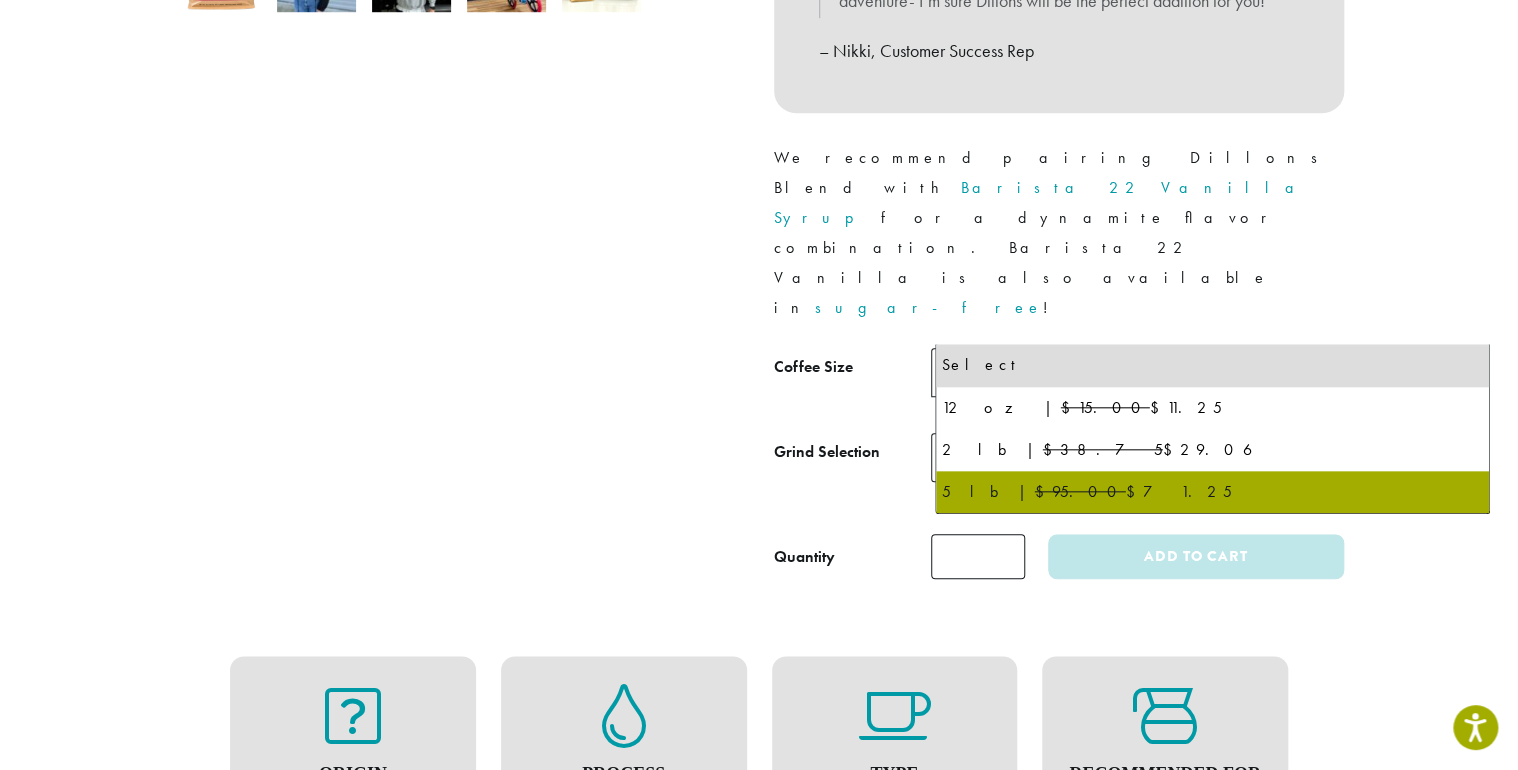 select on "**********" 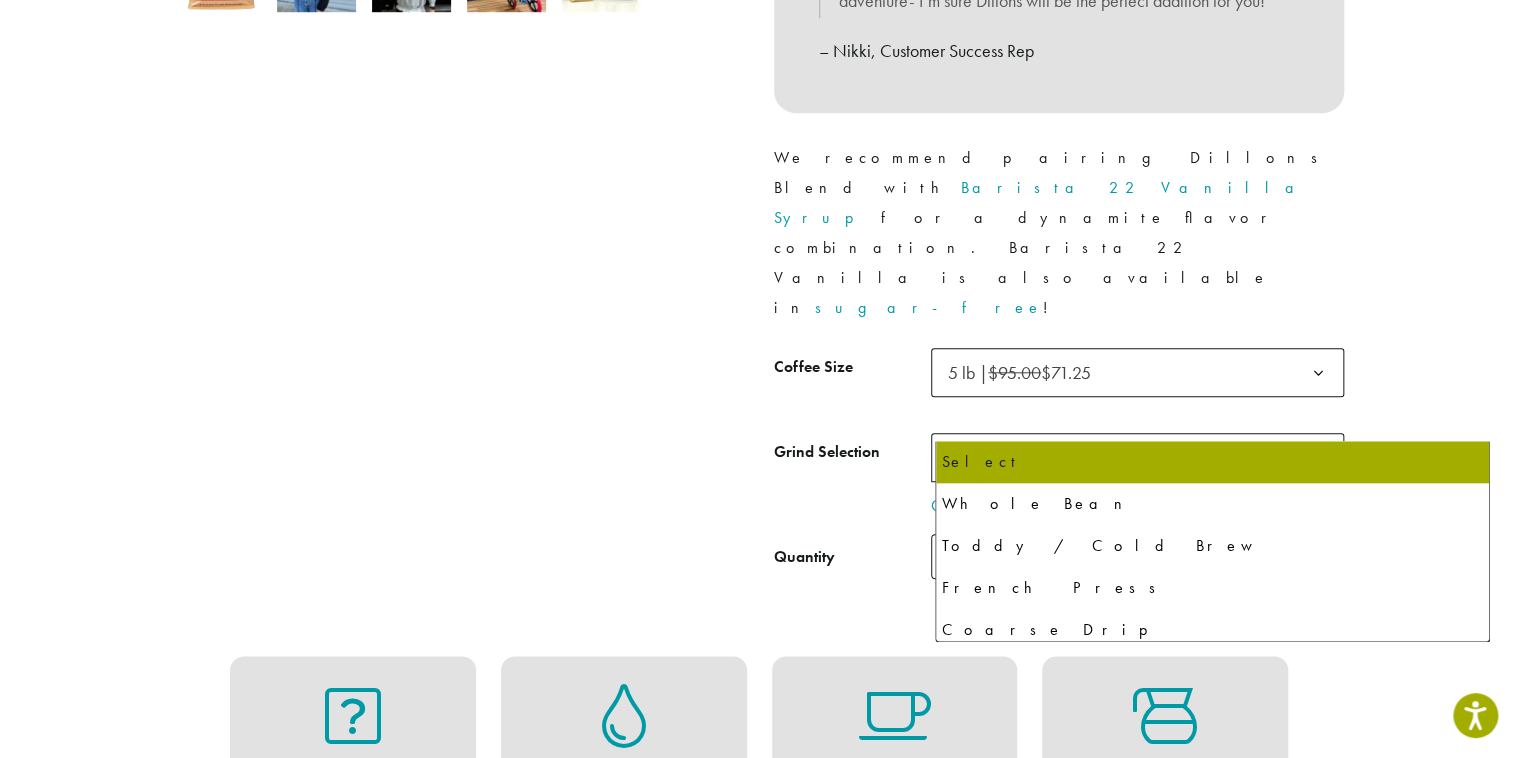 click 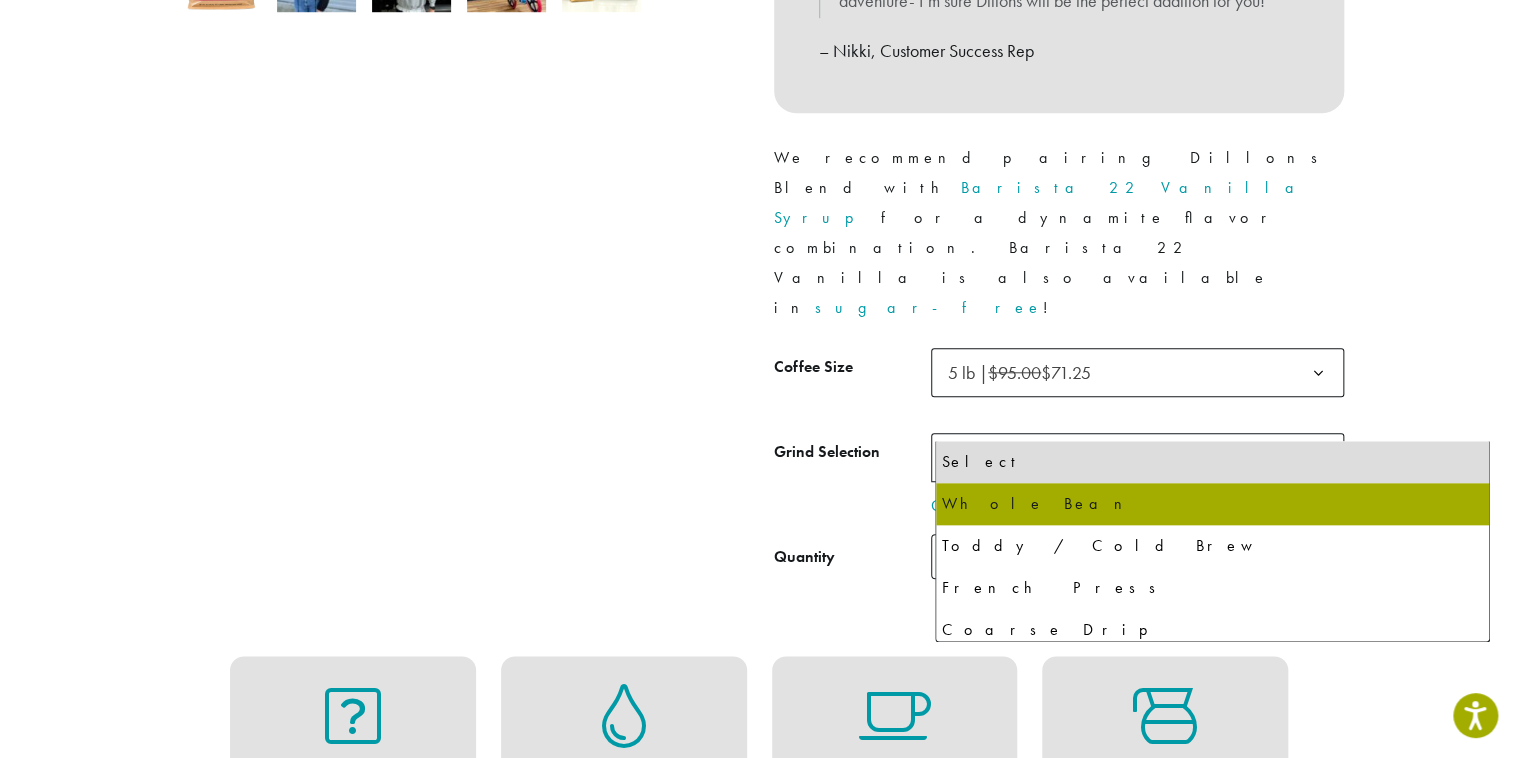 select on "**********" 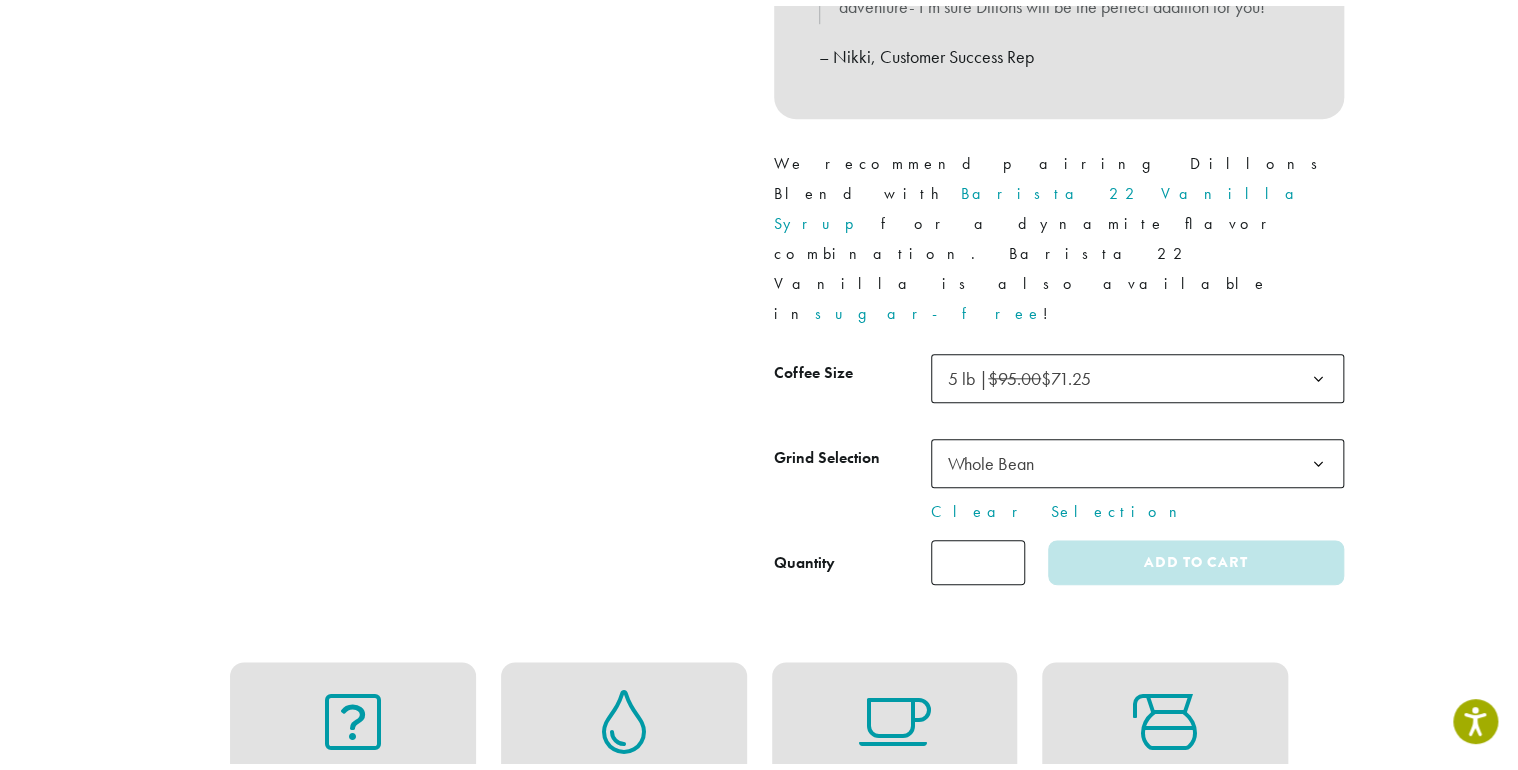 scroll, scrollTop: 772, scrollLeft: 0, axis: vertical 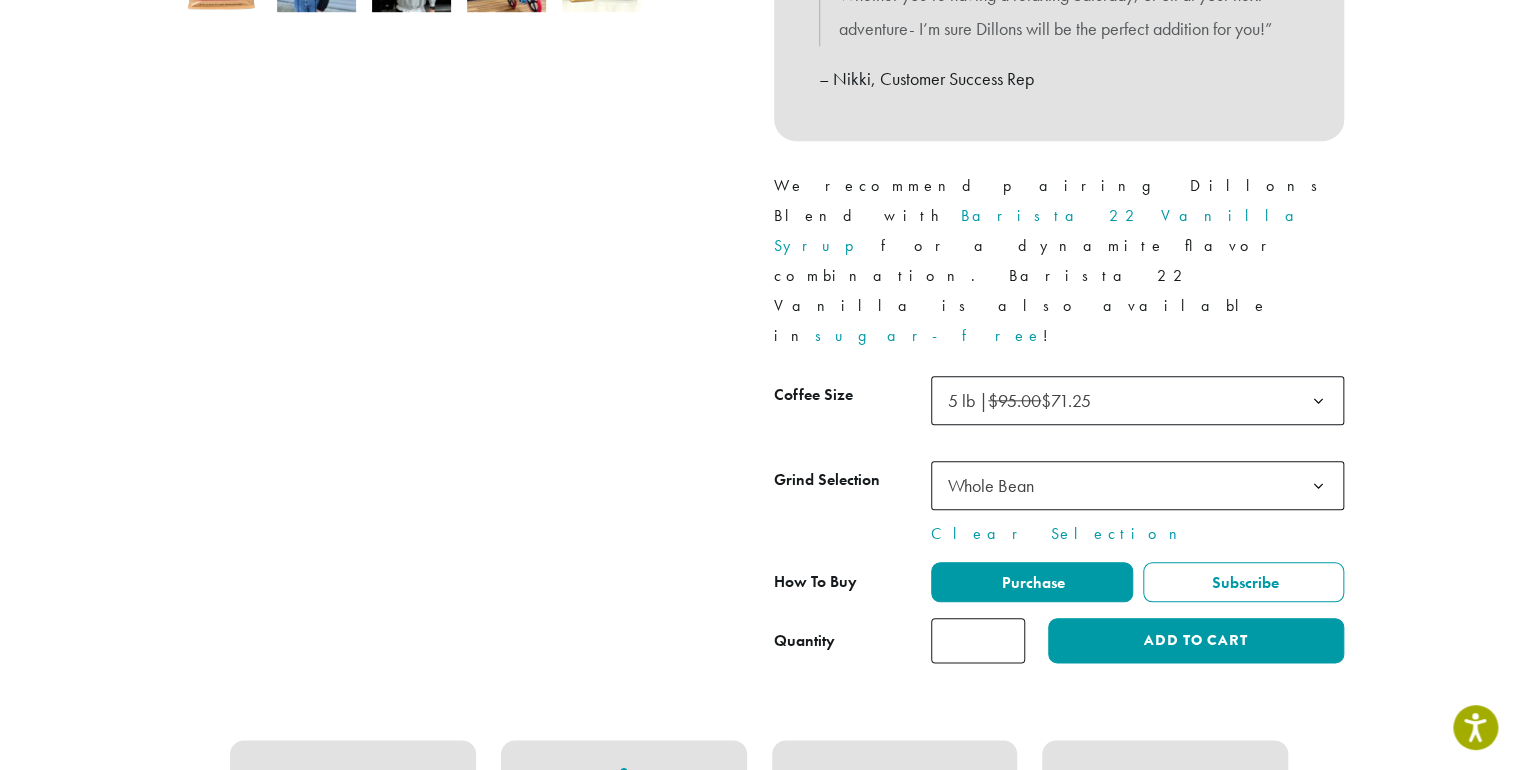 click on "*" 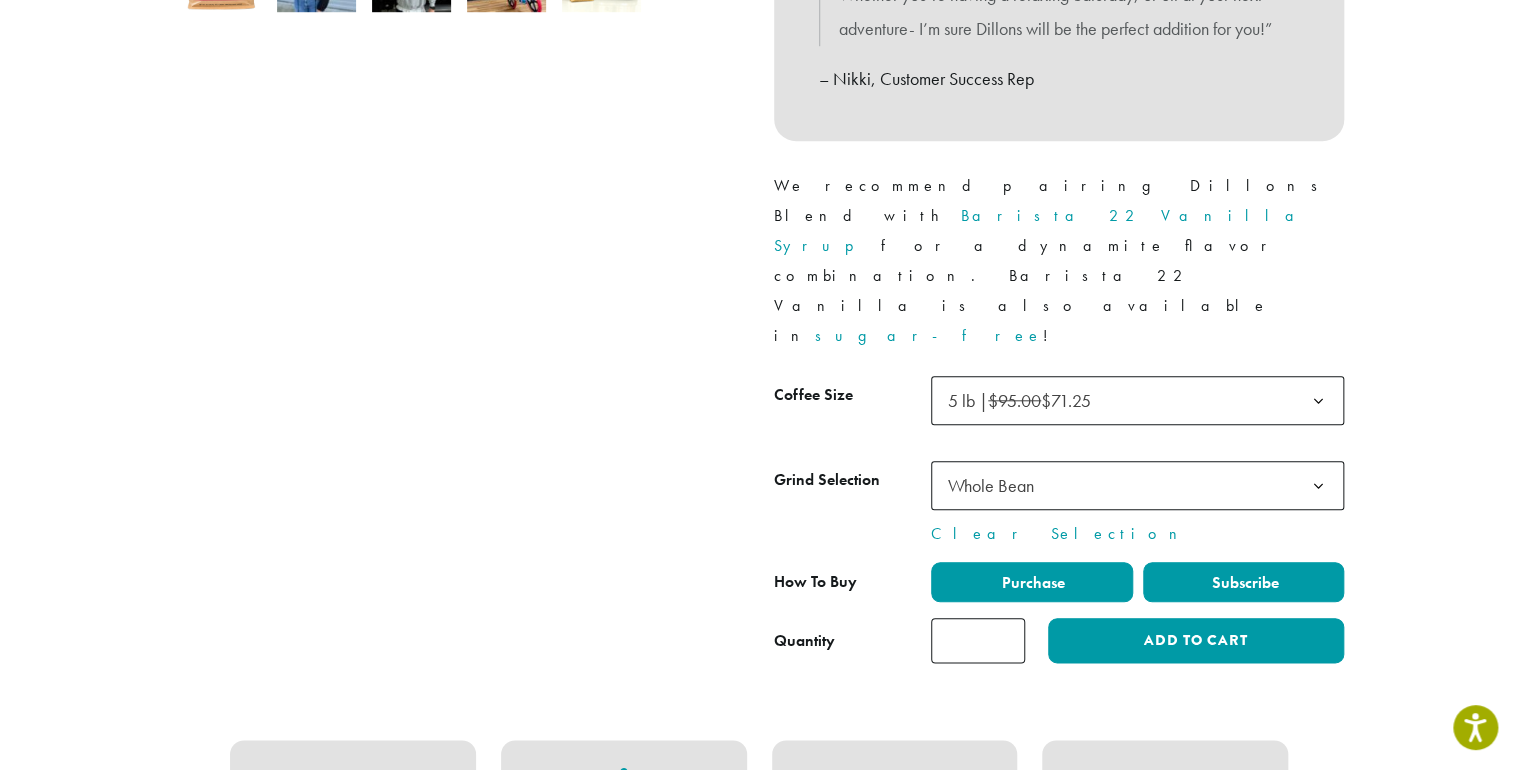 type on "*" 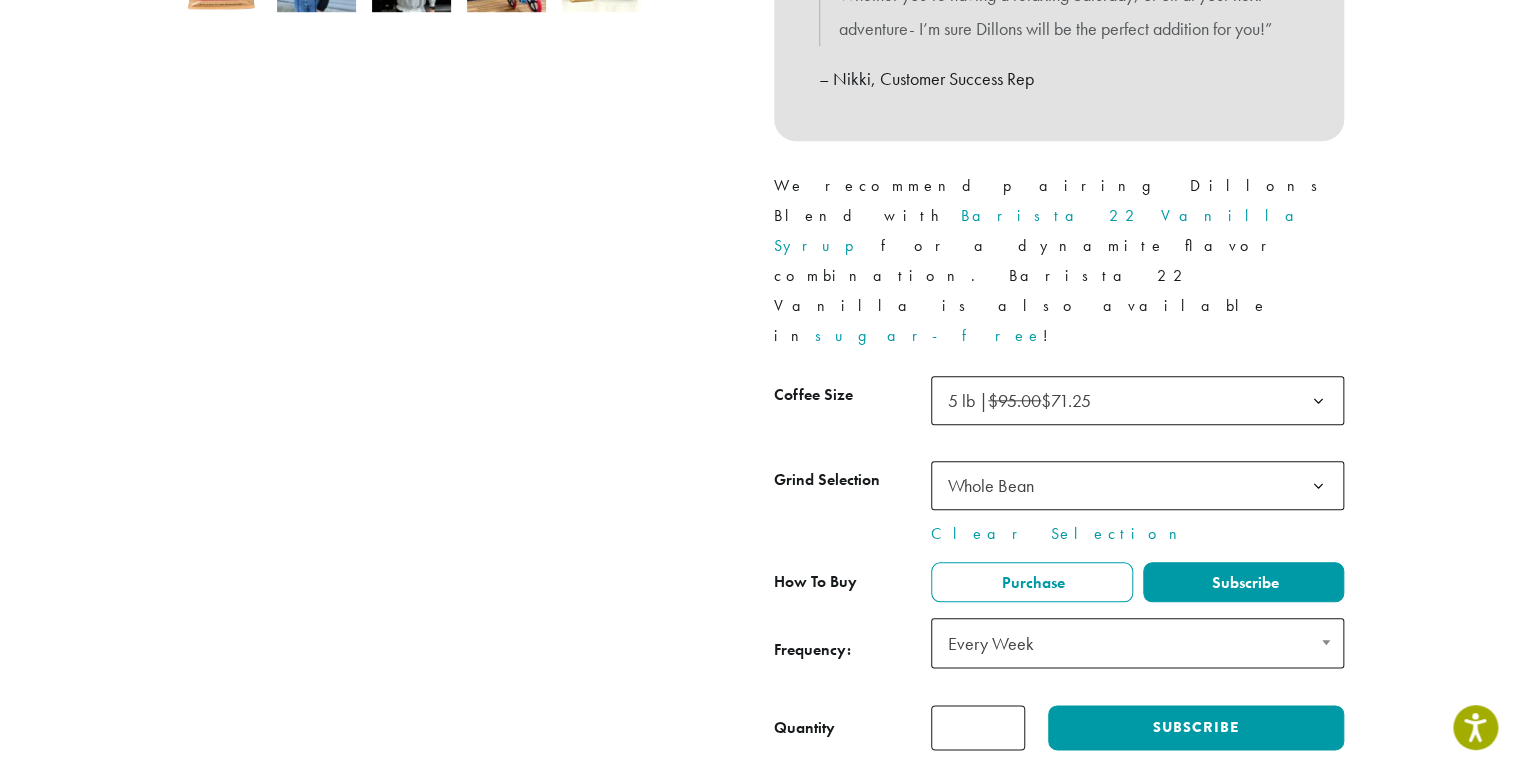 scroll, scrollTop: 1038, scrollLeft: 0, axis: vertical 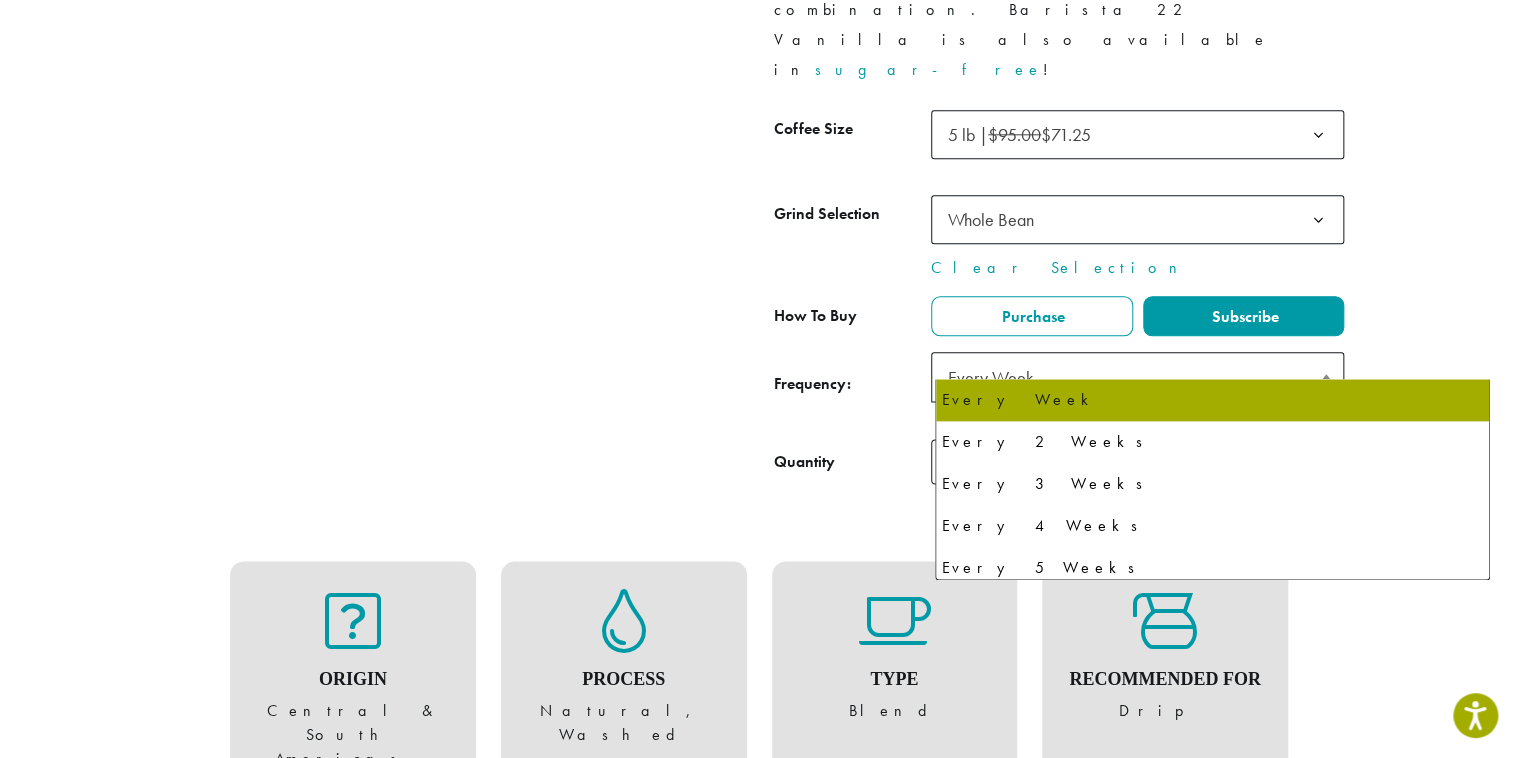 click 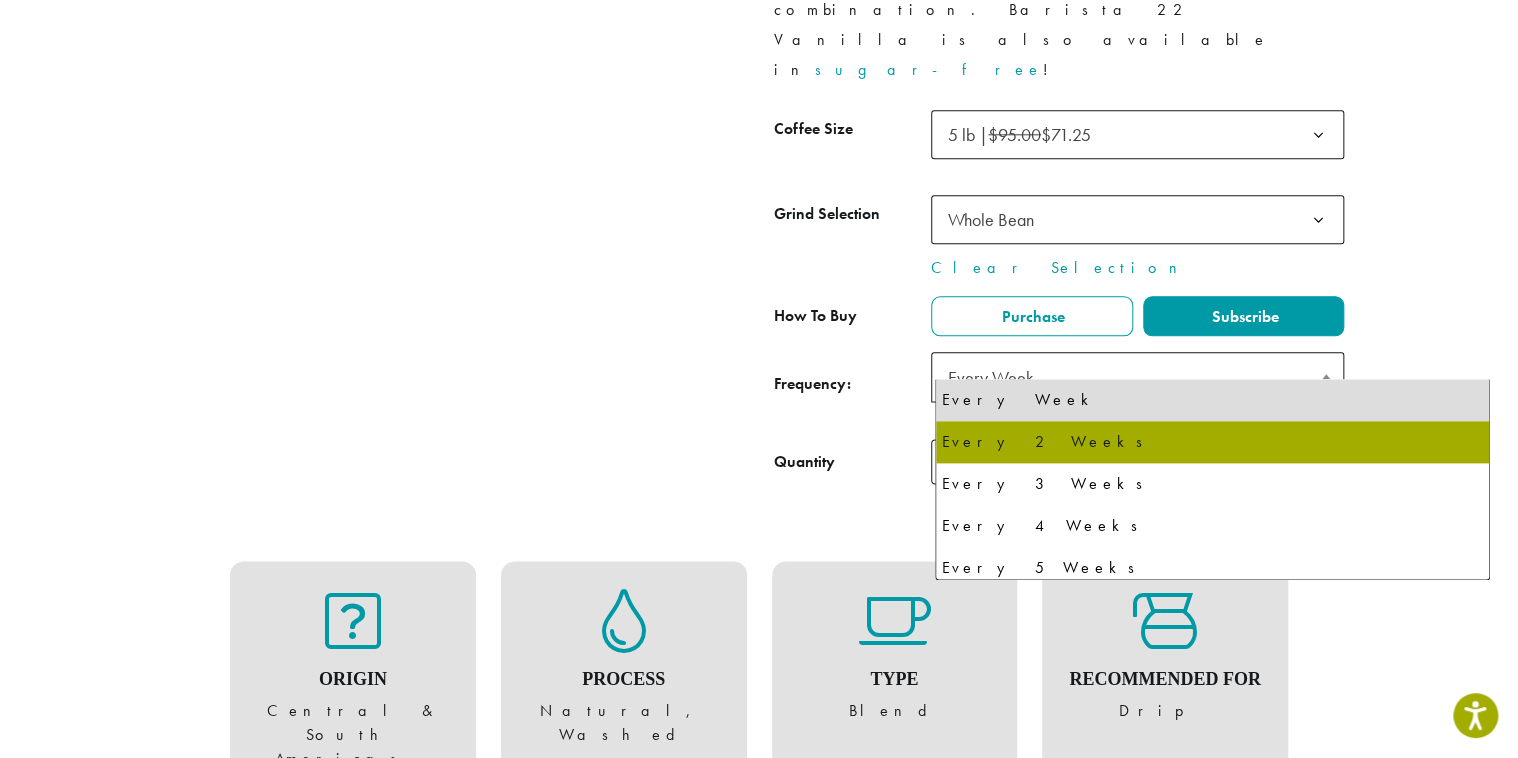 select on "******" 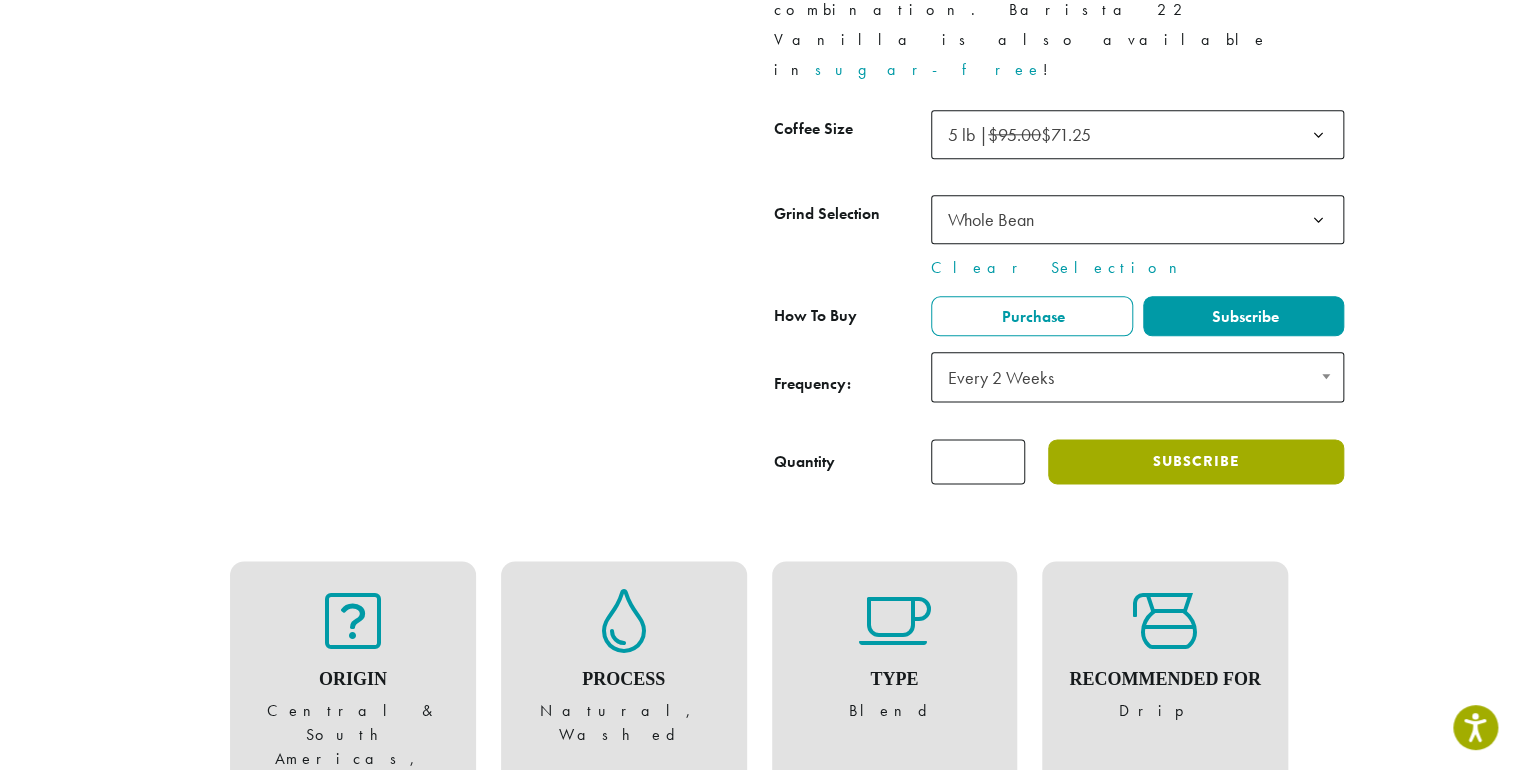 click on "Subscribe" 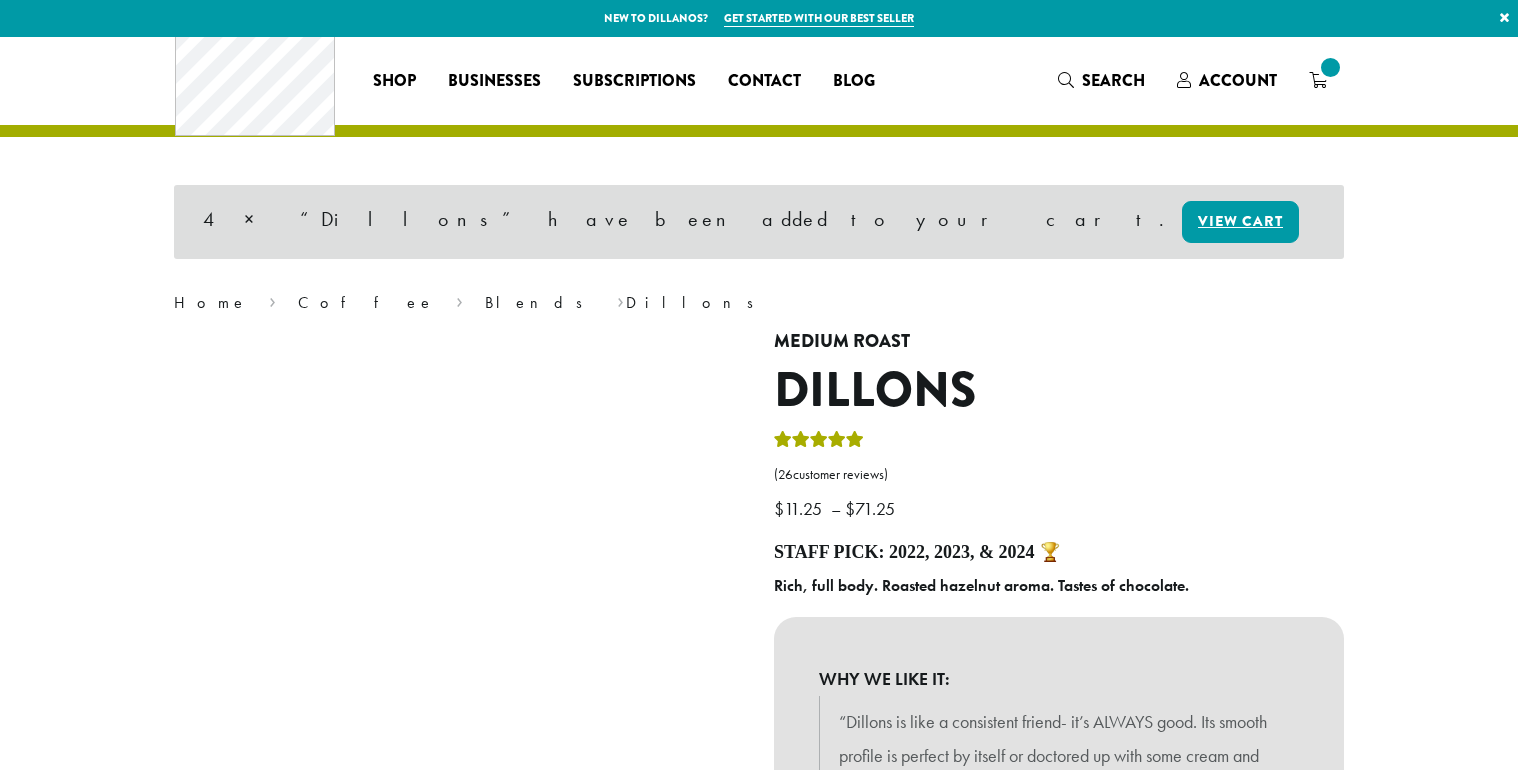 scroll, scrollTop: 0, scrollLeft: 0, axis: both 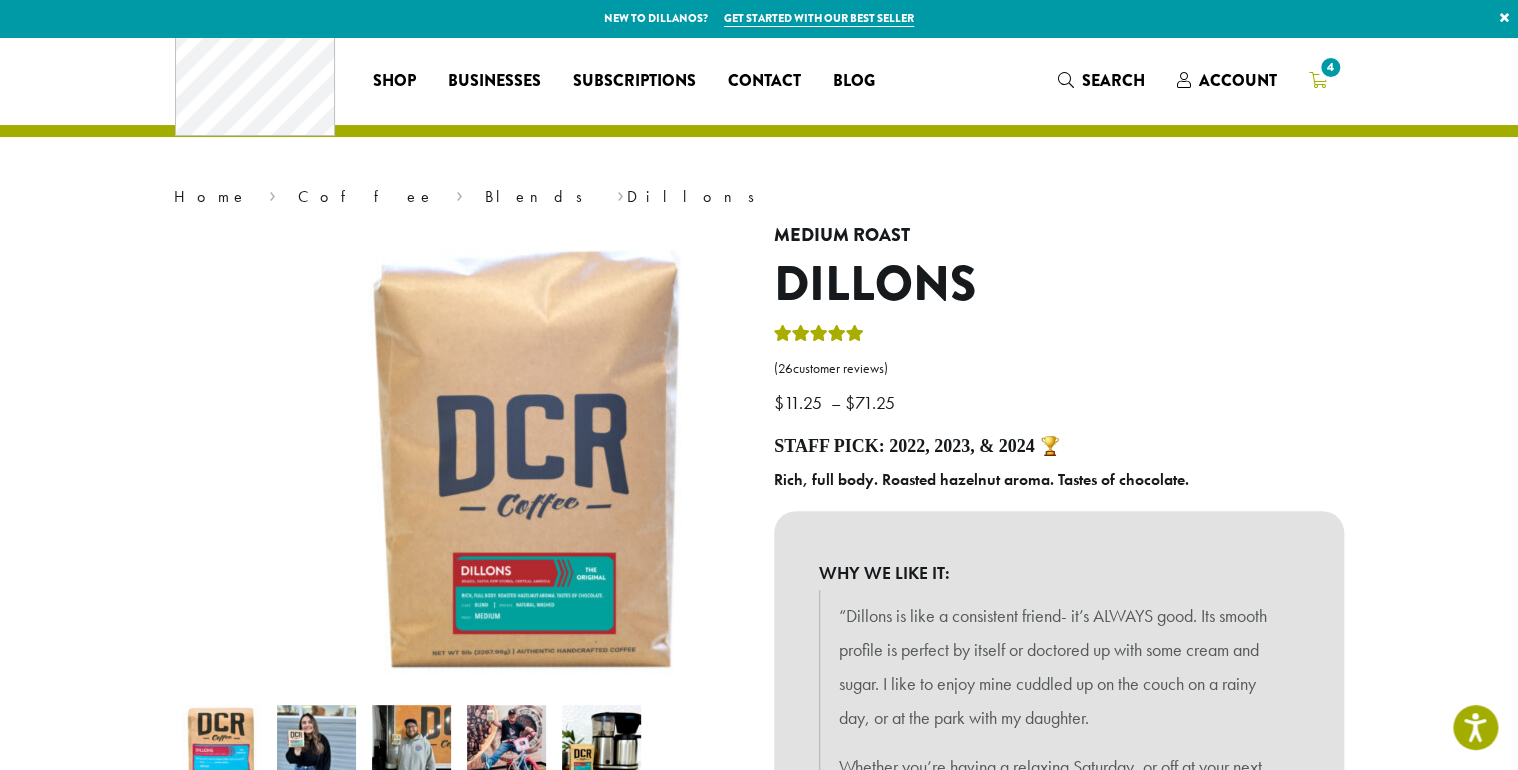 click on "4" at bounding box center [1330, 67] 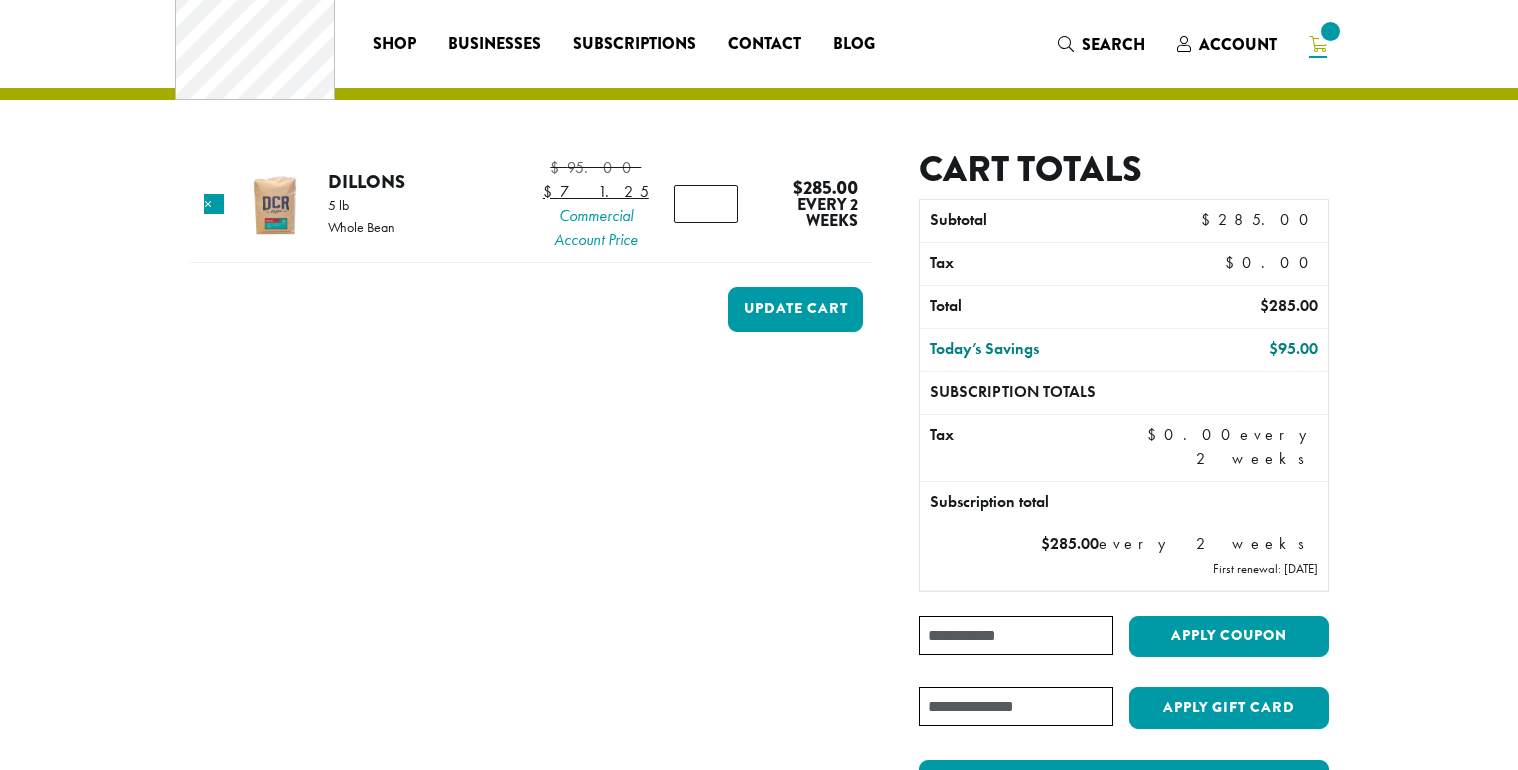 scroll, scrollTop: 0, scrollLeft: 0, axis: both 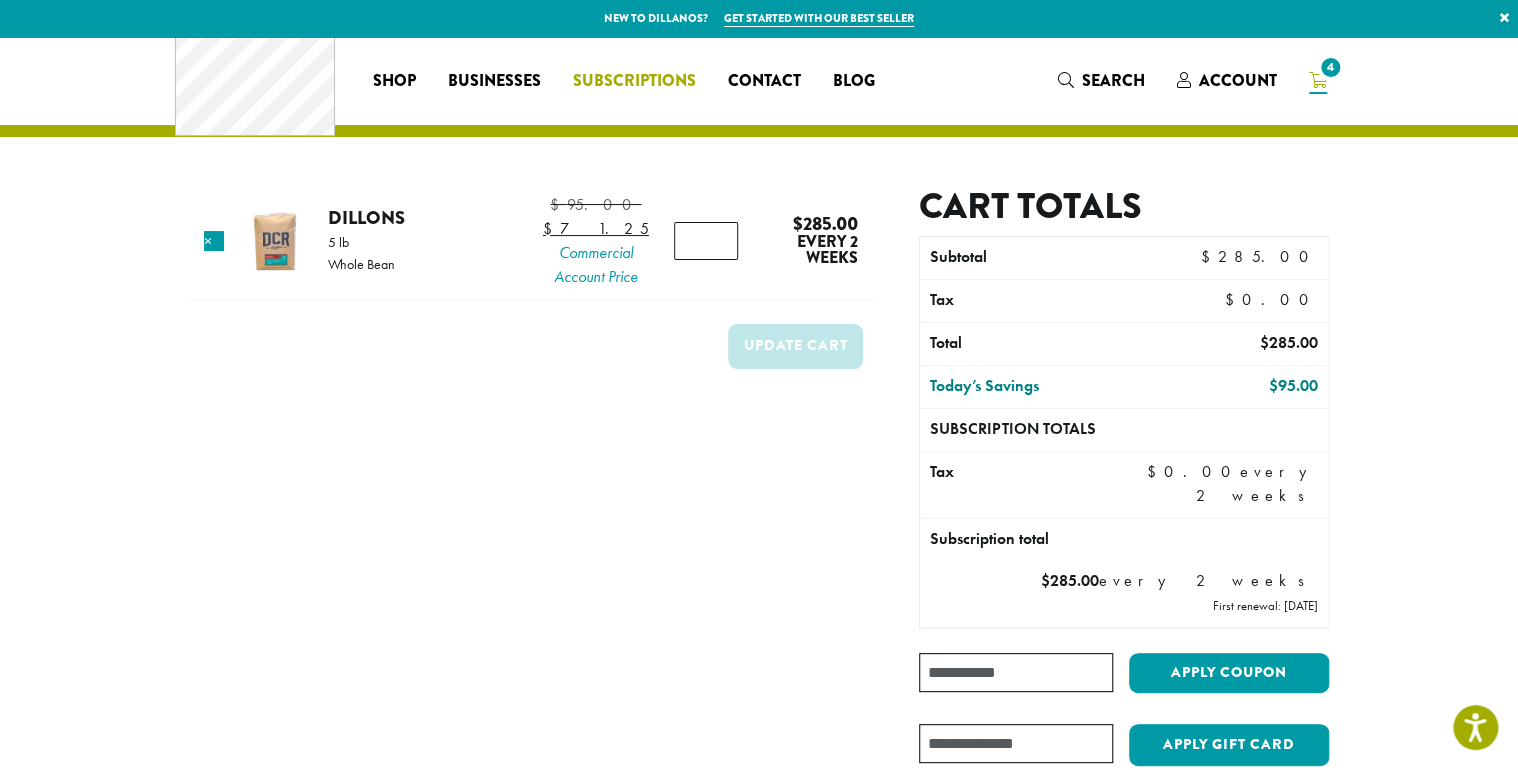 click on "Subscriptions" at bounding box center (634, 81) 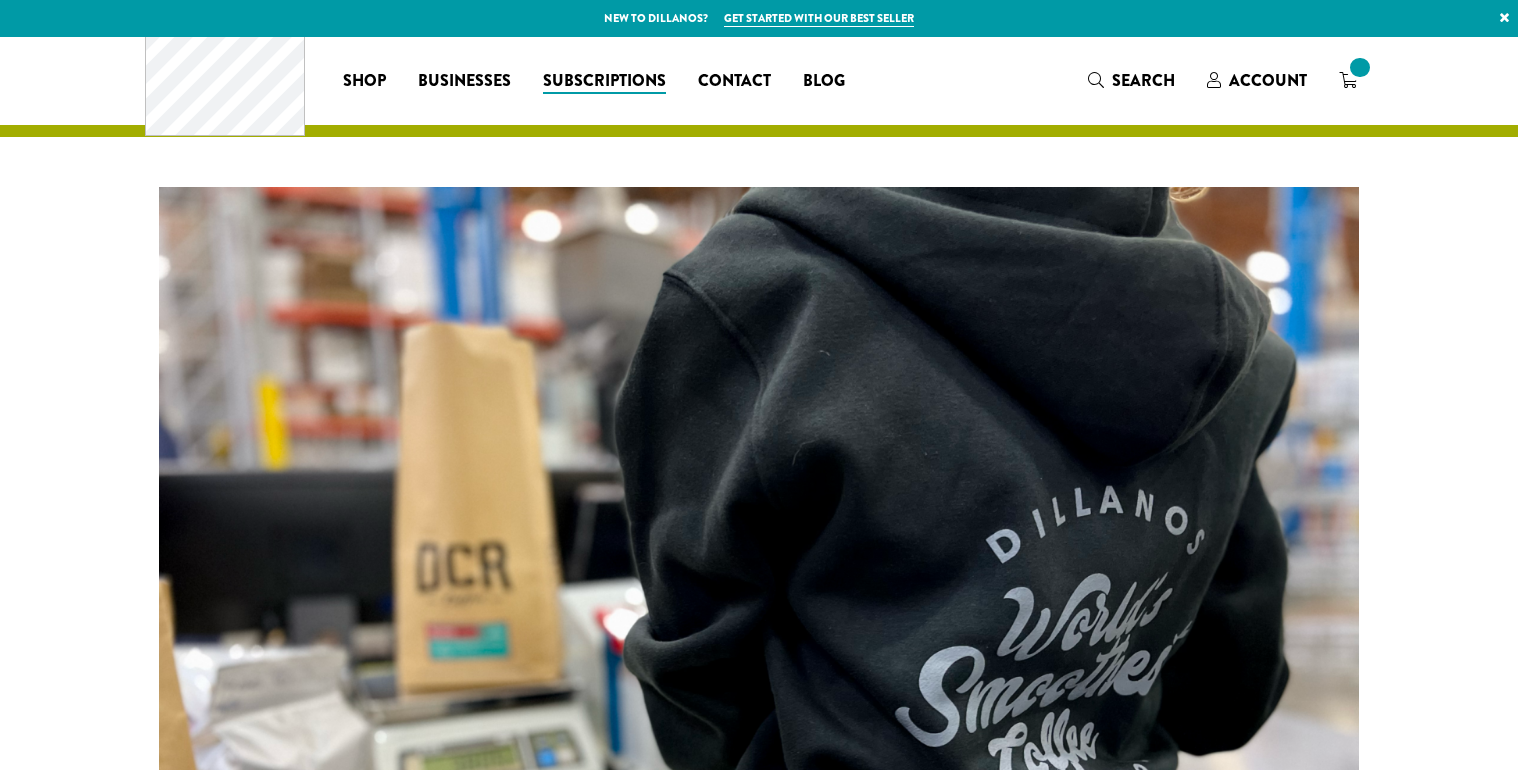 scroll, scrollTop: 0, scrollLeft: 0, axis: both 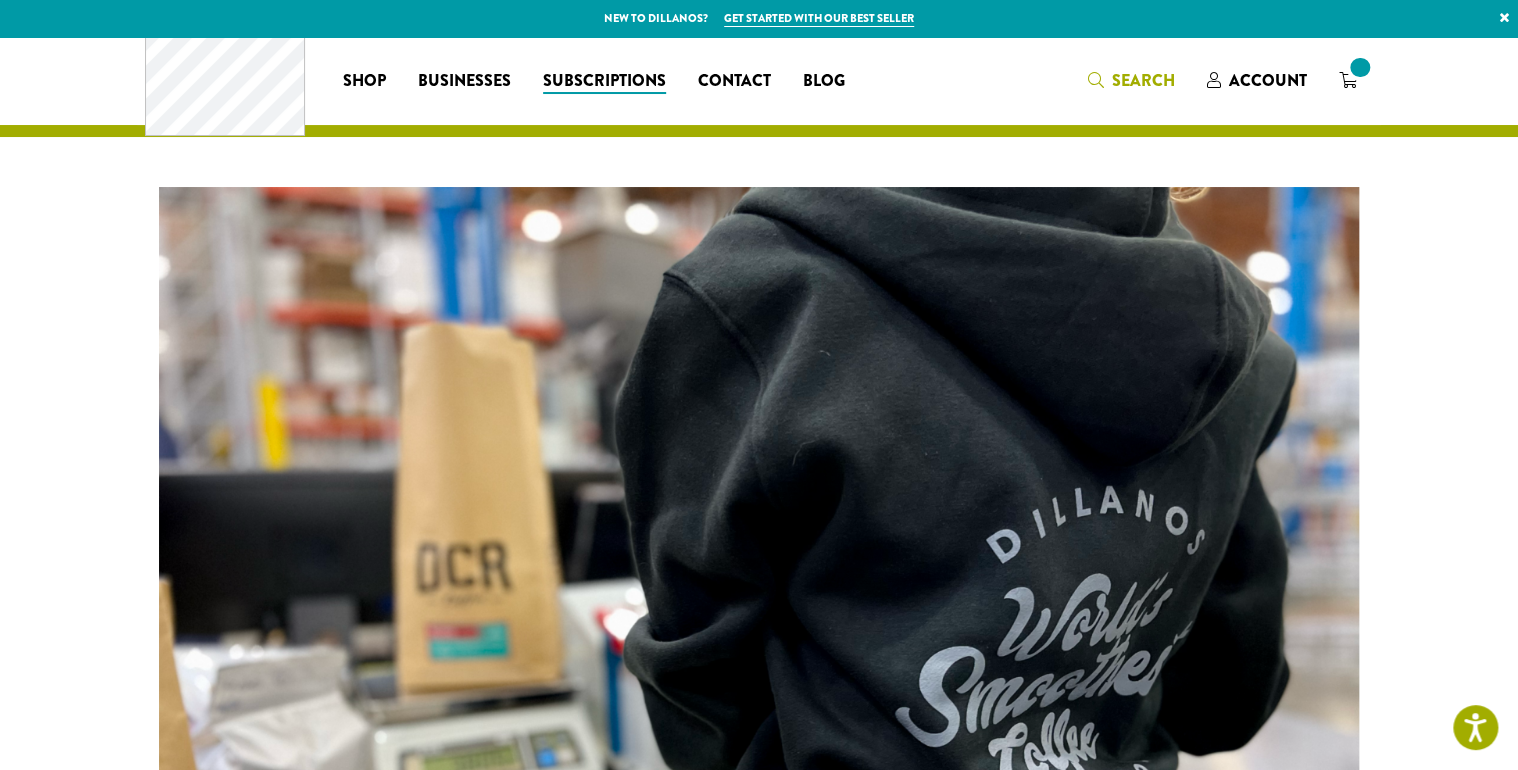 click on "Search" at bounding box center (1143, 80) 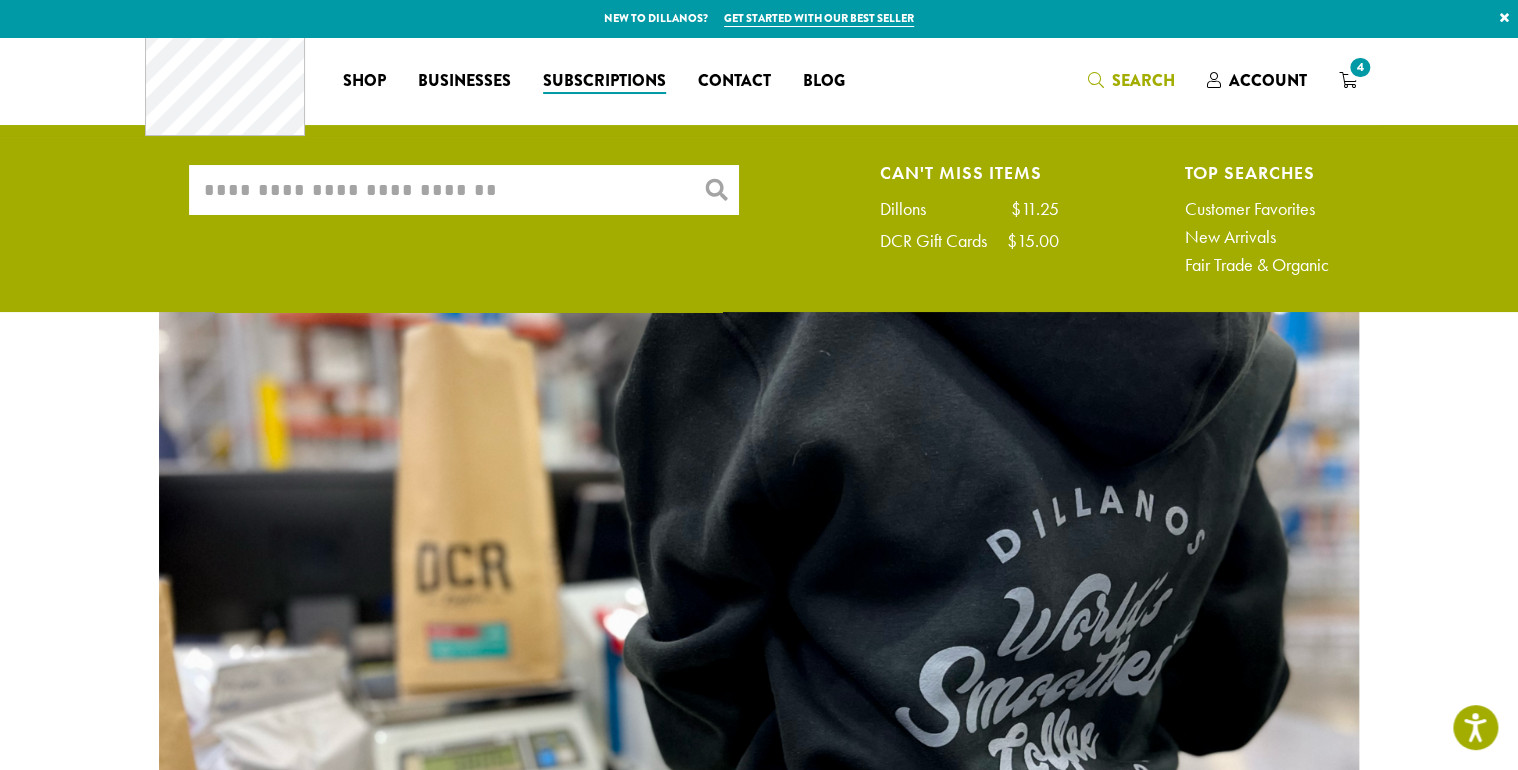 click on "What are you searching for?" at bounding box center [464, 190] 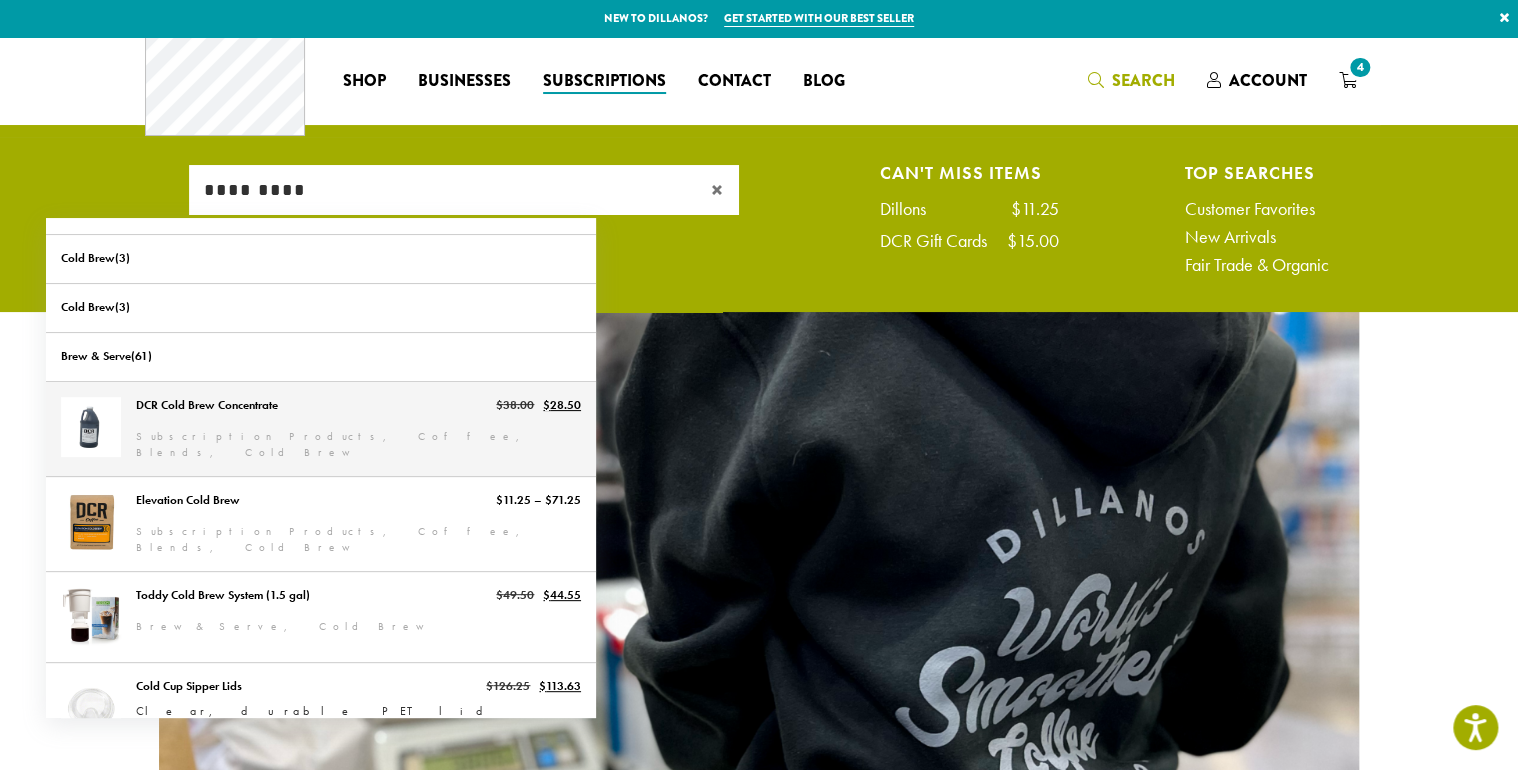 type on "*********" 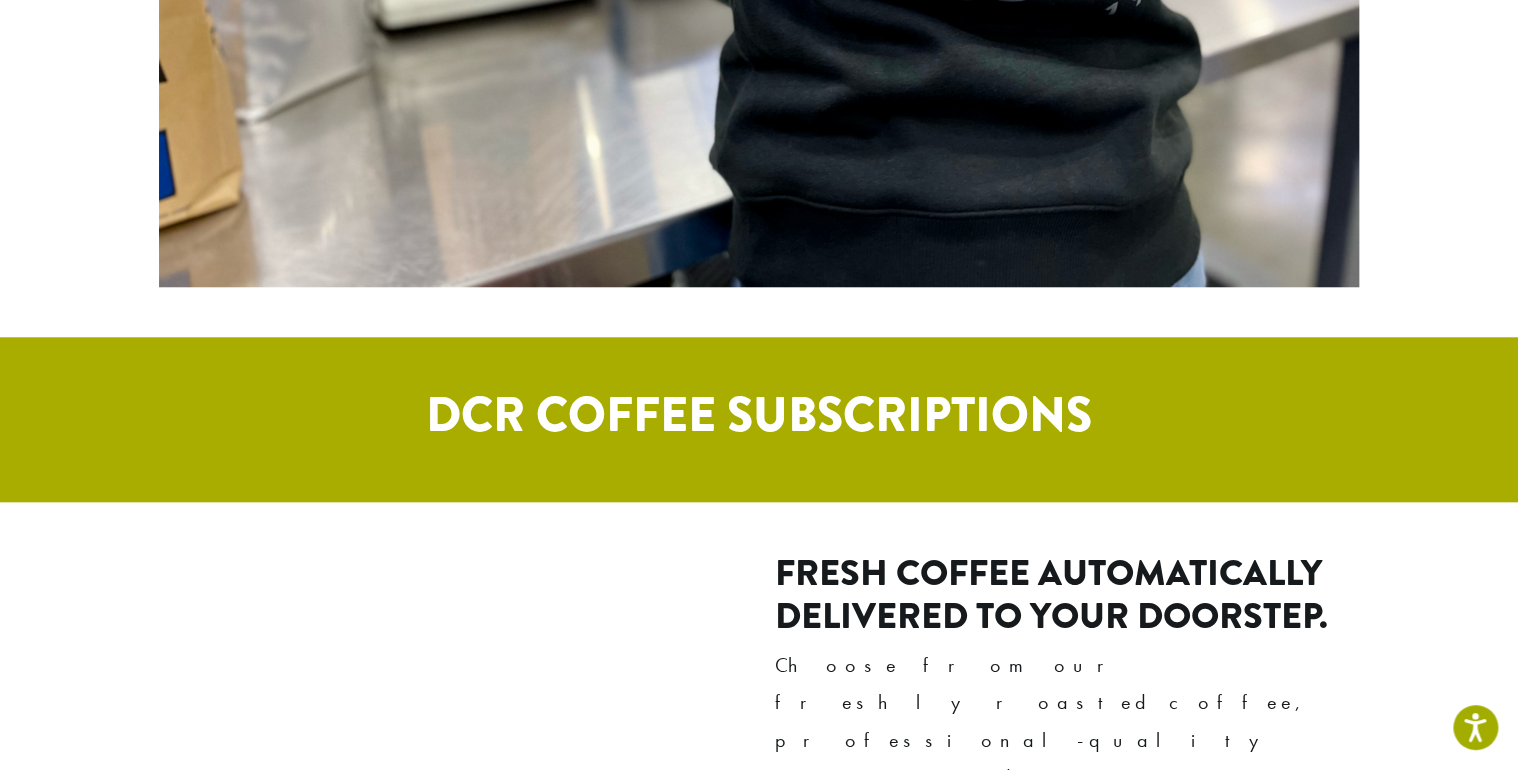scroll, scrollTop: 1056, scrollLeft: 0, axis: vertical 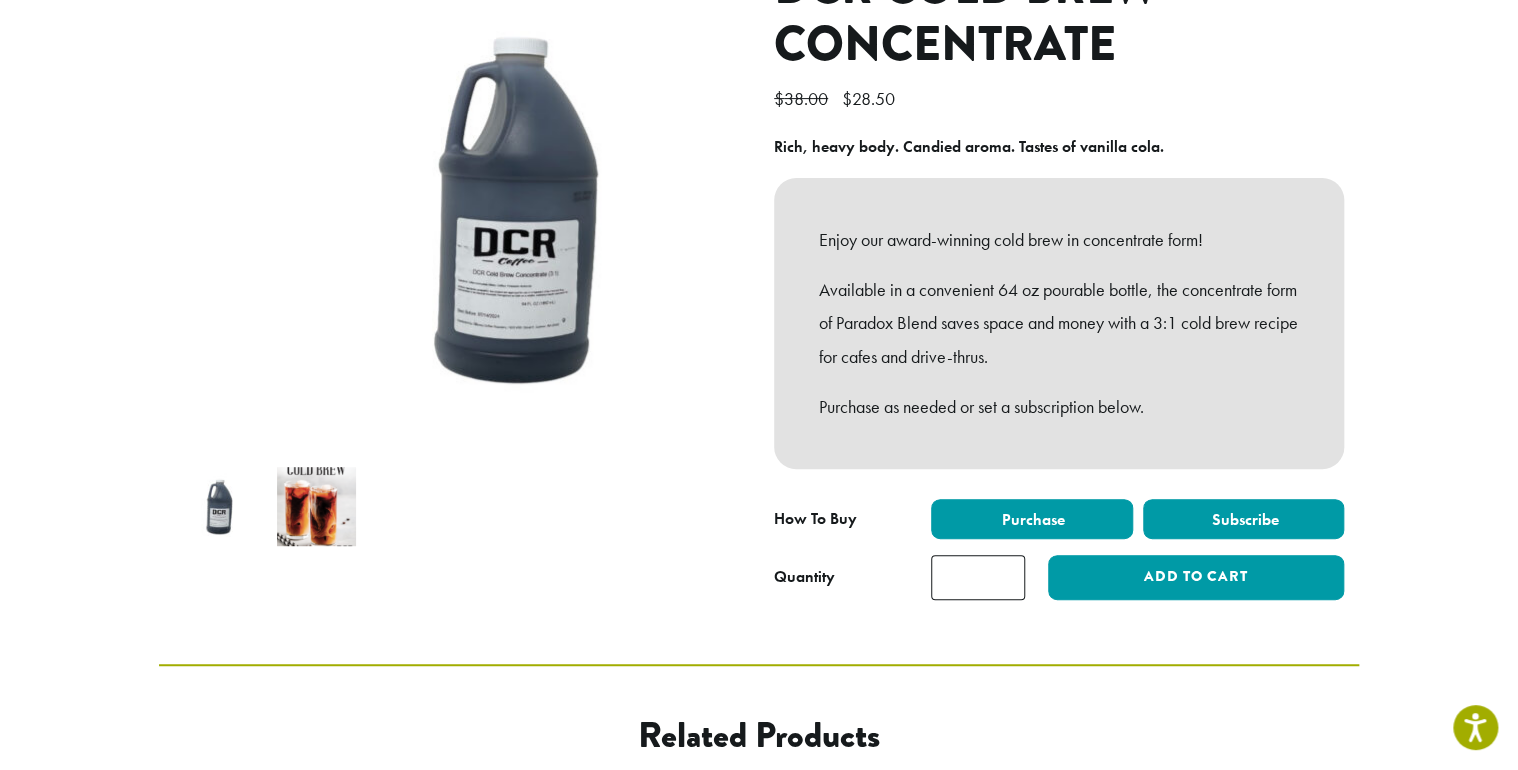 click on "Subscribe" at bounding box center [1243, 519] 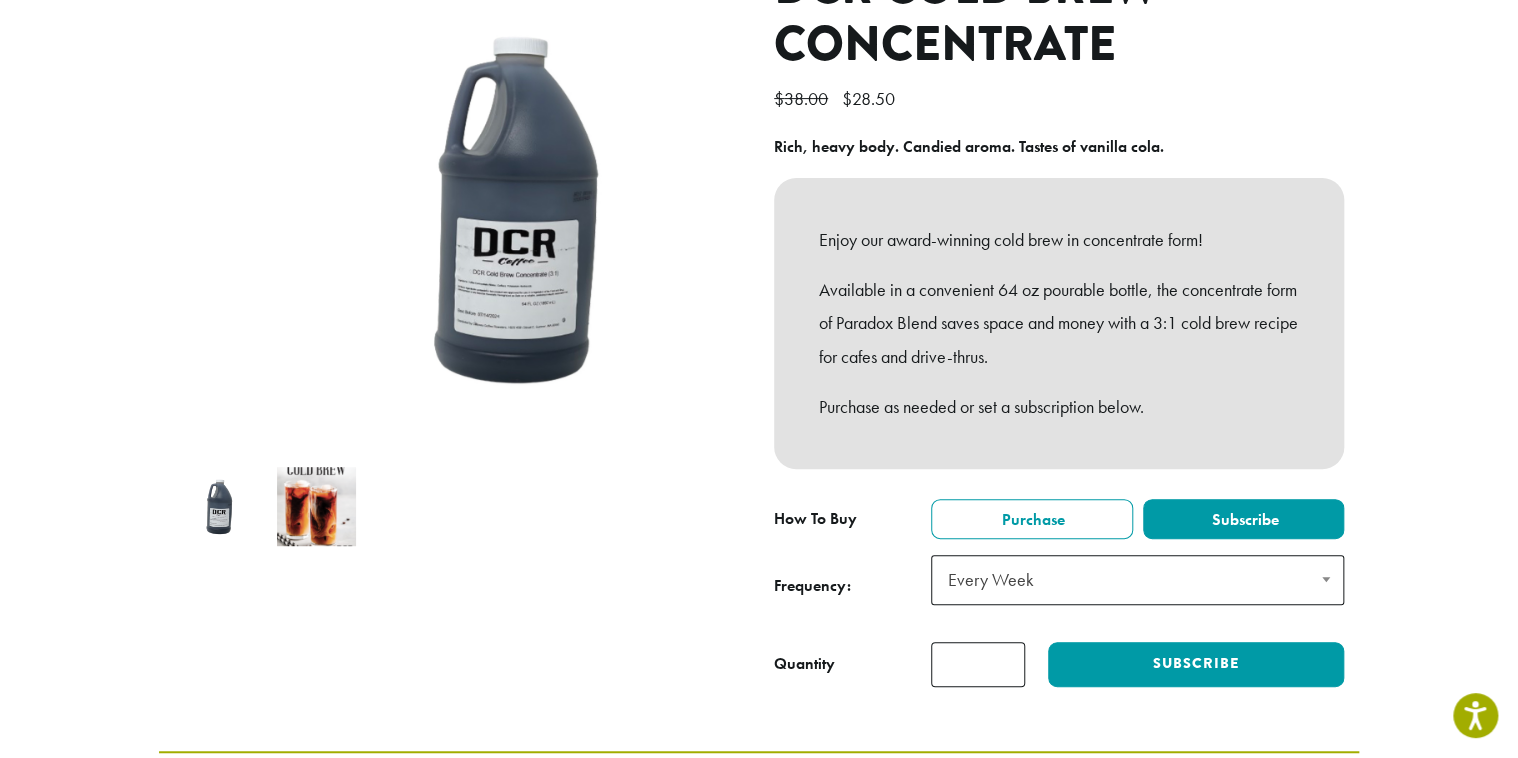 click at bounding box center [1325, 579] 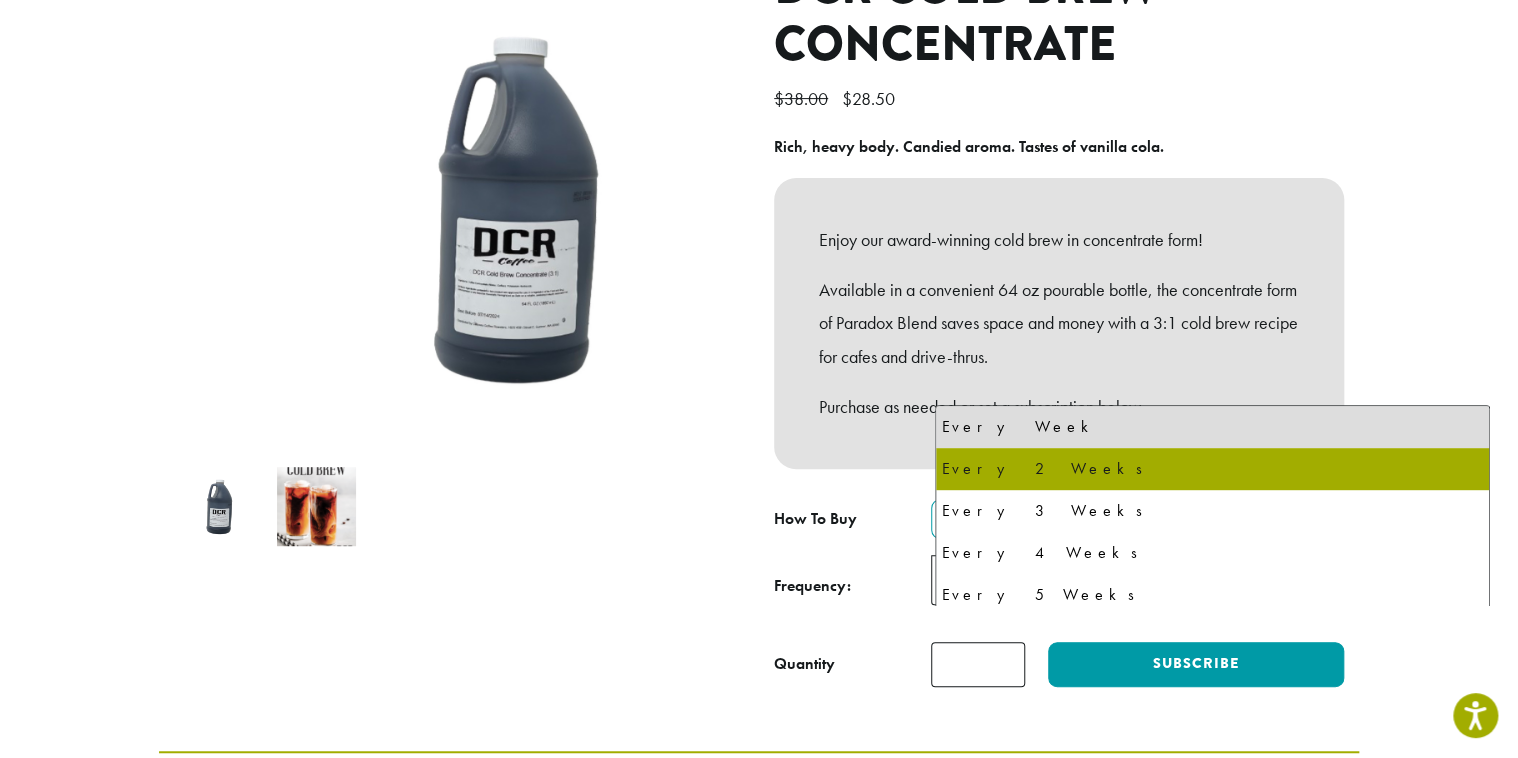 select on "******" 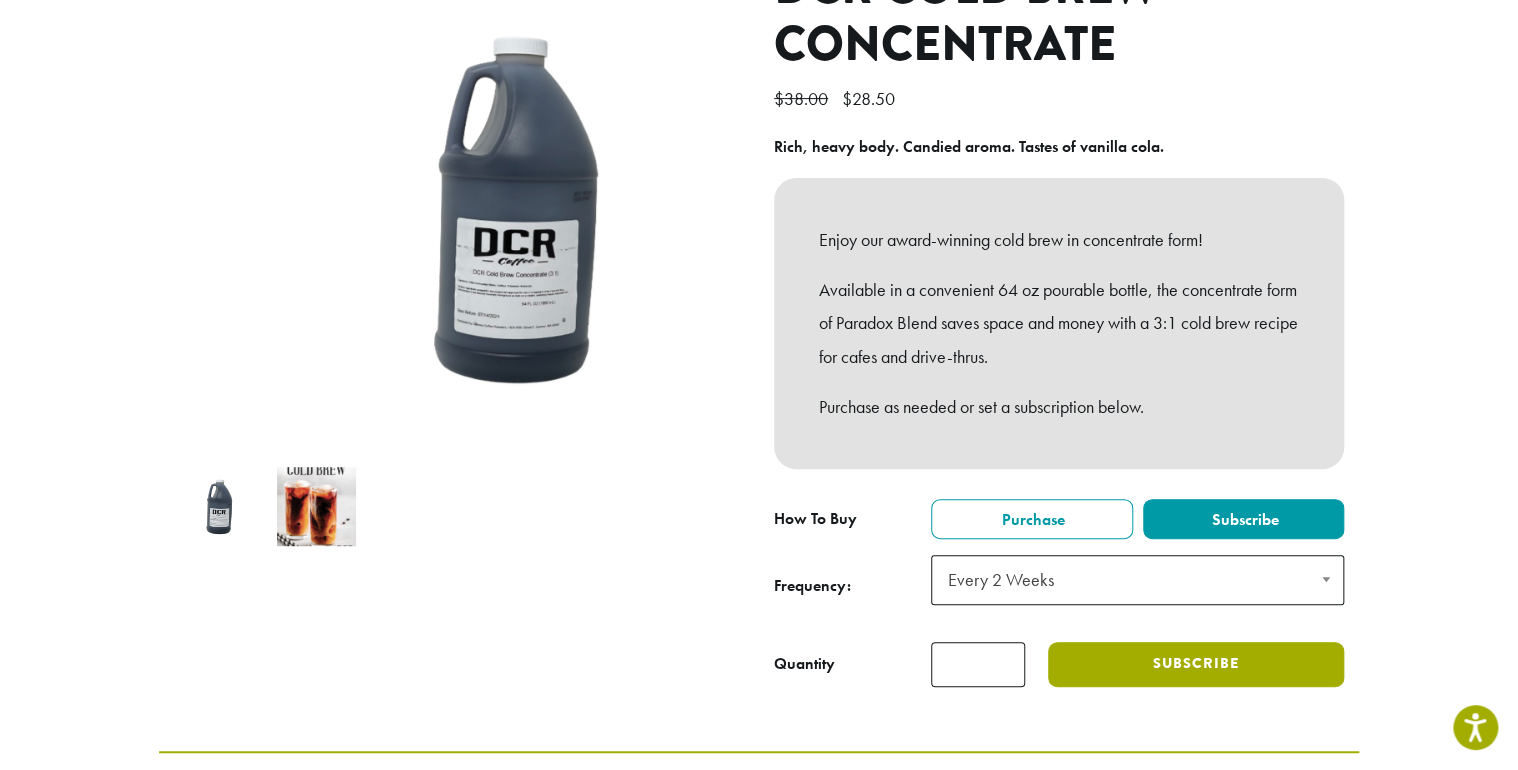 click on "Subscribe" at bounding box center [1196, 664] 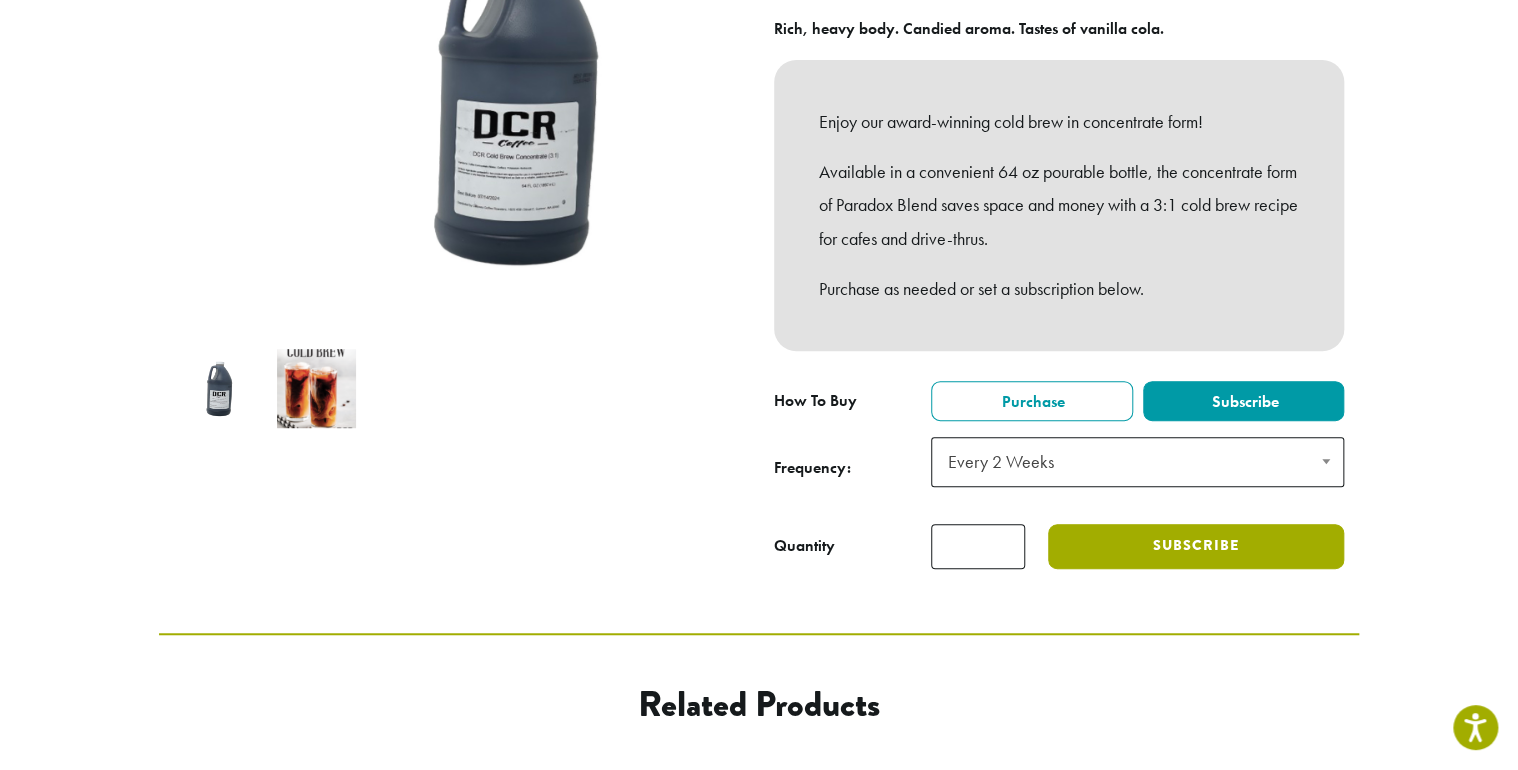 scroll, scrollTop: 394, scrollLeft: 0, axis: vertical 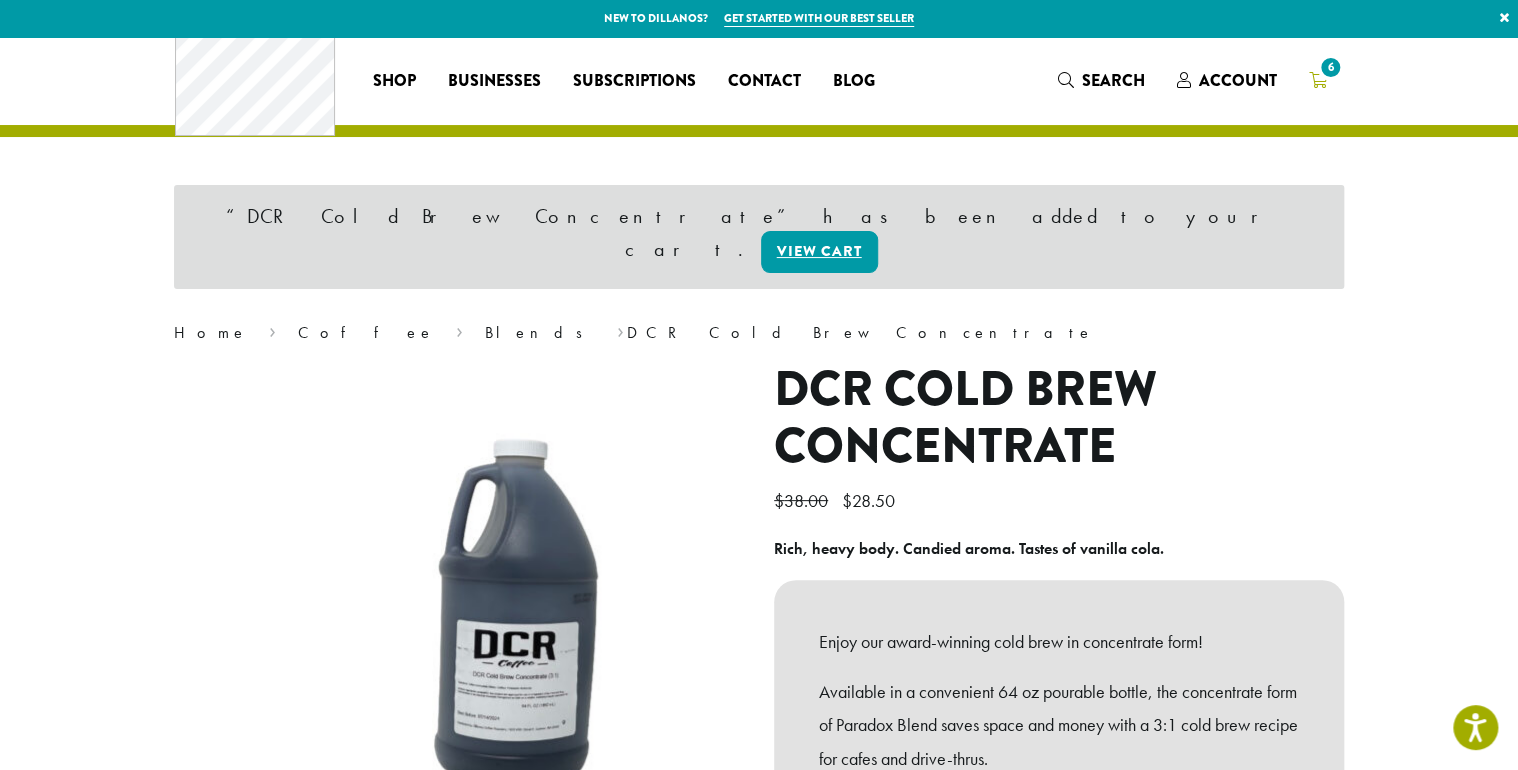 click on "6" at bounding box center [1330, 67] 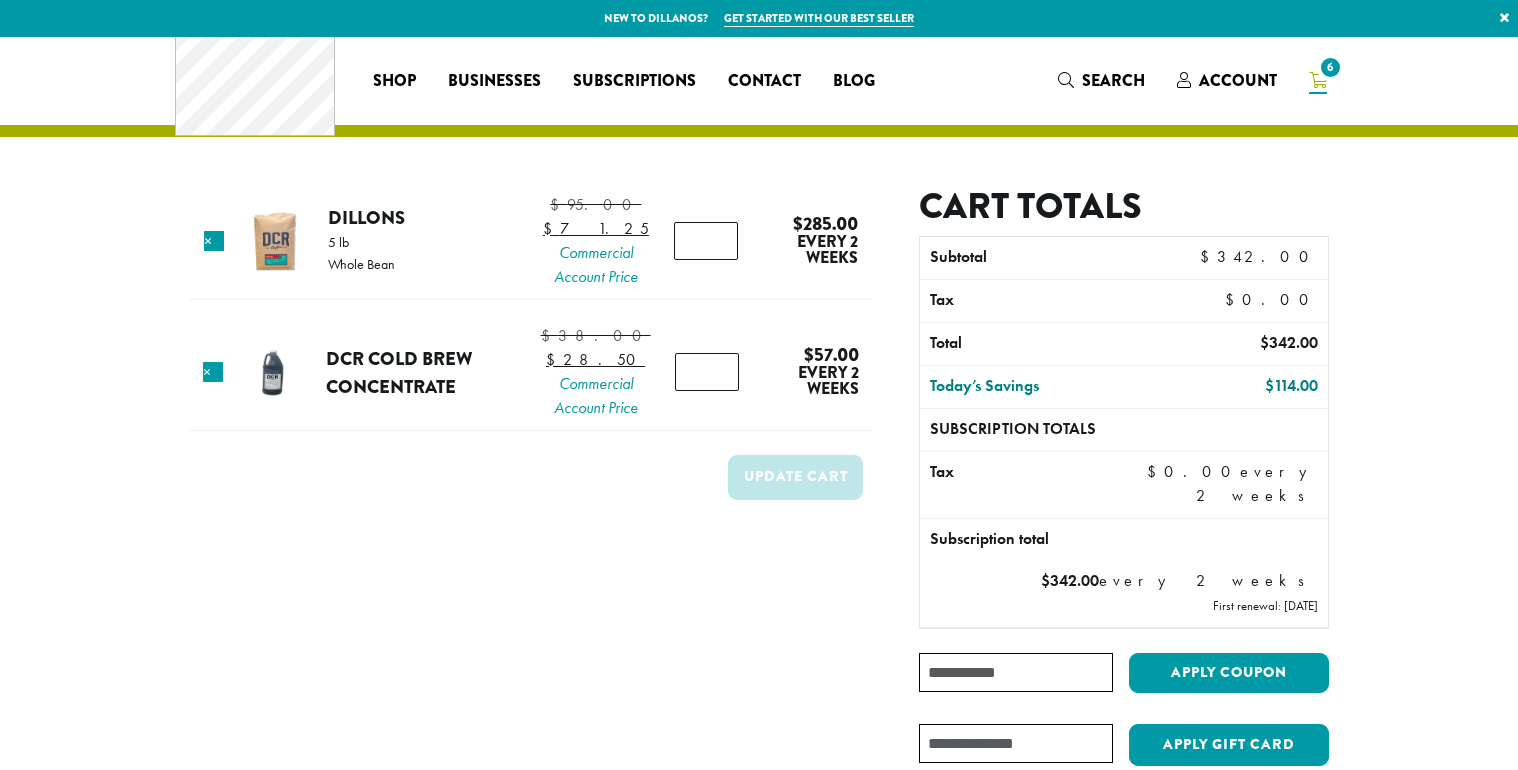 scroll, scrollTop: 0, scrollLeft: 0, axis: both 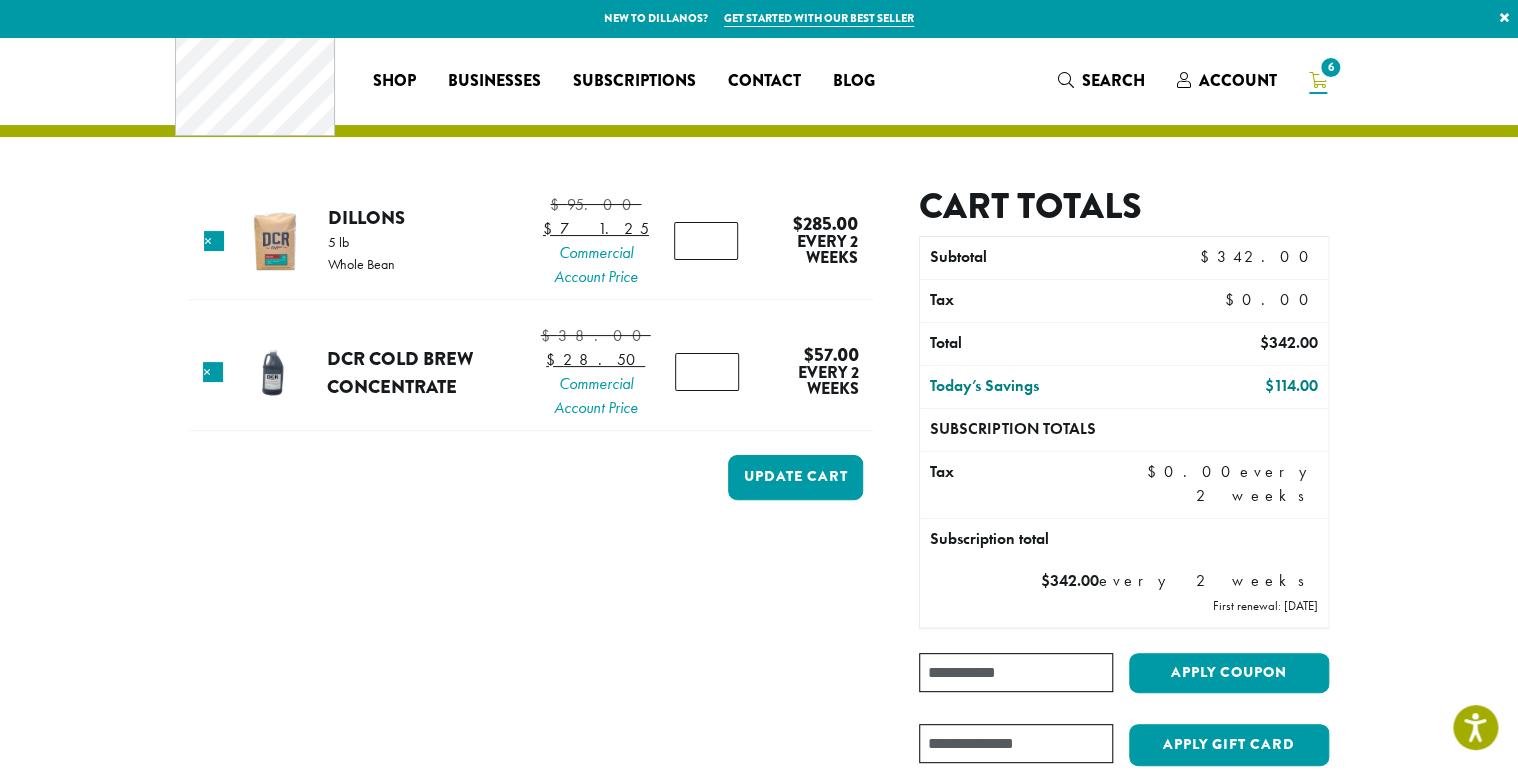 type on "*" 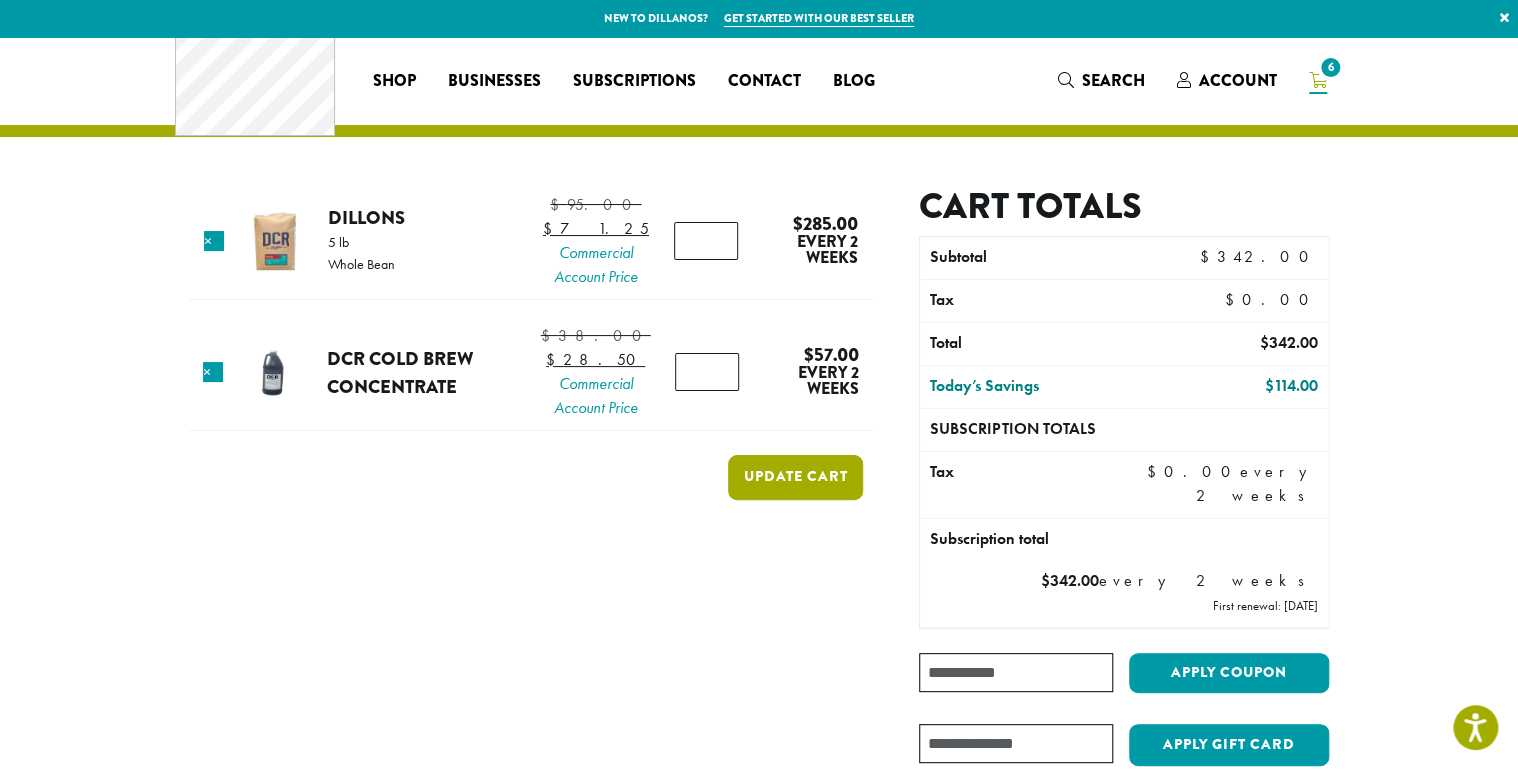 click on "Update cart" at bounding box center [795, 477] 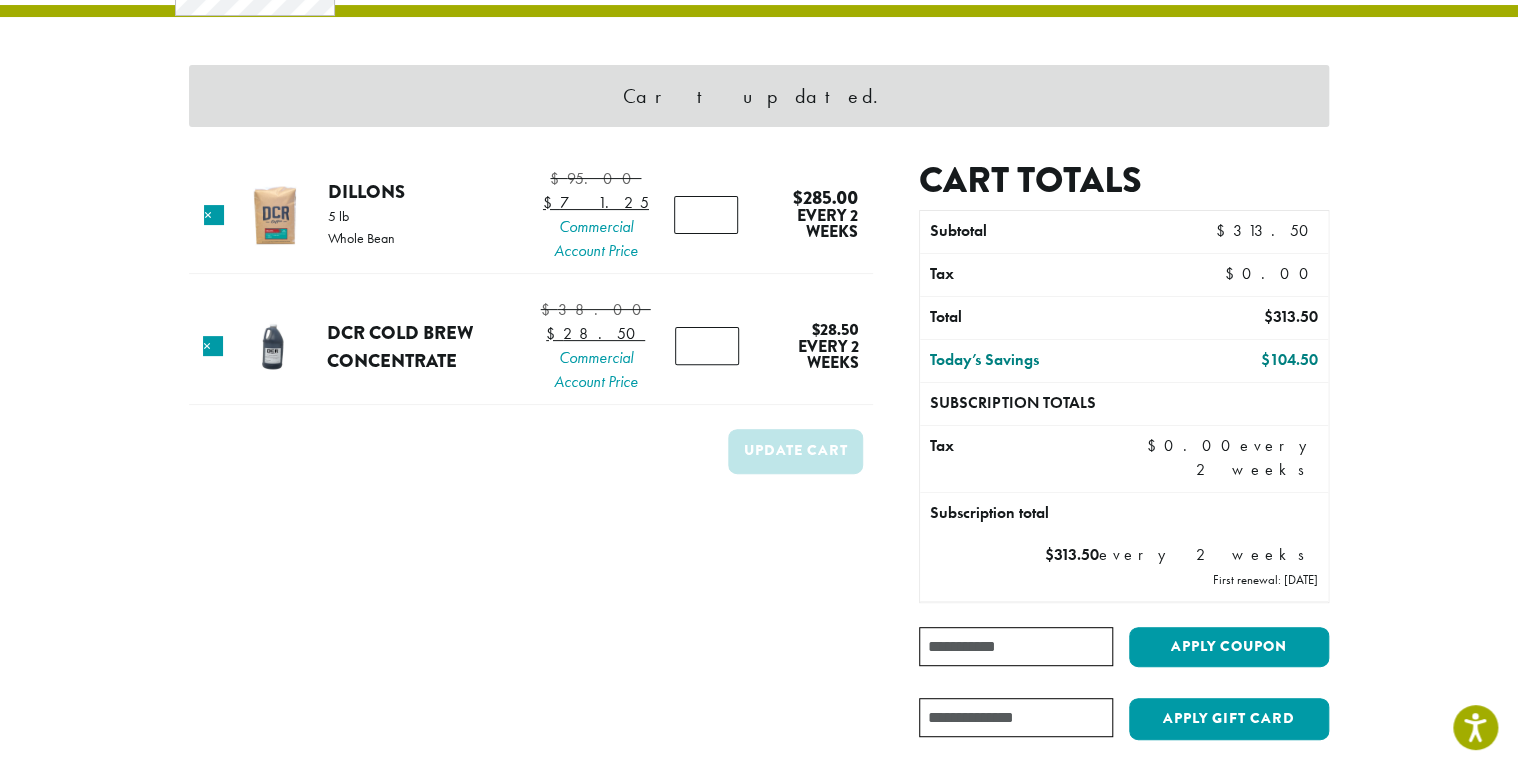 scroll, scrollTop: 0, scrollLeft: 0, axis: both 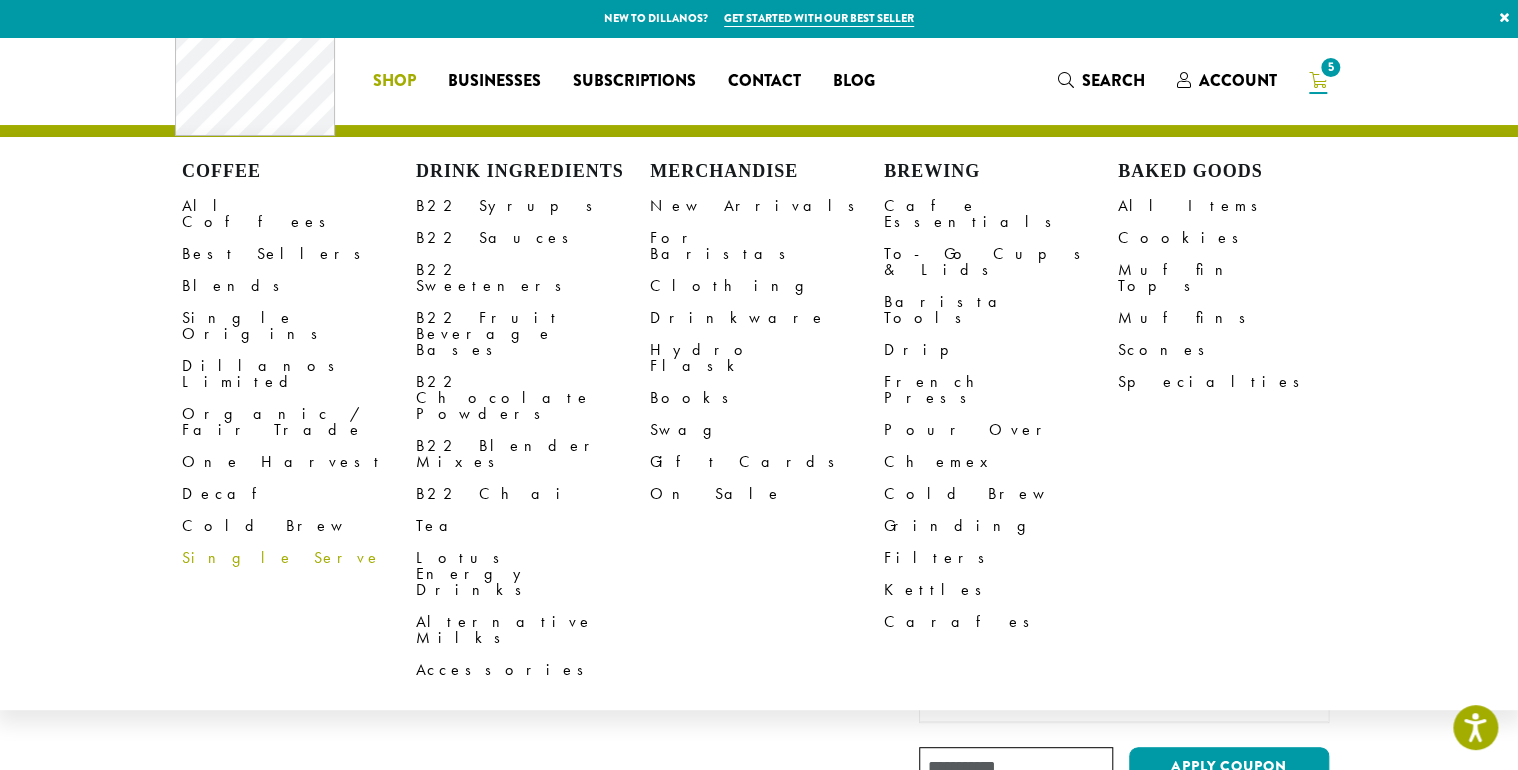 click on "Single Serve" at bounding box center (299, 558) 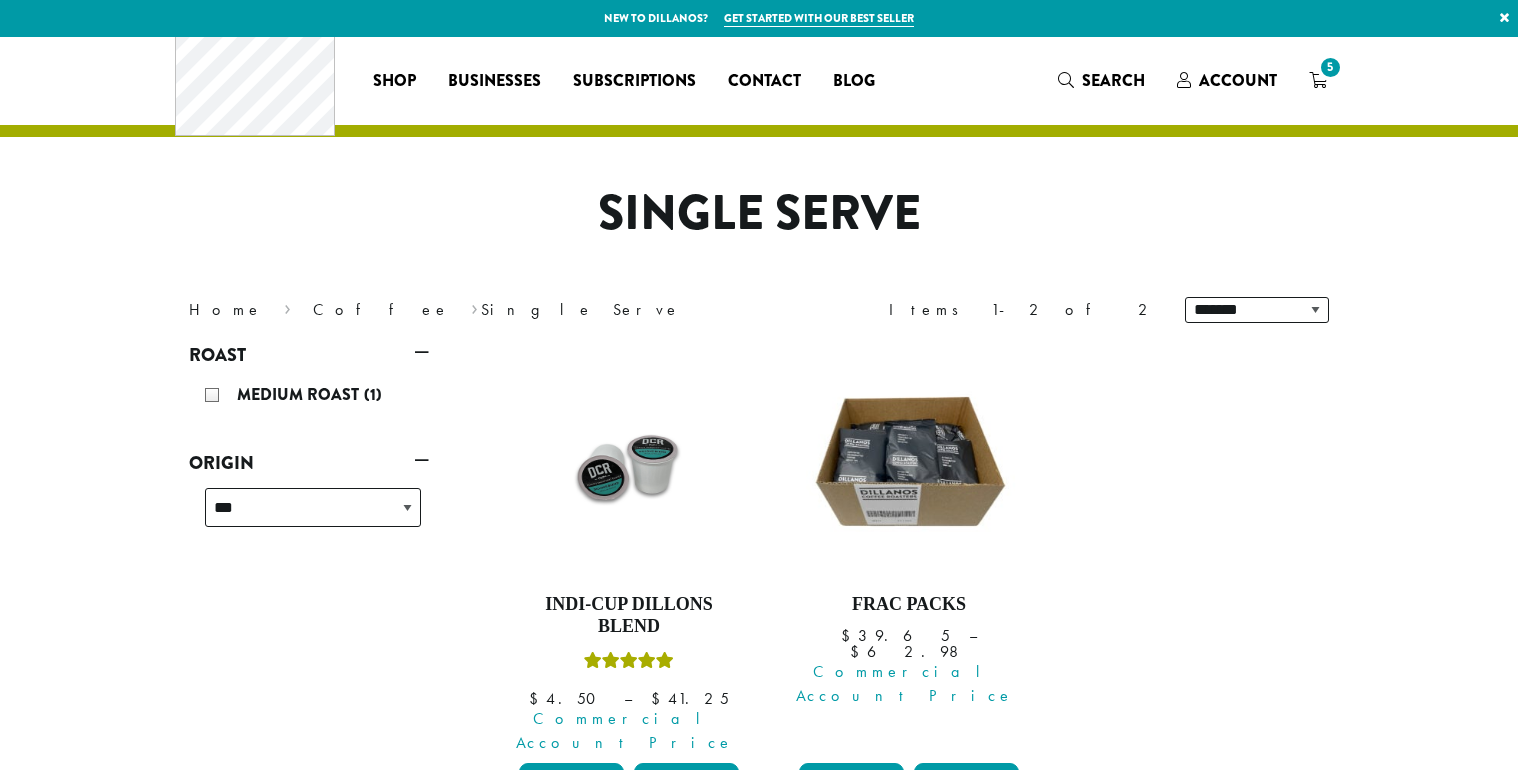 scroll, scrollTop: 0, scrollLeft: 0, axis: both 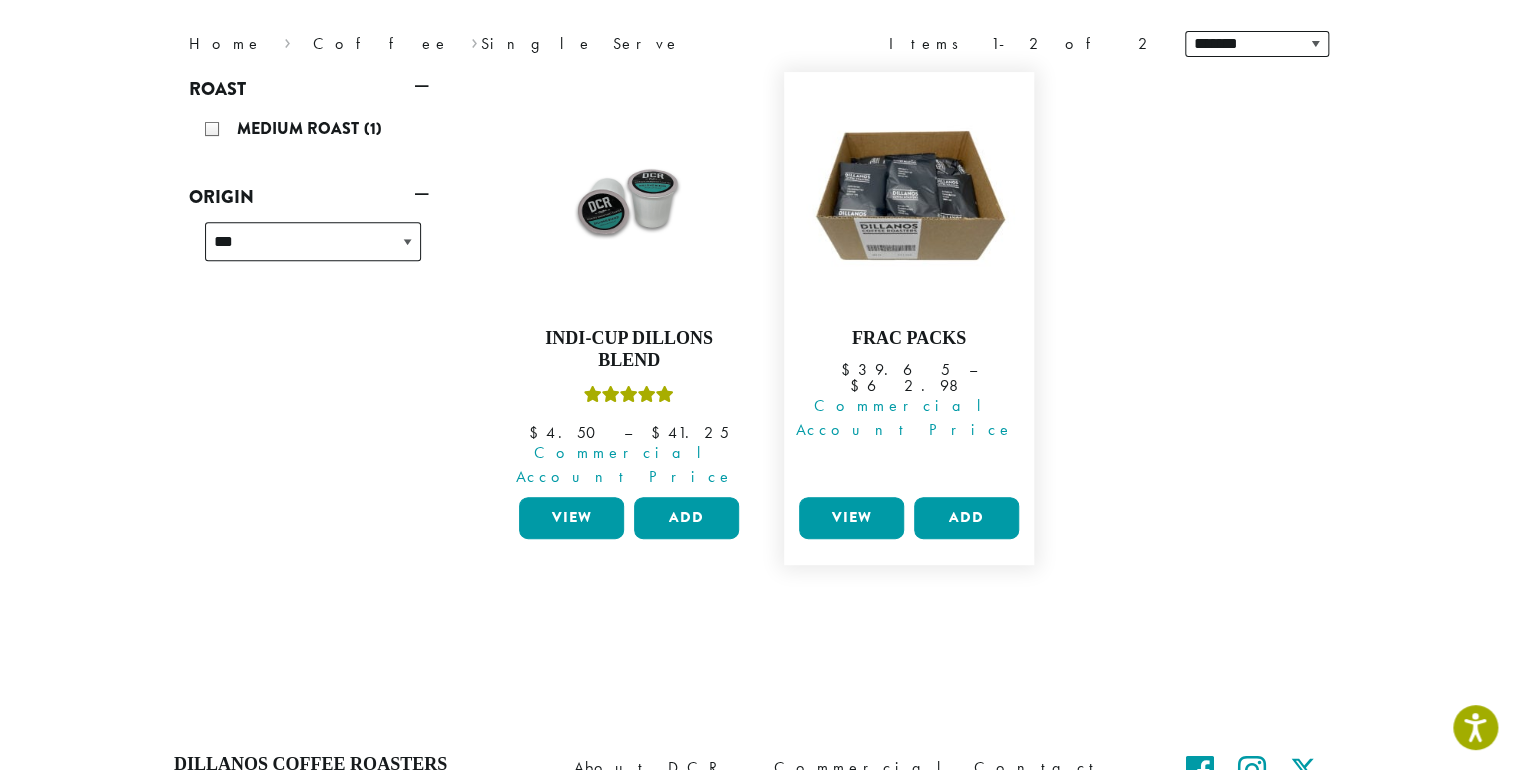 click on "View" at bounding box center (851, 518) 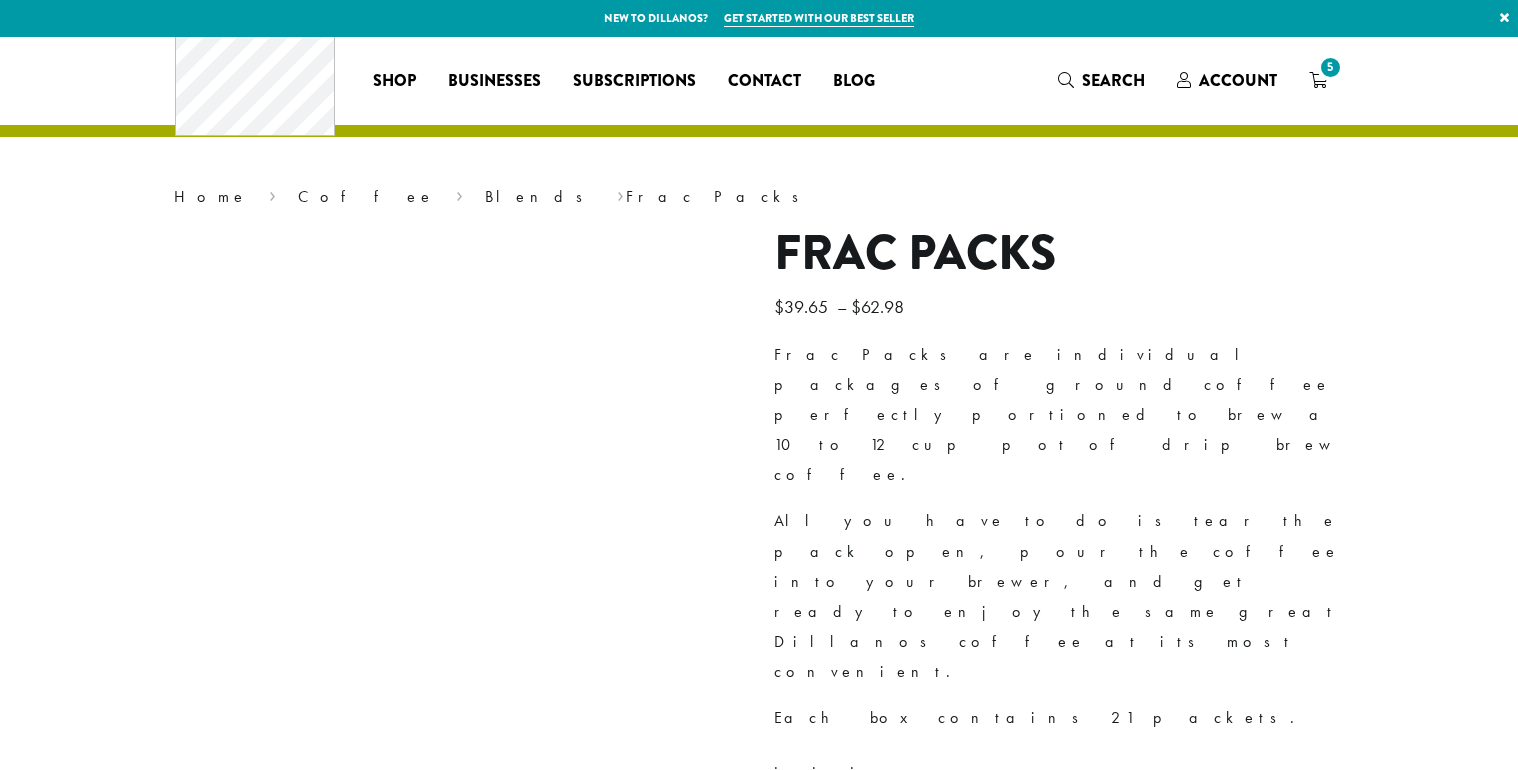 scroll, scrollTop: 0, scrollLeft: 0, axis: both 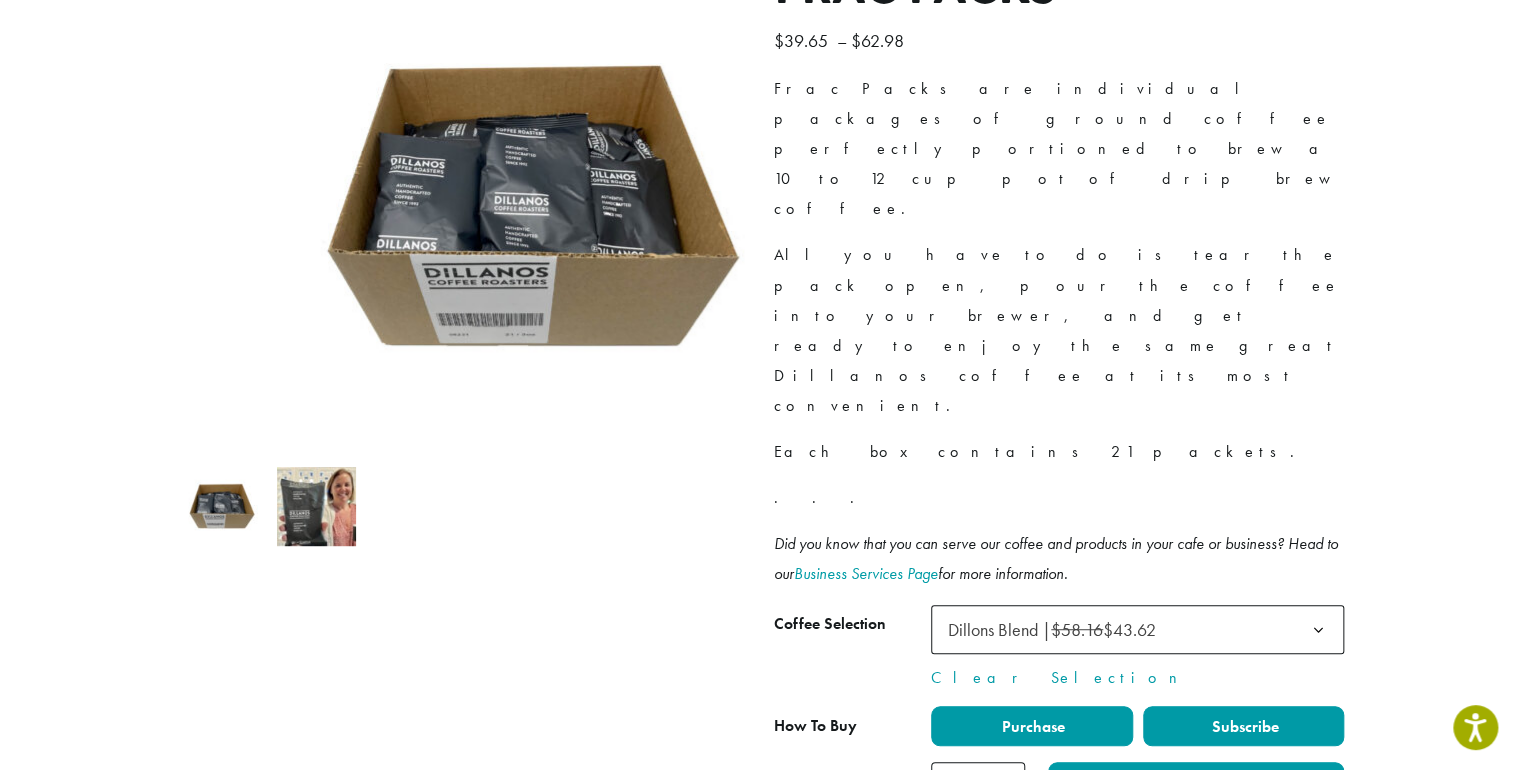 click on "Subscribe" 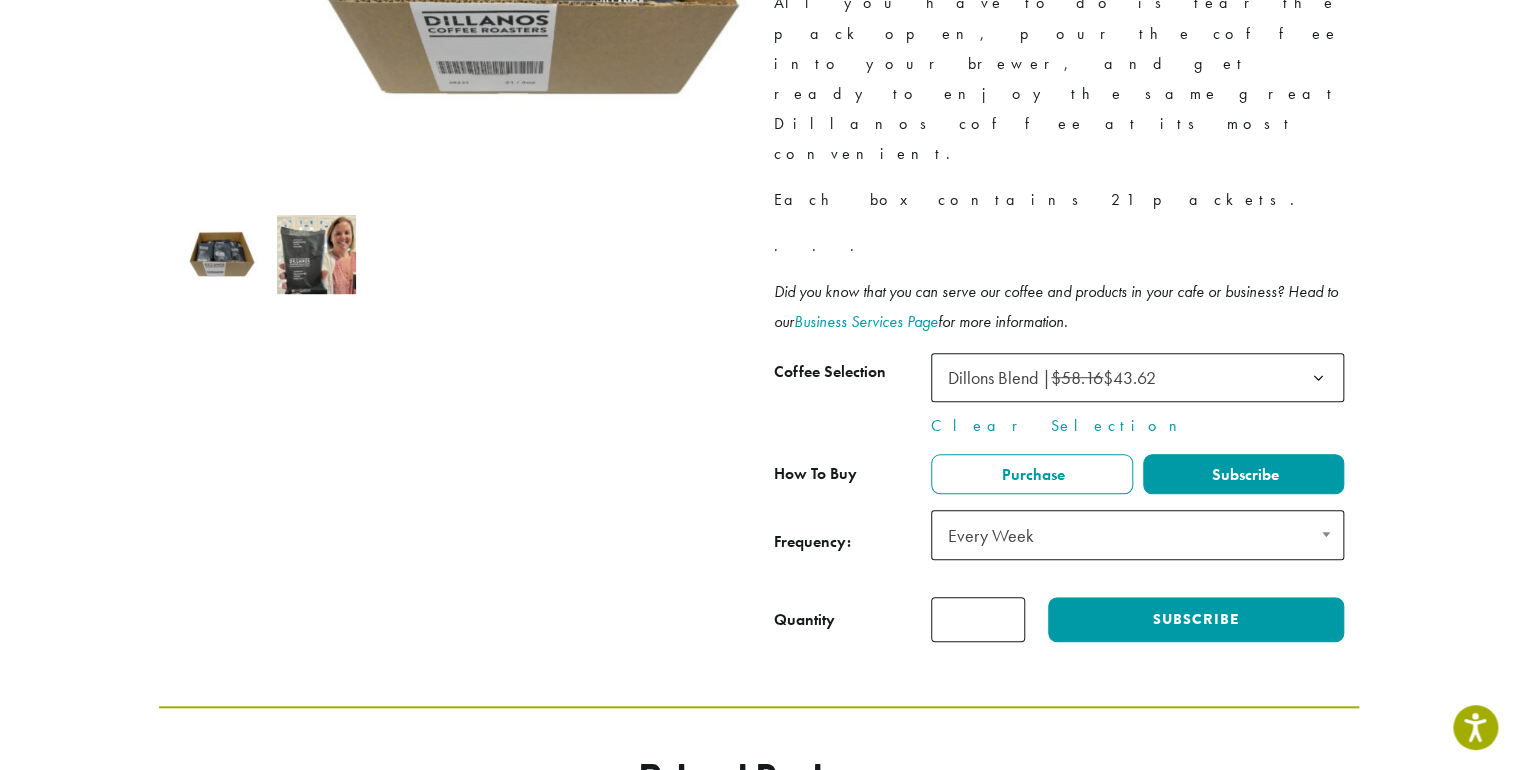 scroll, scrollTop: 533, scrollLeft: 0, axis: vertical 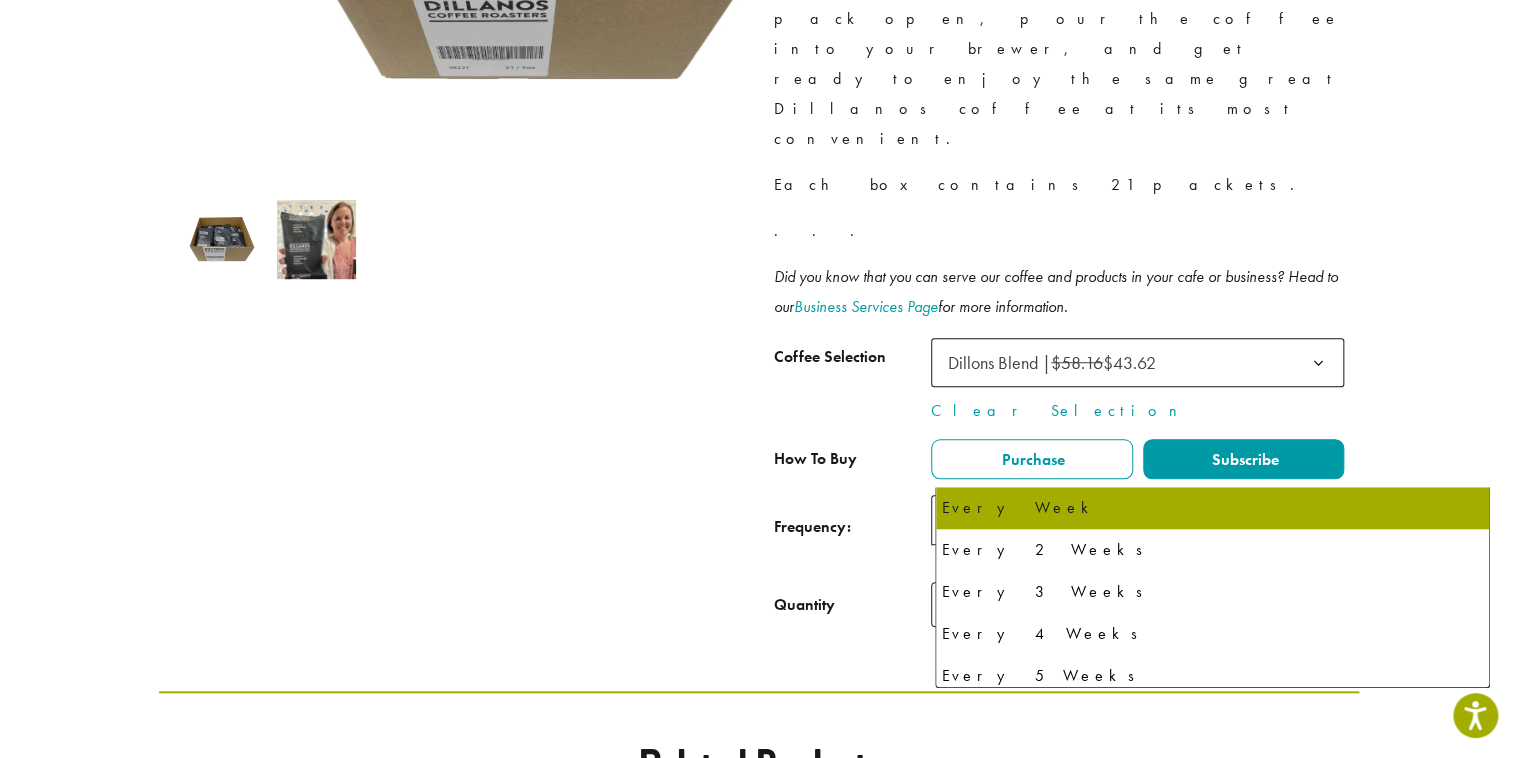 click 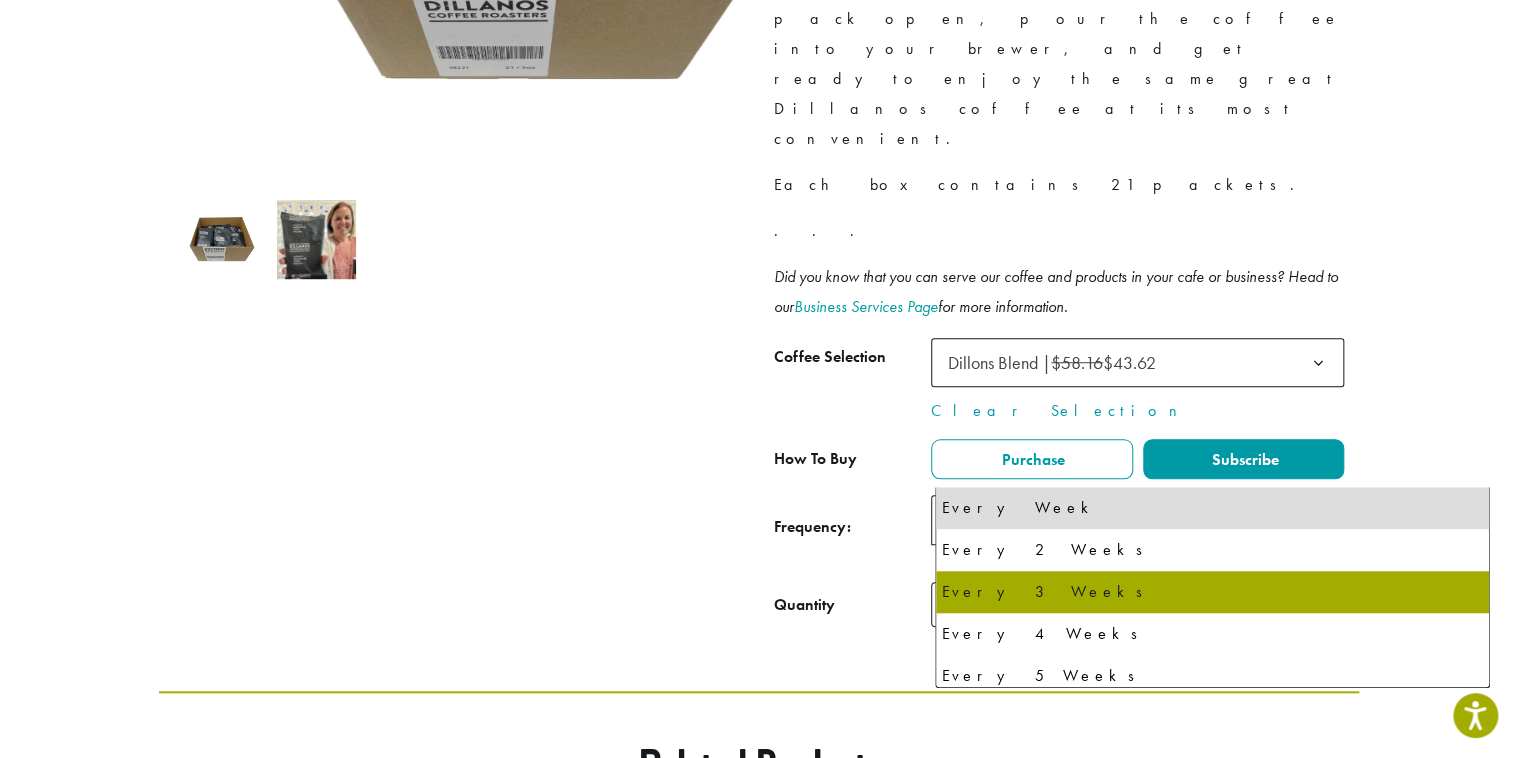 select on "******" 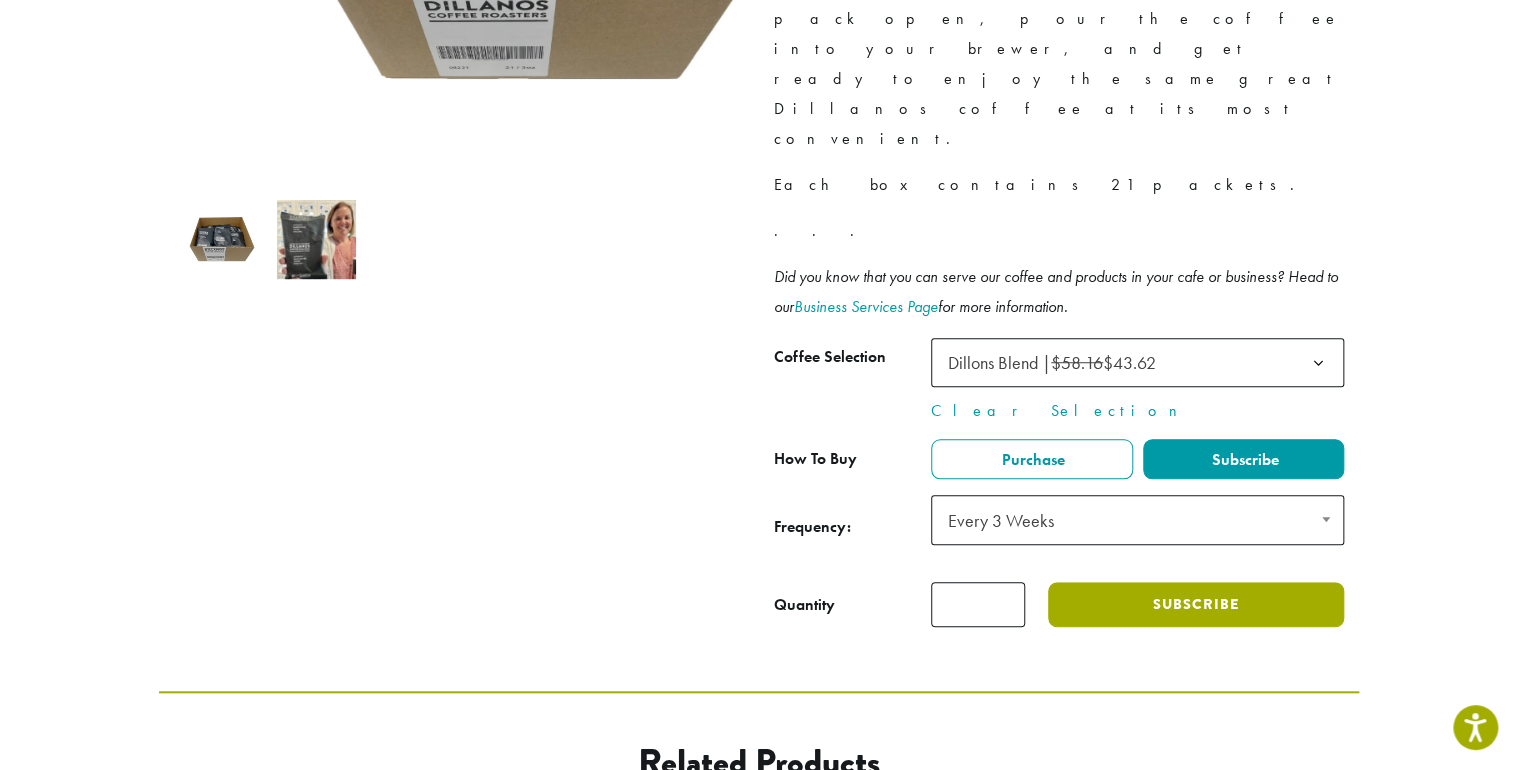 click on "Subscribe" 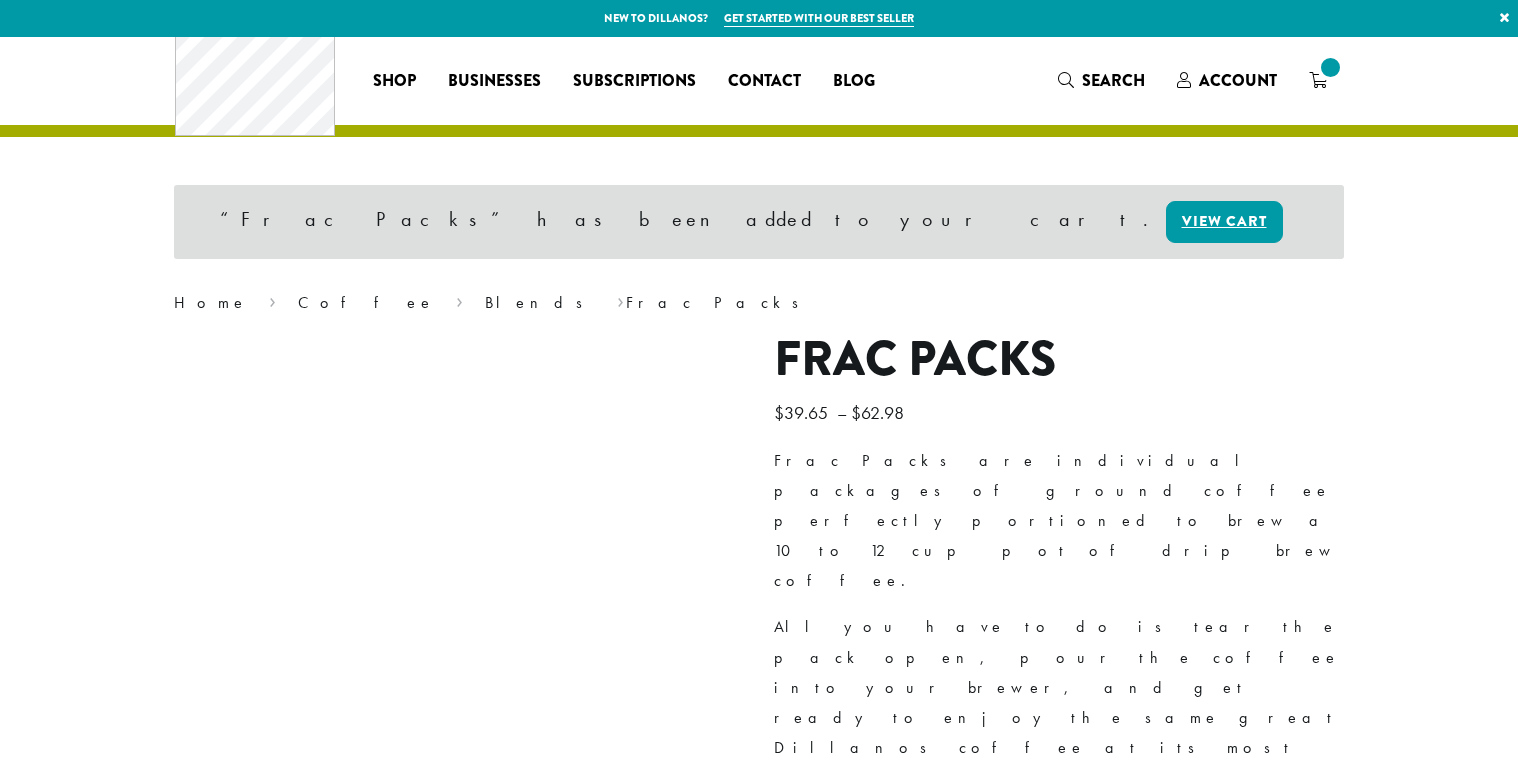 scroll, scrollTop: 0, scrollLeft: 0, axis: both 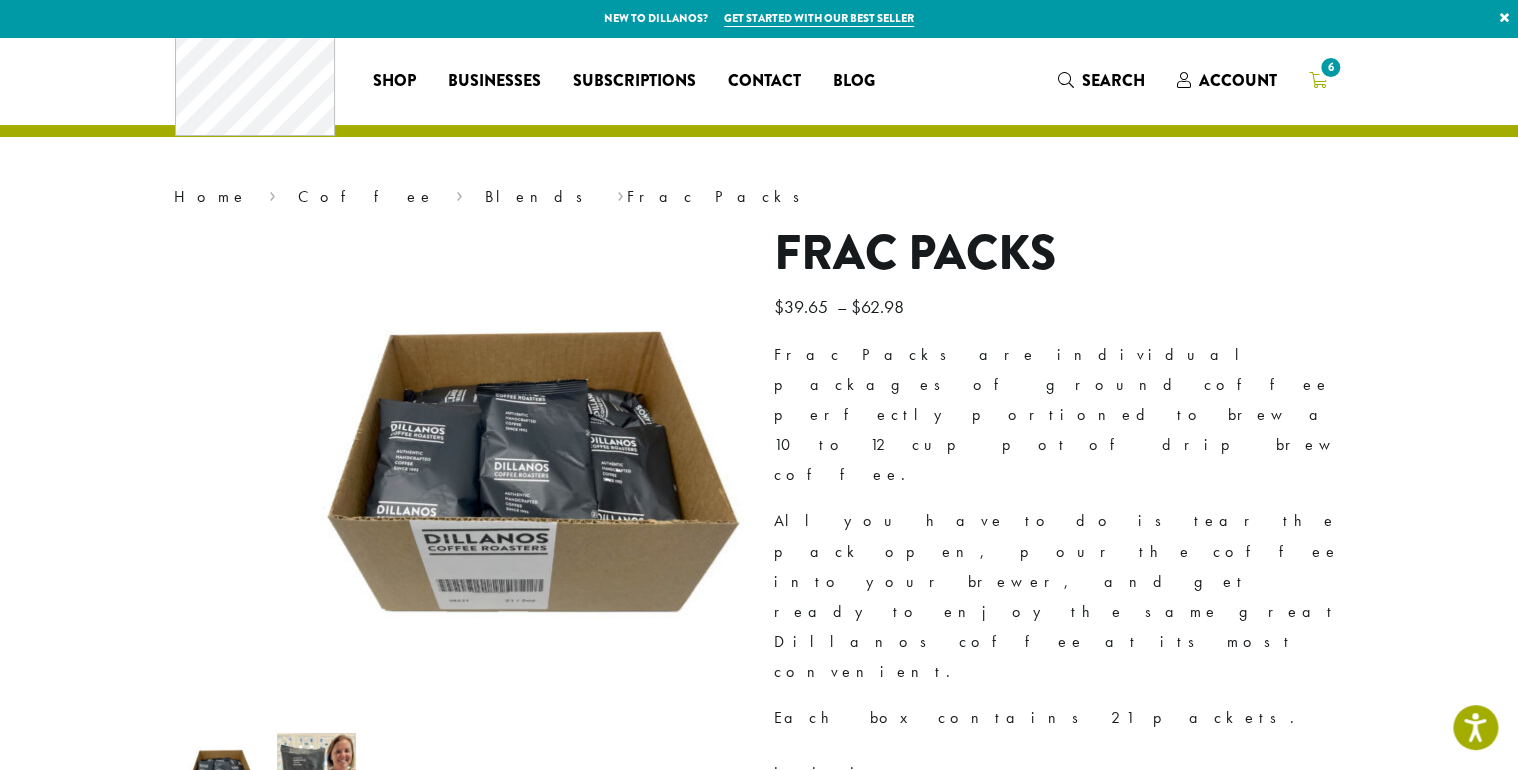 click on "6" at bounding box center (1330, 67) 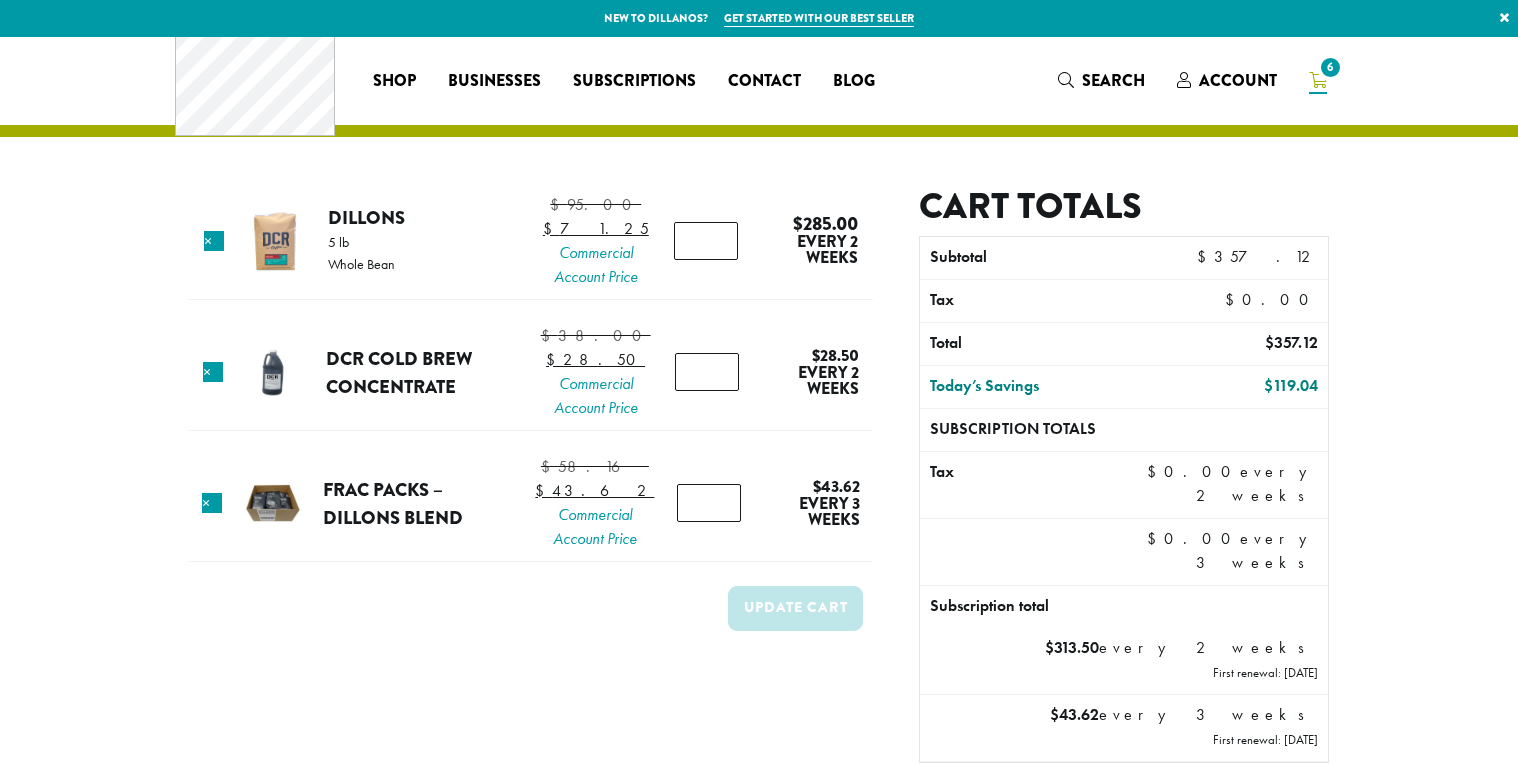 scroll, scrollTop: 0, scrollLeft: 0, axis: both 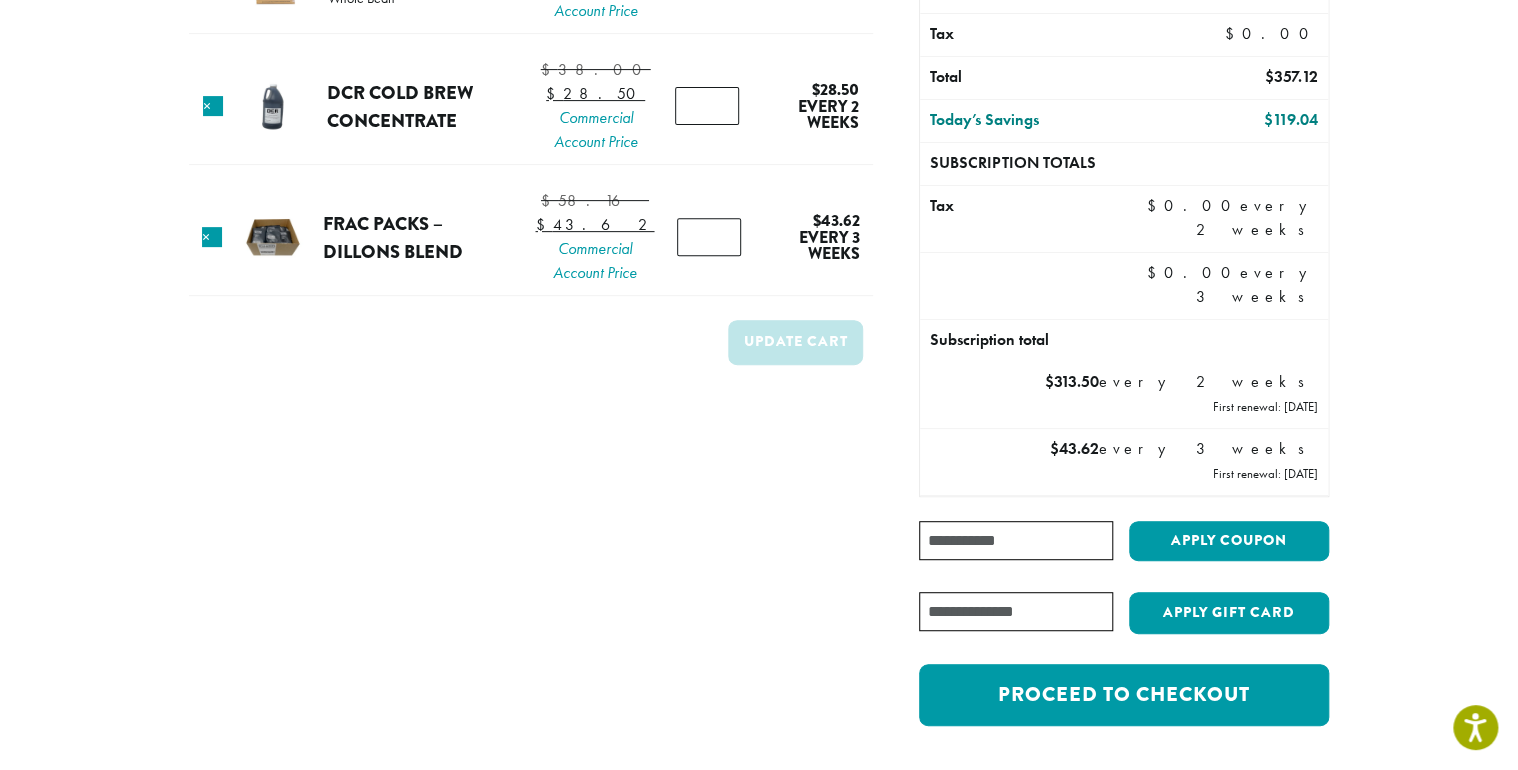 click on "Coupon:" at bounding box center (1016, 540) 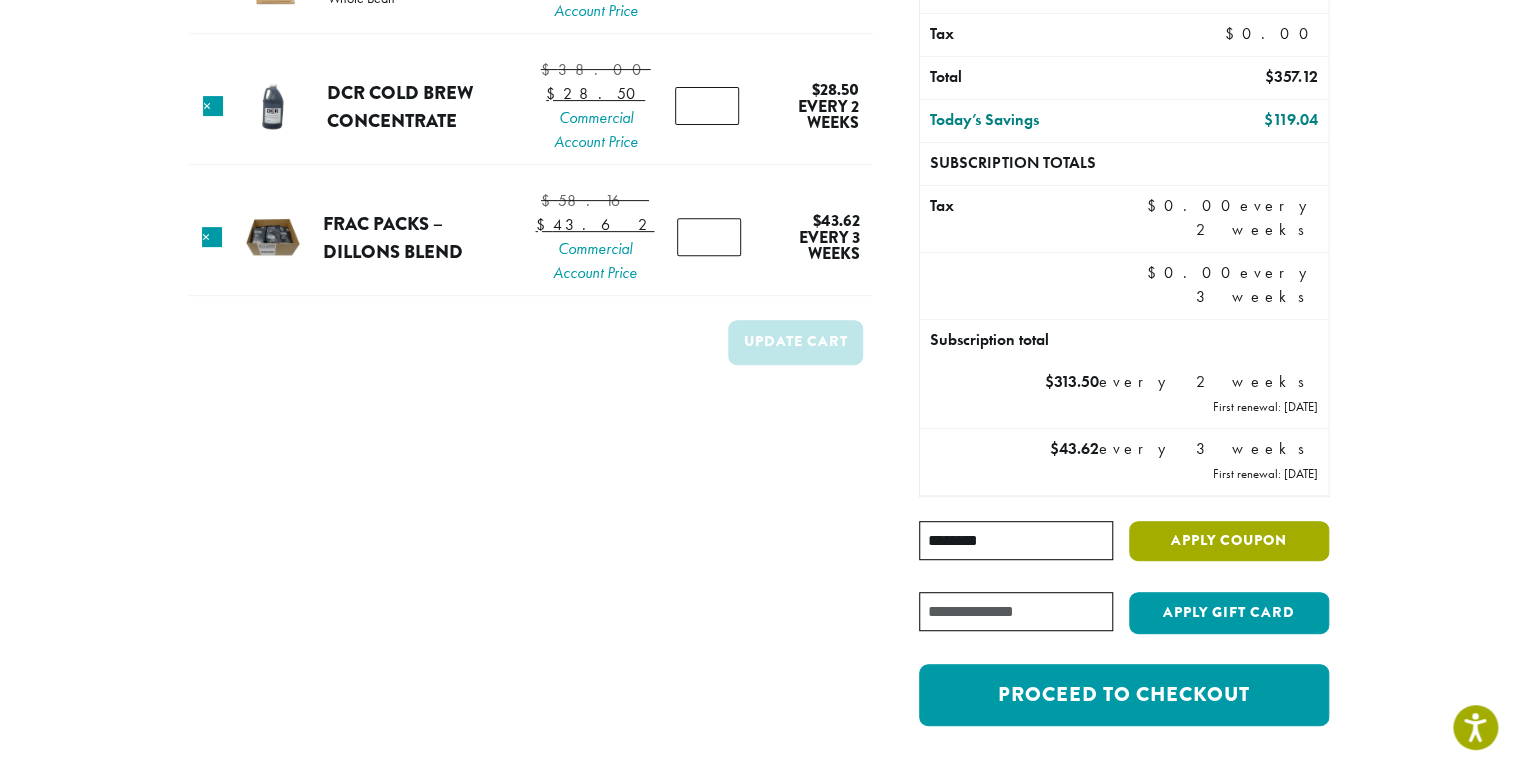 type on "********" 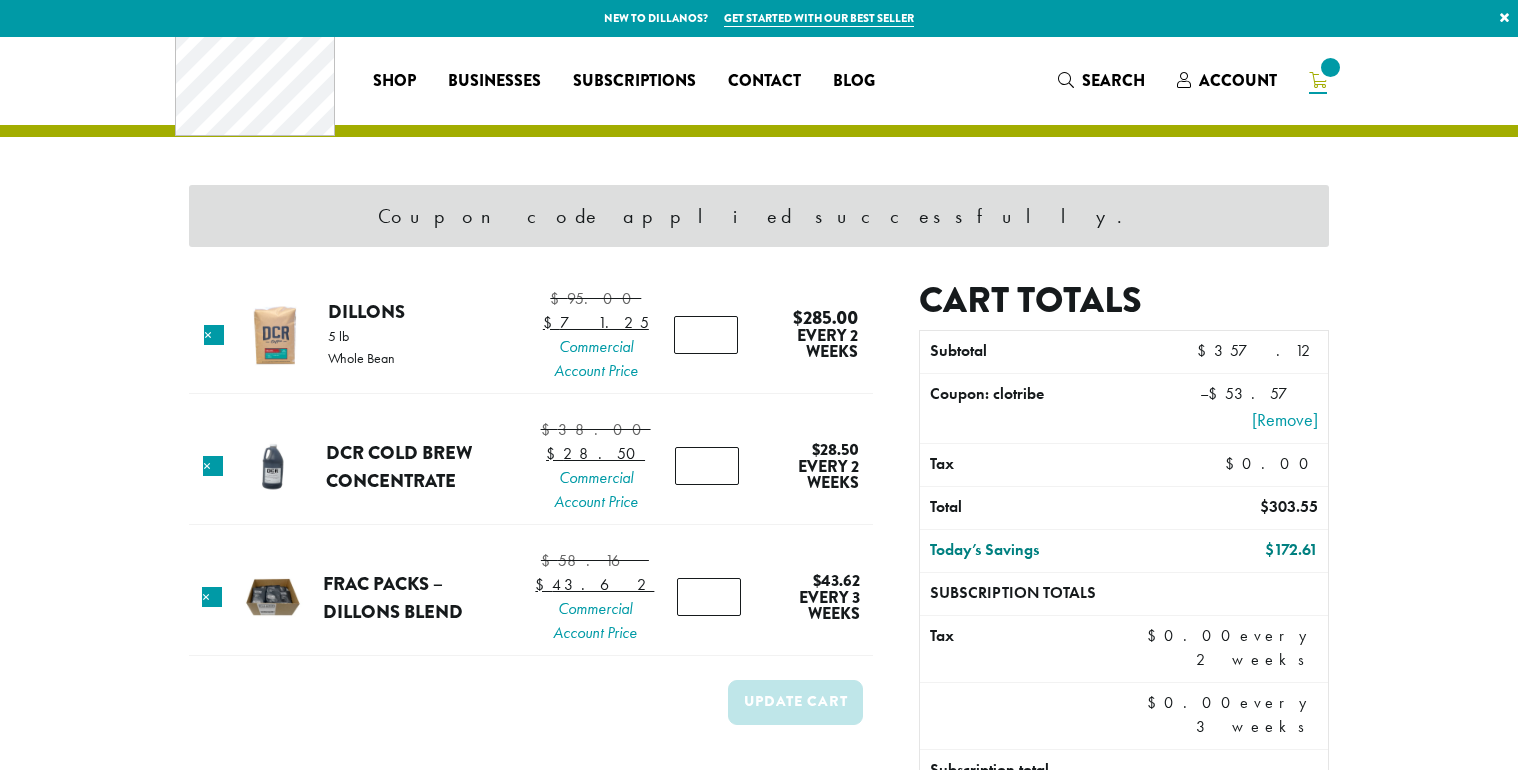 scroll, scrollTop: 0, scrollLeft: 0, axis: both 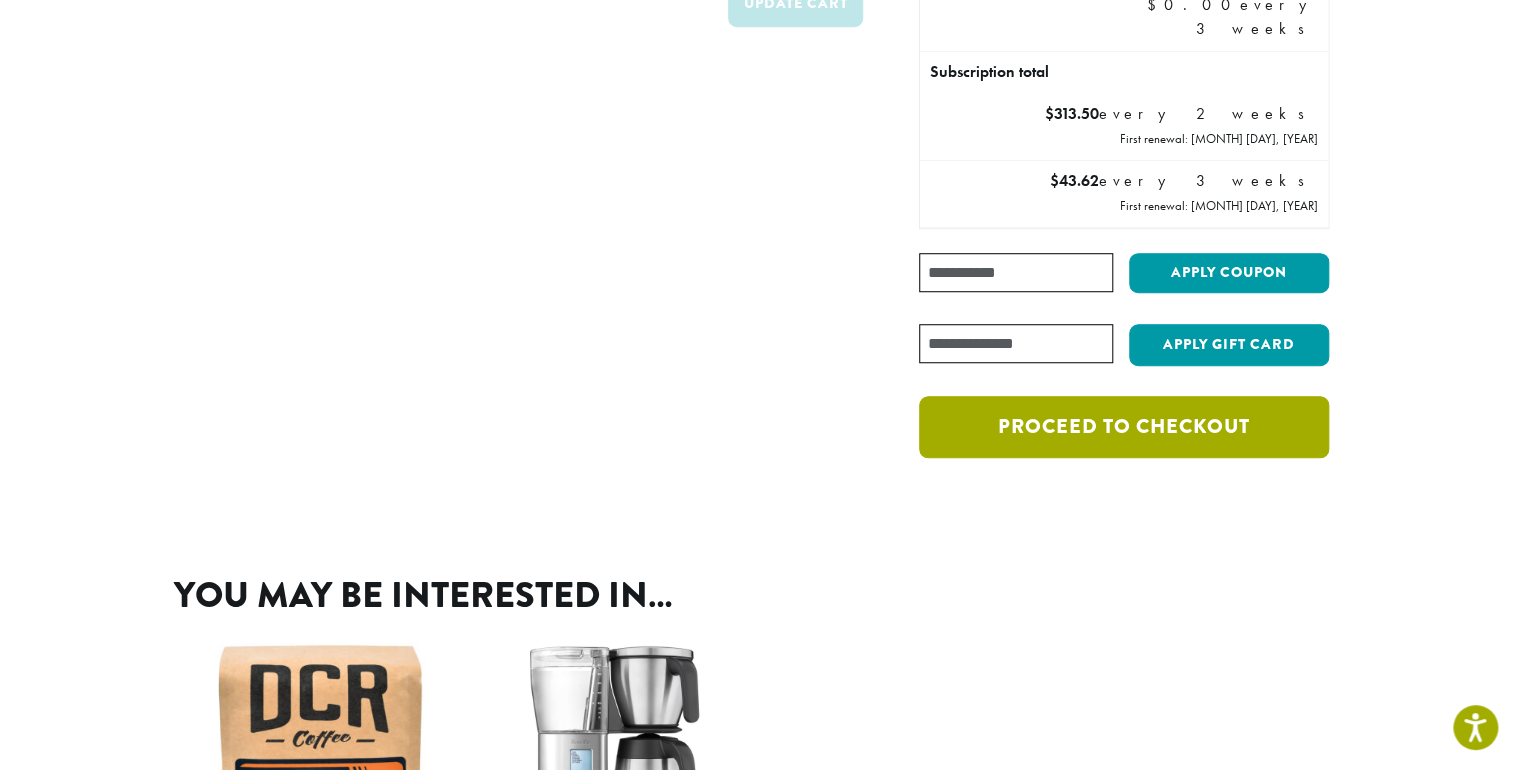 click on "Proceed to checkout" at bounding box center [1124, 427] 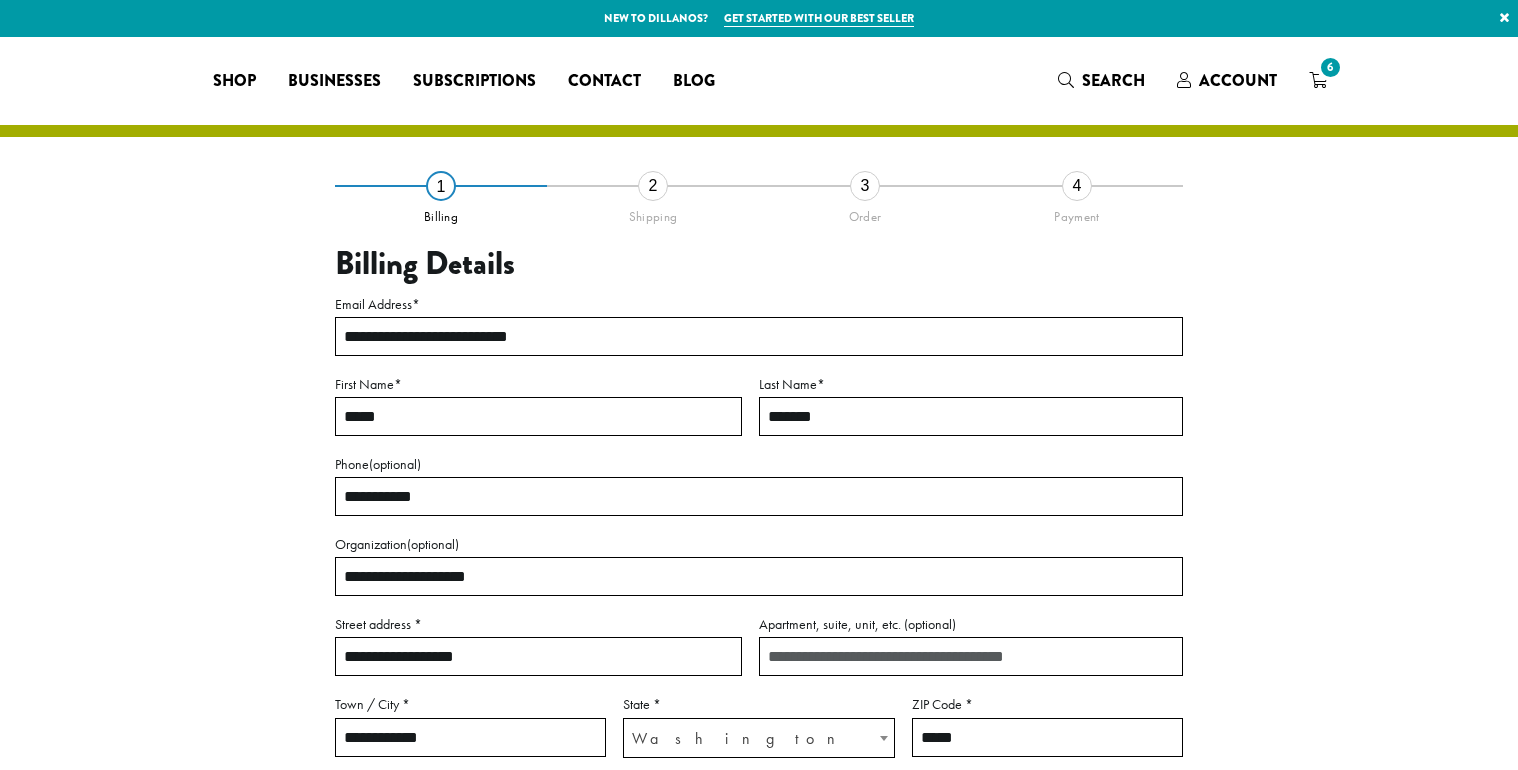 select on "**" 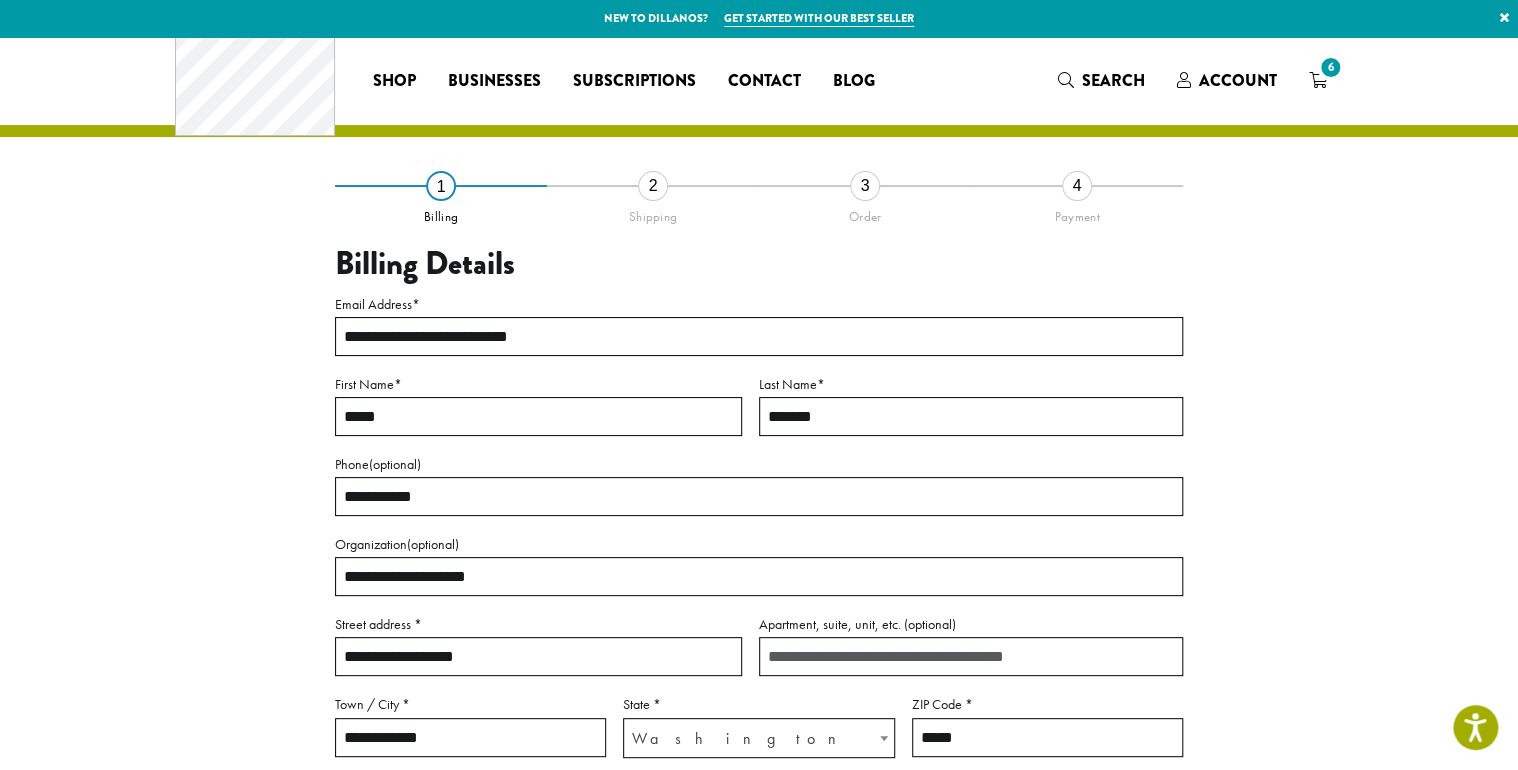 scroll, scrollTop: 0, scrollLeft: 0, axis: both 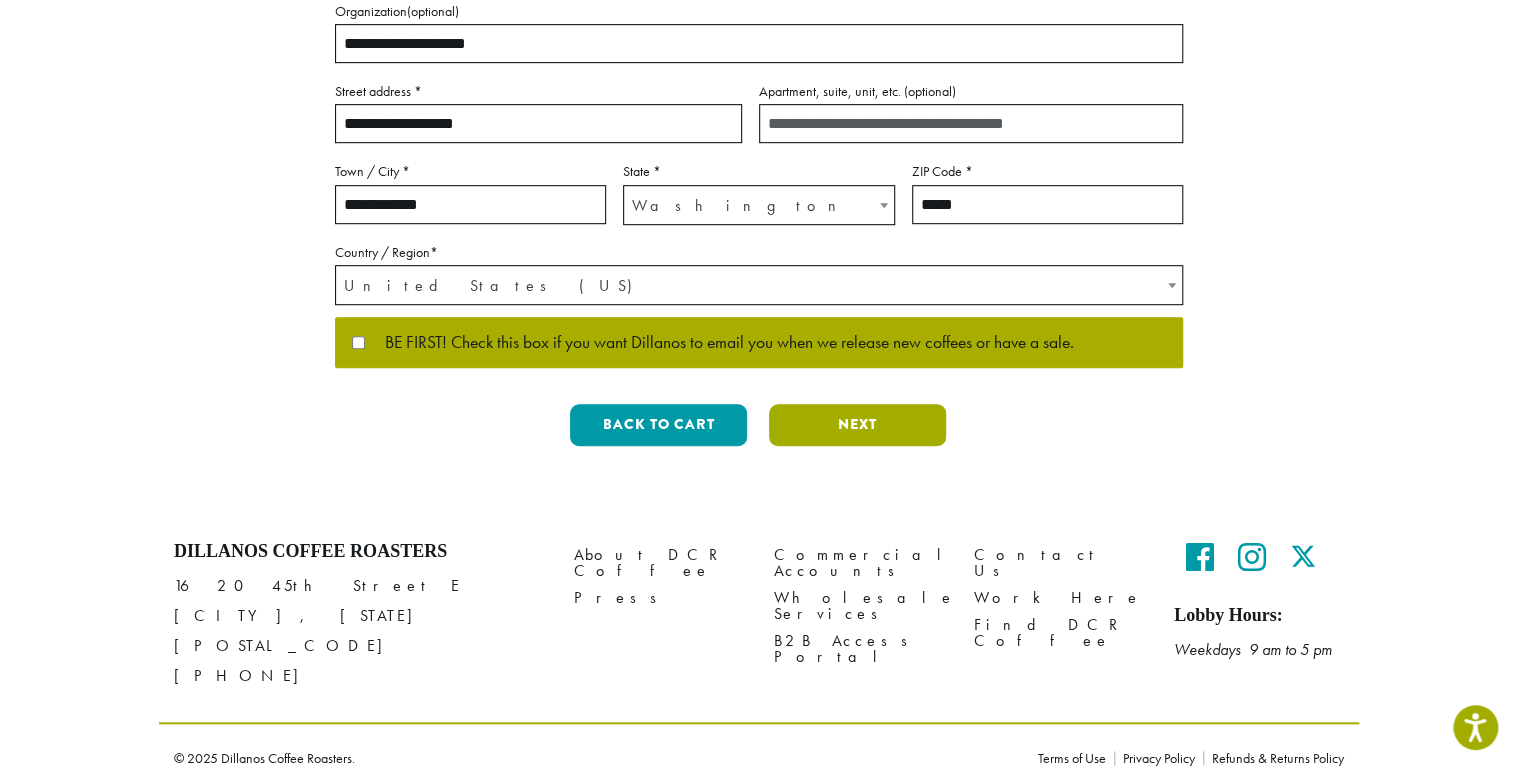click on "Next" at bounding box center (857, 425) 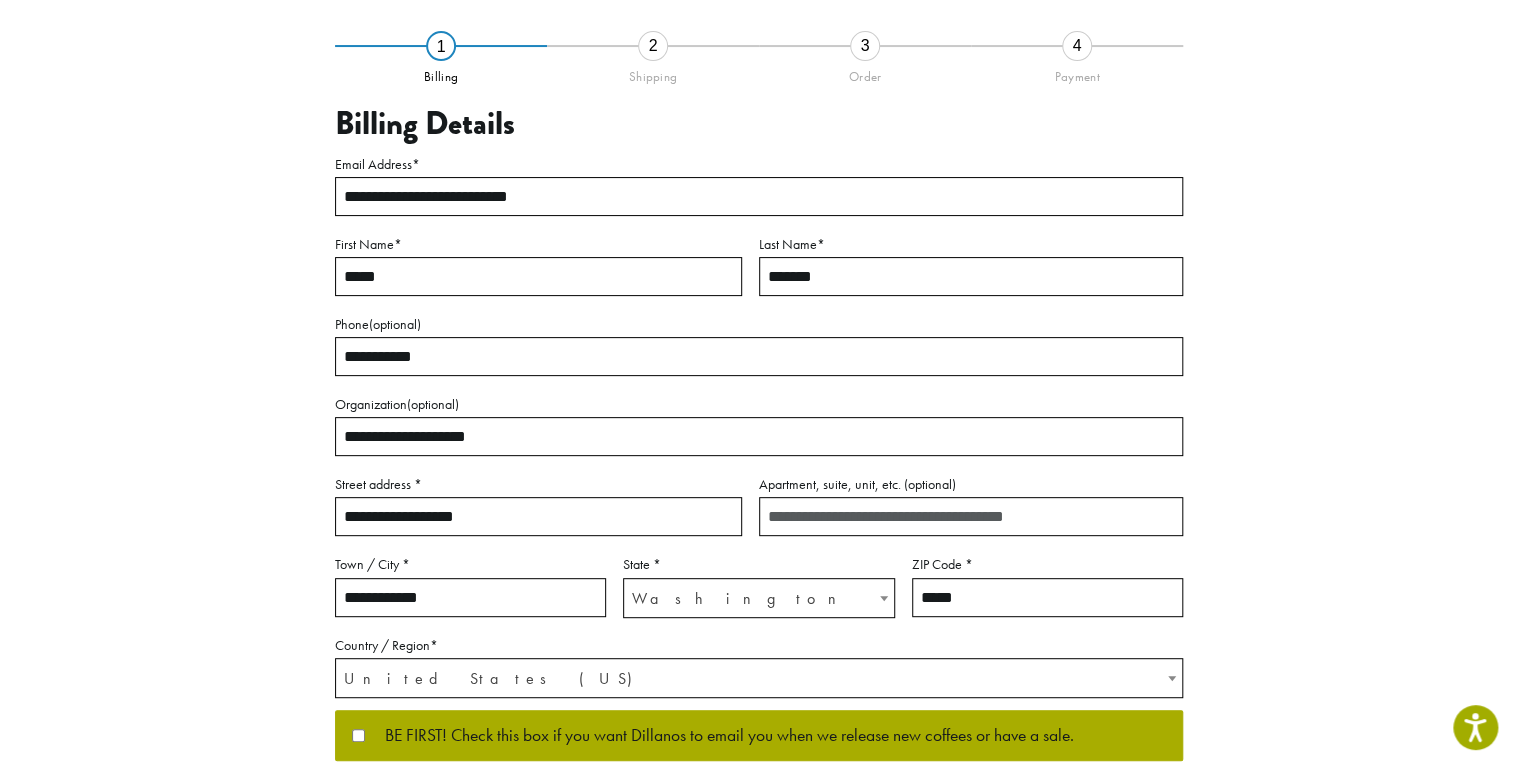 scroll, scrollTop: 130, scrollLeft: 0, axis: vertical 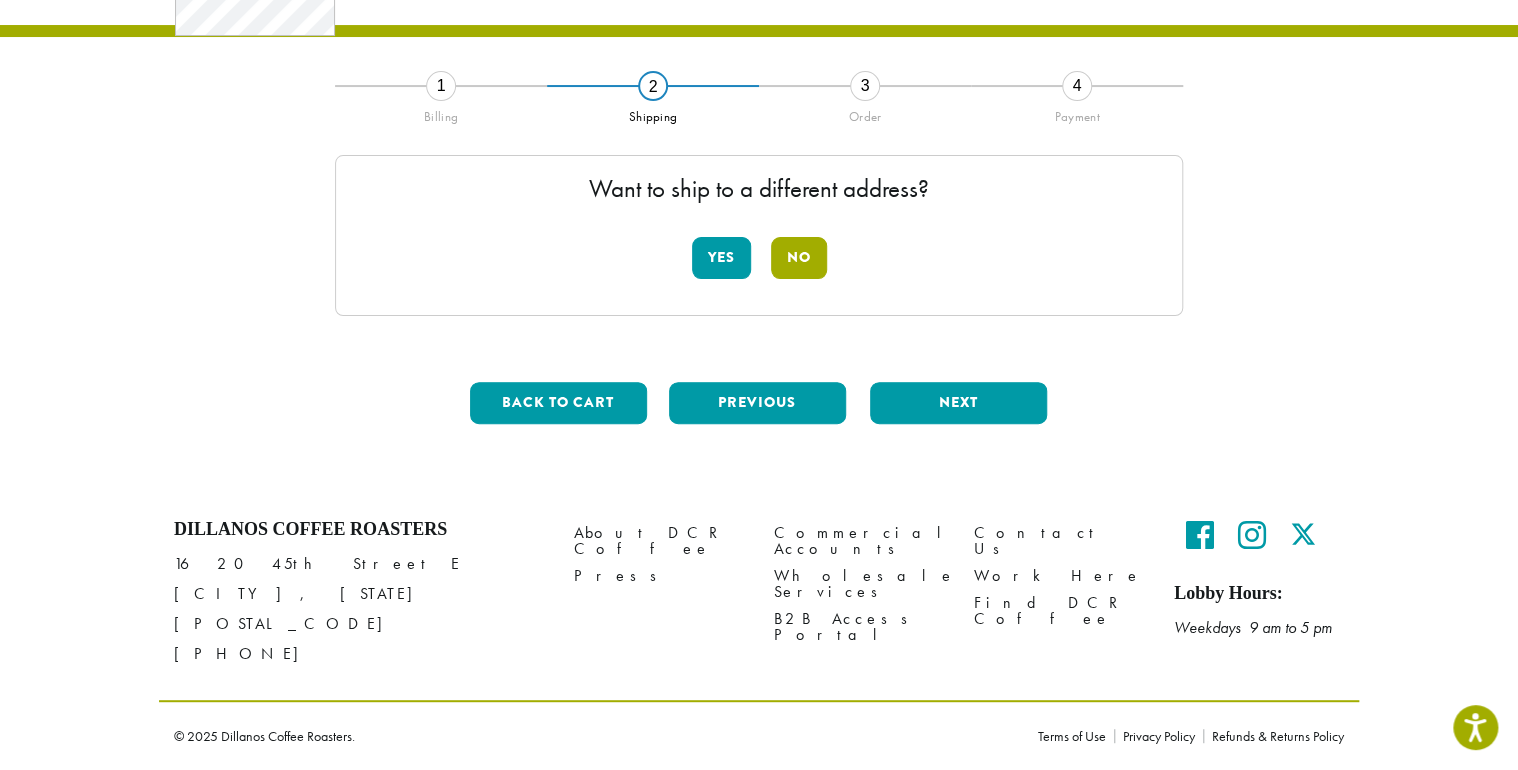 click on "No" at bounding box center (799, 258) 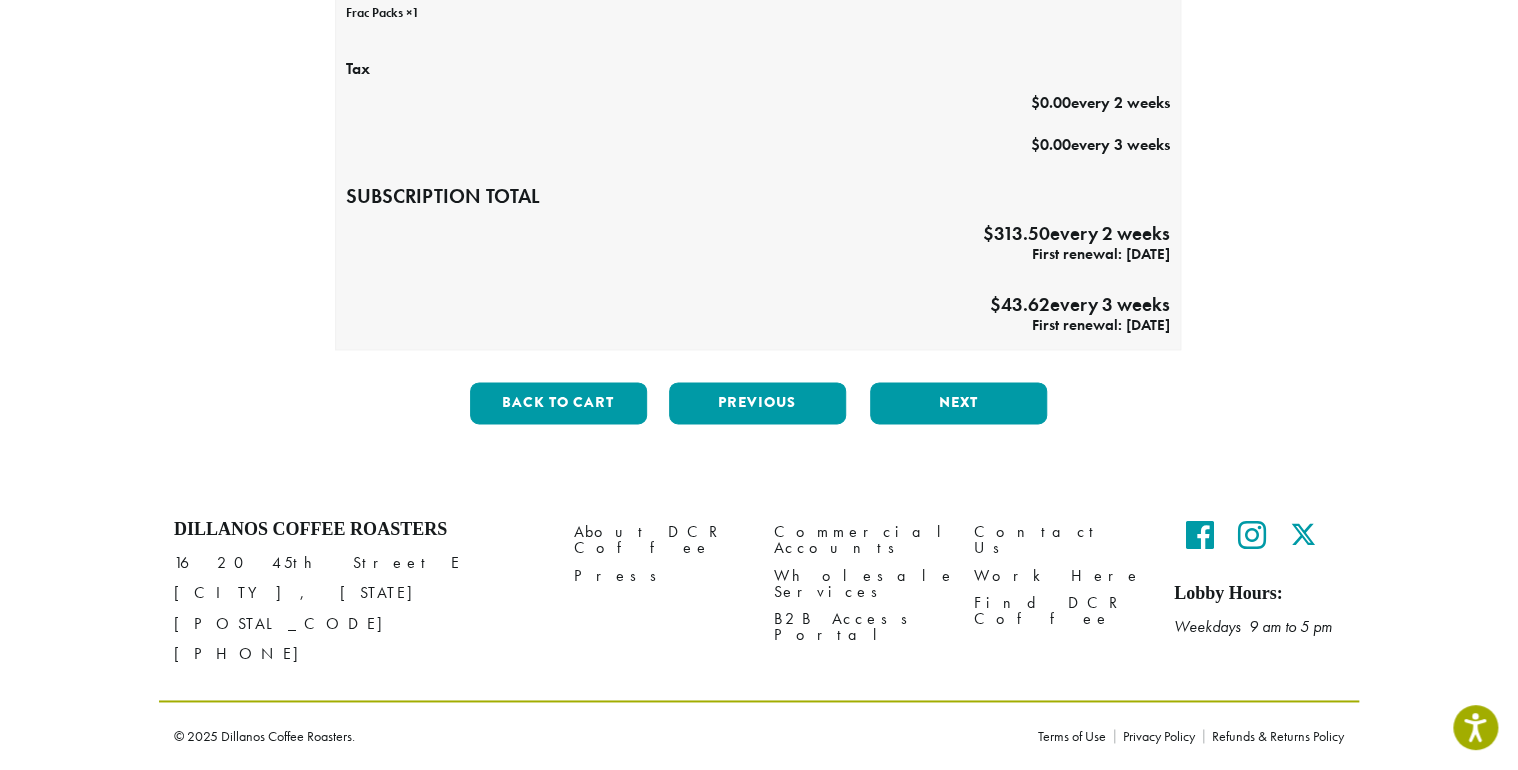 scroll, scrollTop: 1196, scrollLeft: 0, axis: vertical 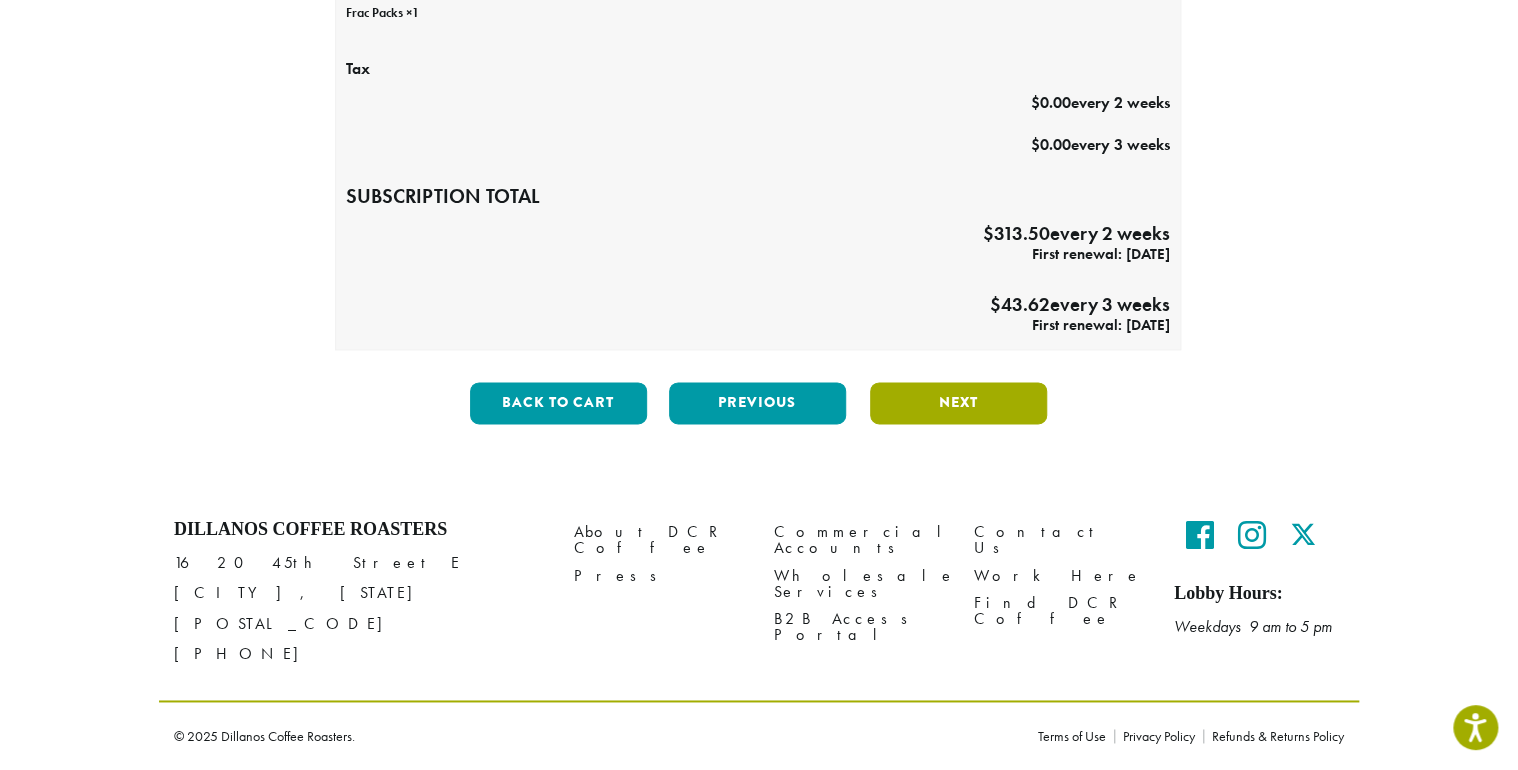 click on "Next" at bounding box center (958, 403) 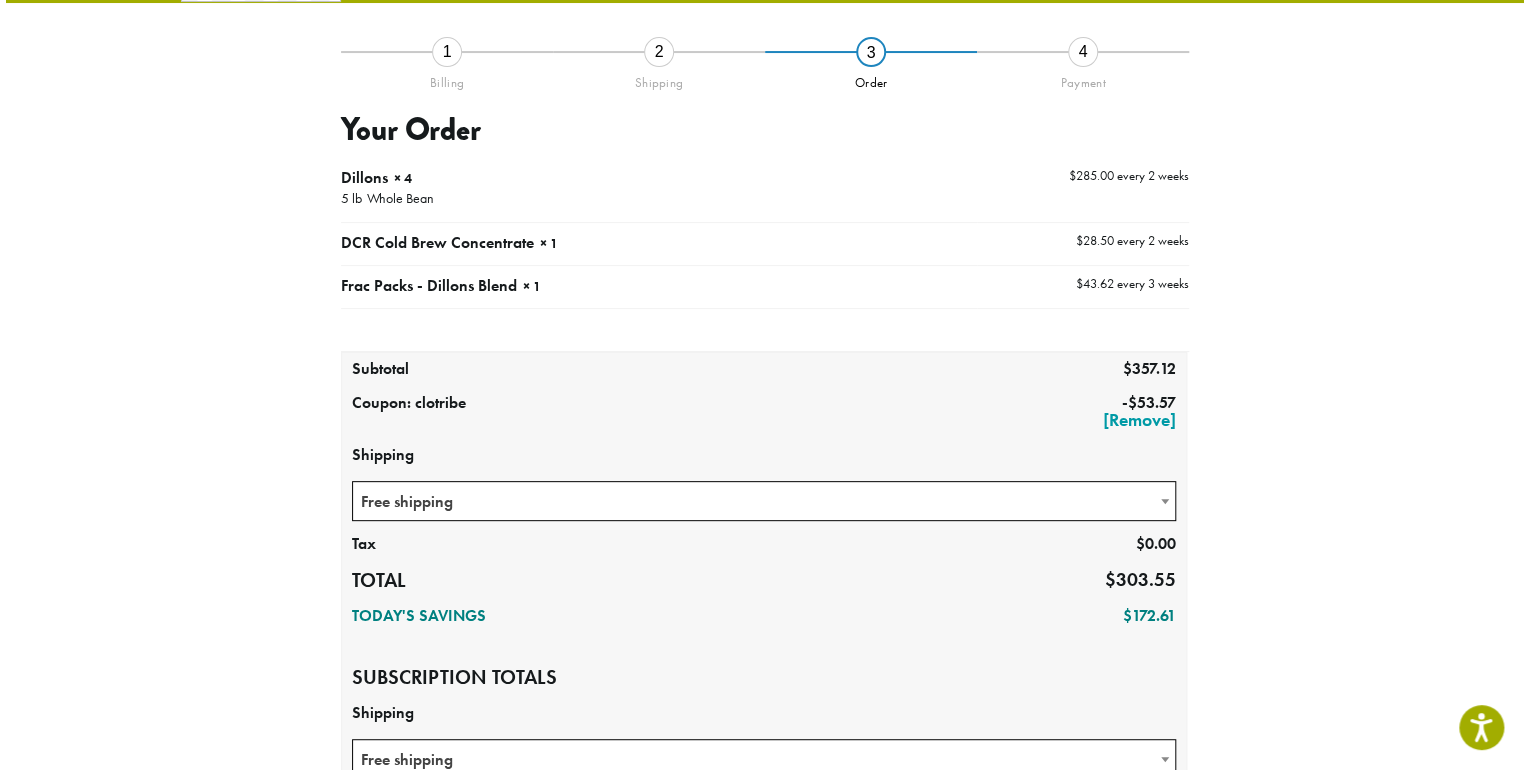 scroll, scrollTop: 130, scrollLeft: 0, axis: vertical 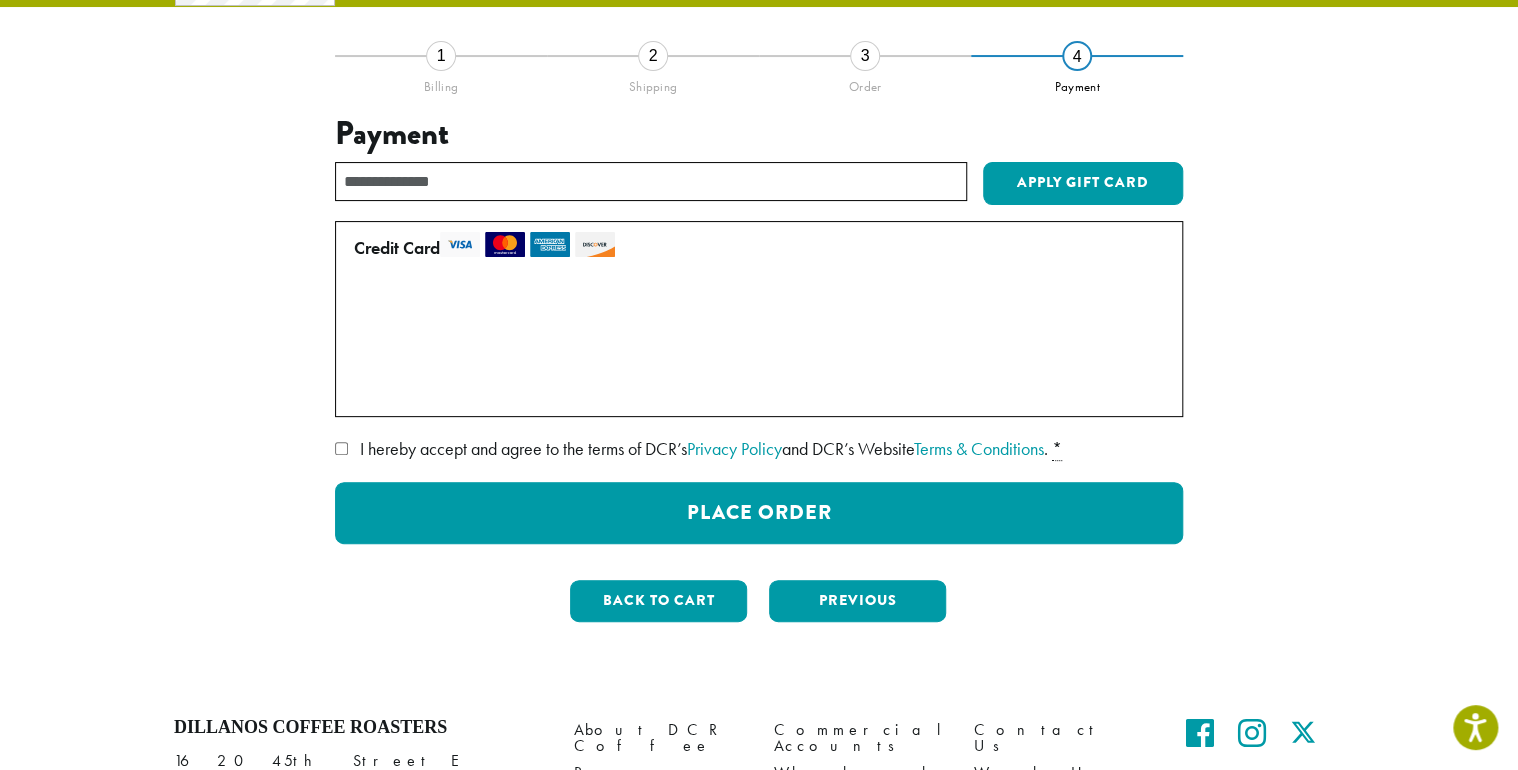 click on "• • • 4089 (expires 04/28)" at bounding box center [755, 348] 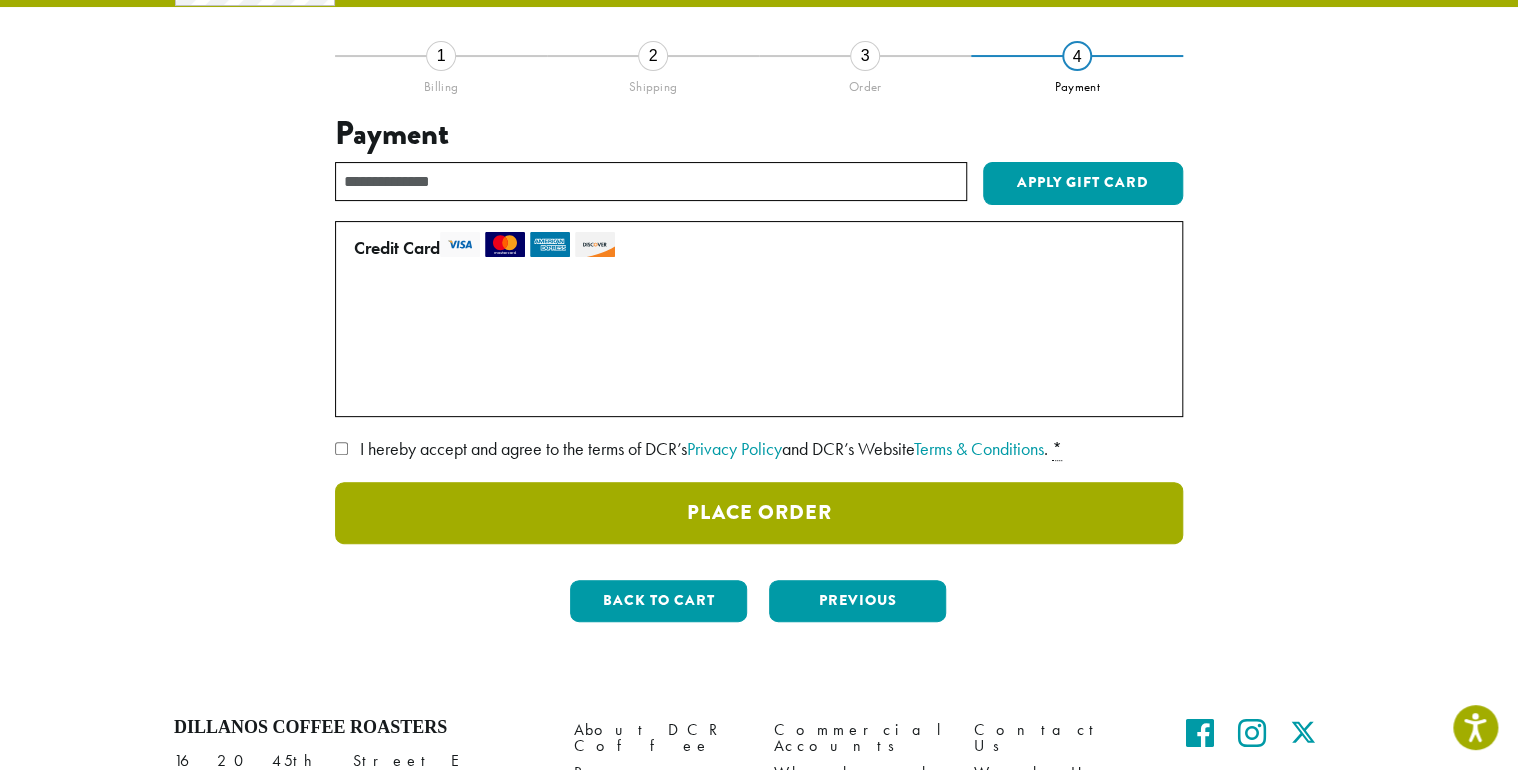 click on "Place Order" at bounding box center [759, 513] 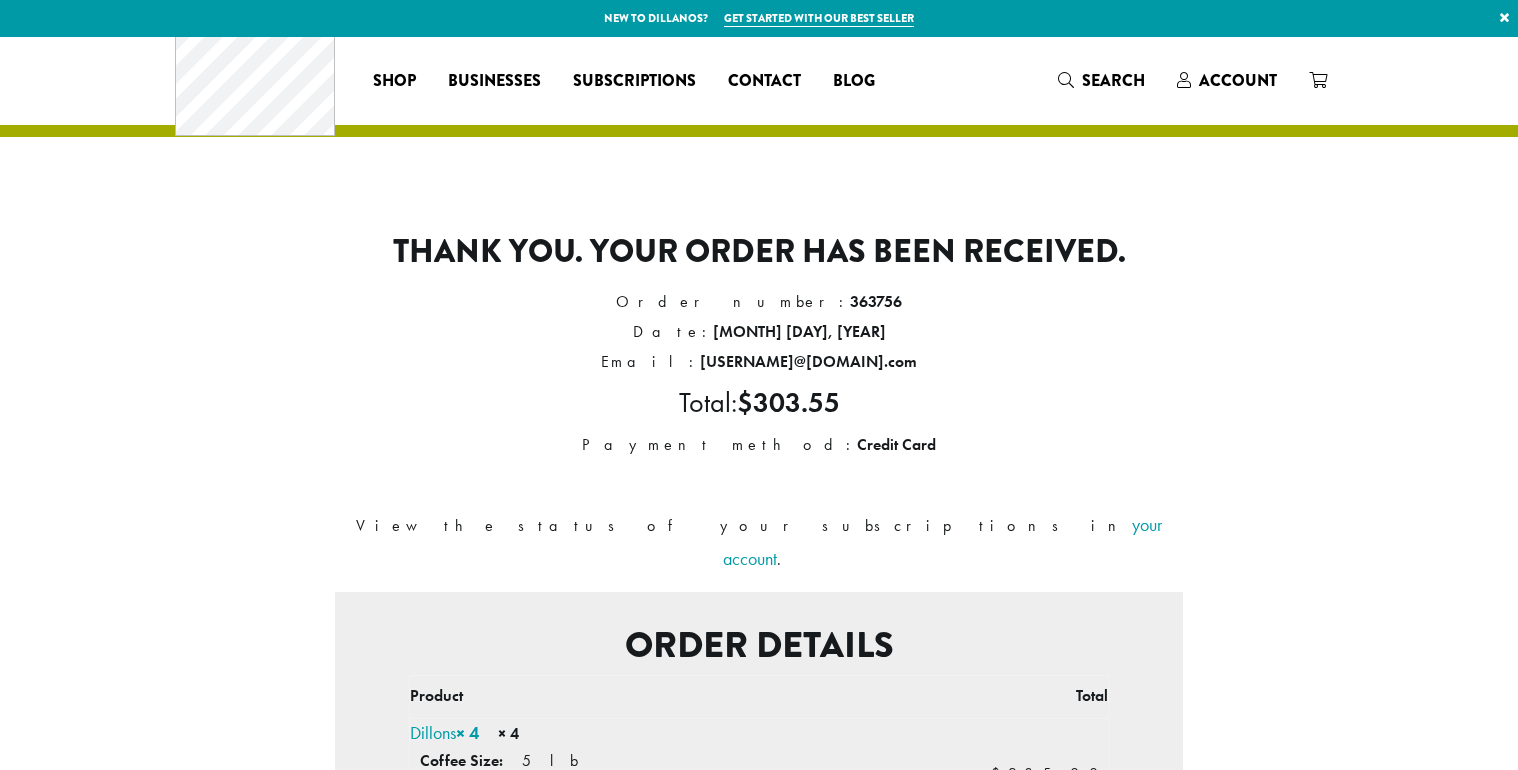 scroll, scrollTop: 0, scrollLeft: 0, axis: both 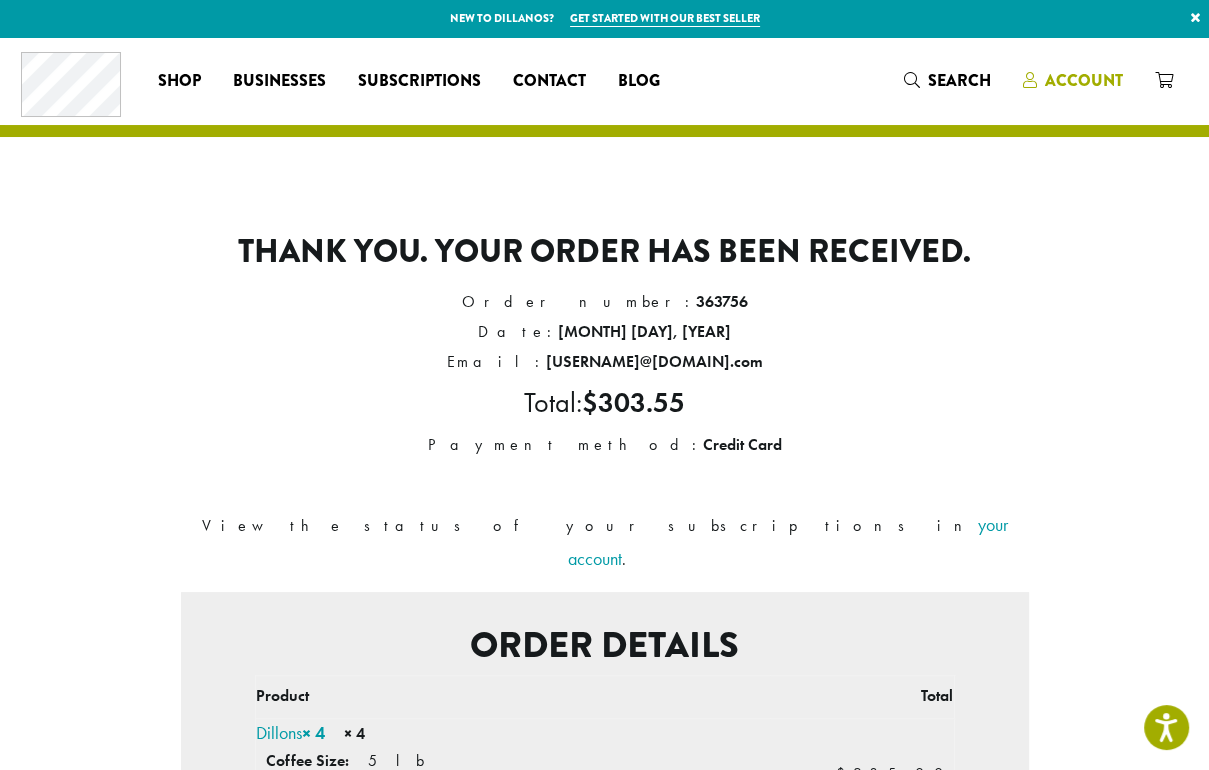 click at bounding box center (1030, 80) 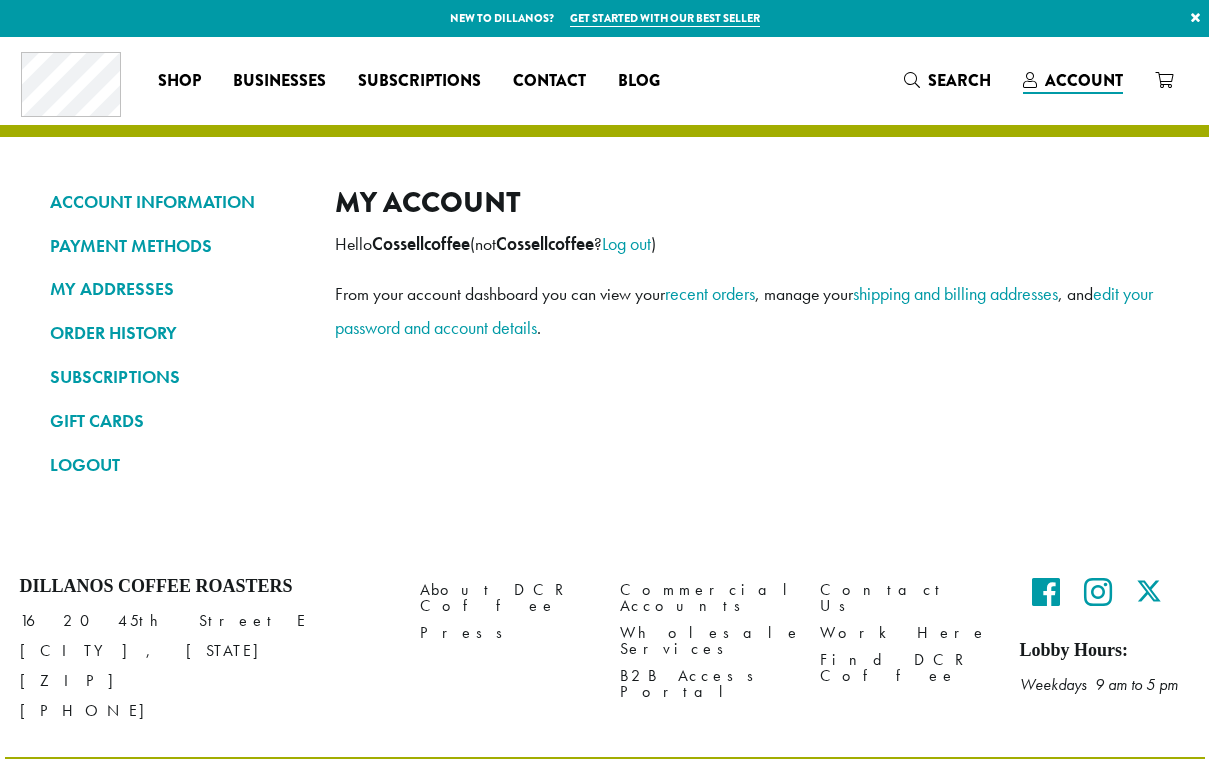 scroll, scrollTop: 0, scrollLeft: 0, axis: both 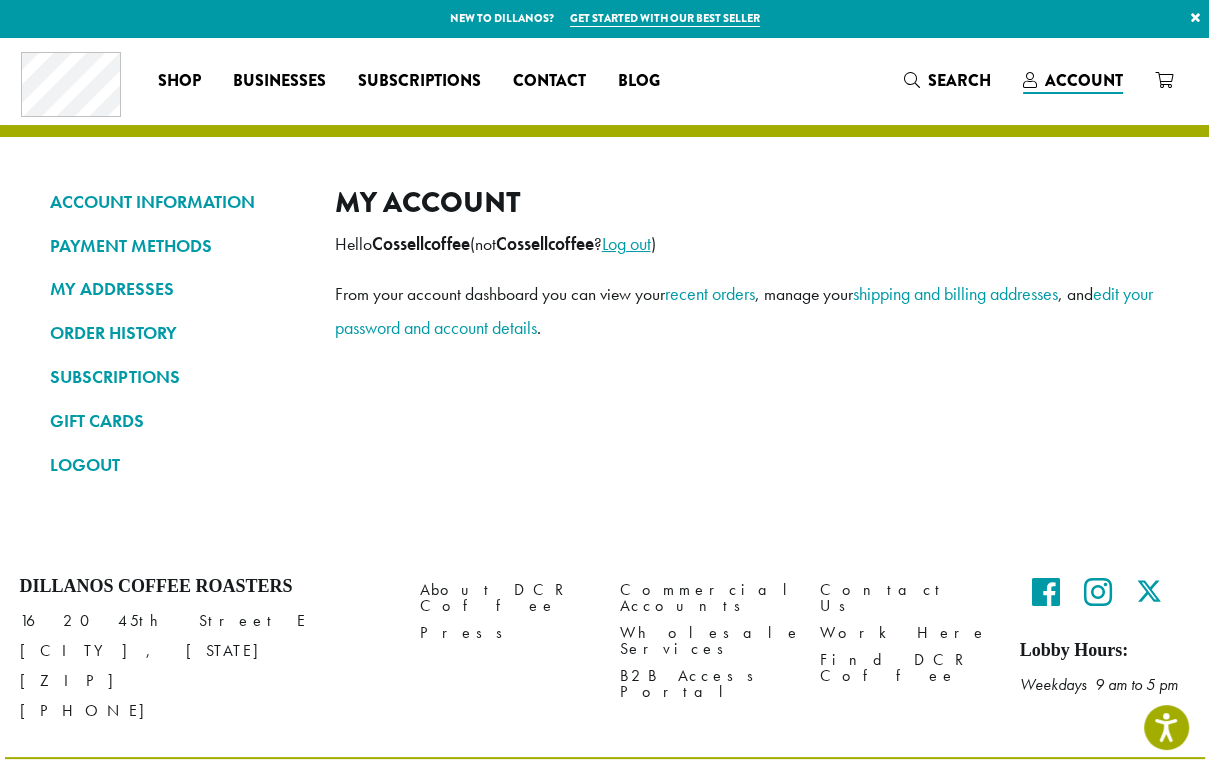 click on "Log out" at bounding box center (626, 243) 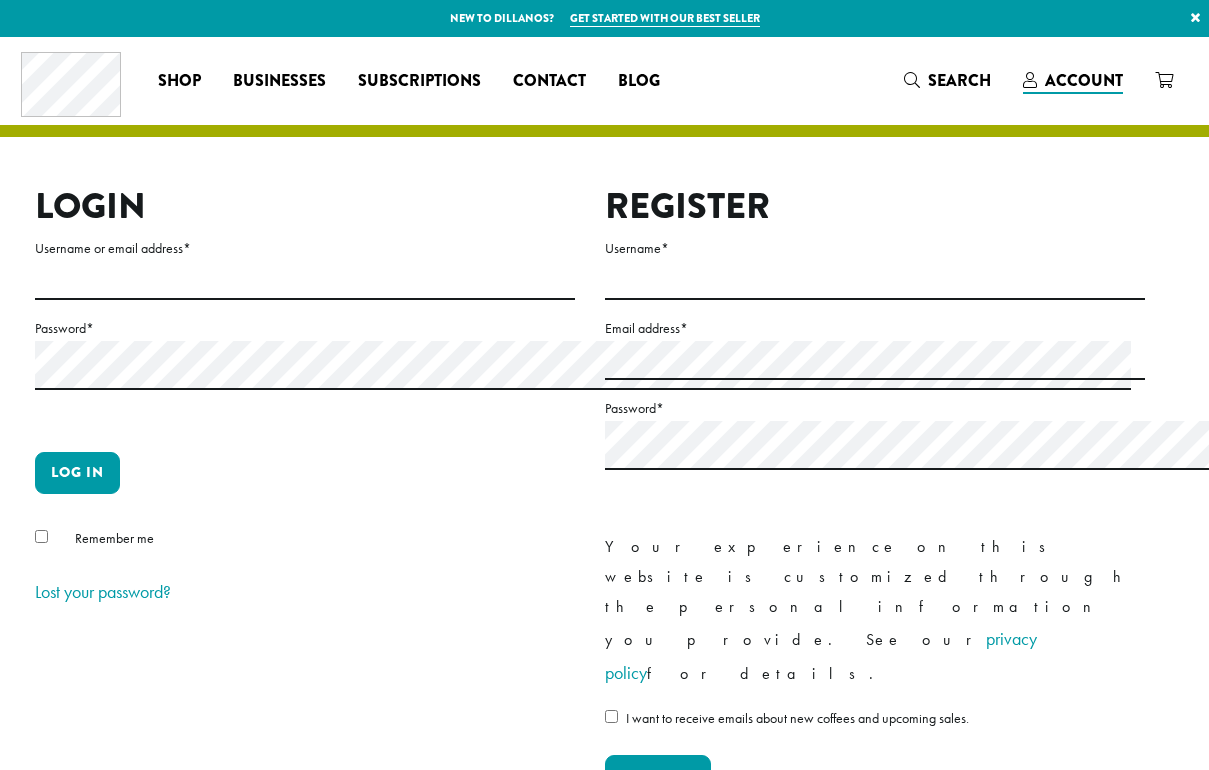 scroll, scrollTop: 0, scrollLeft: 0, axis: both 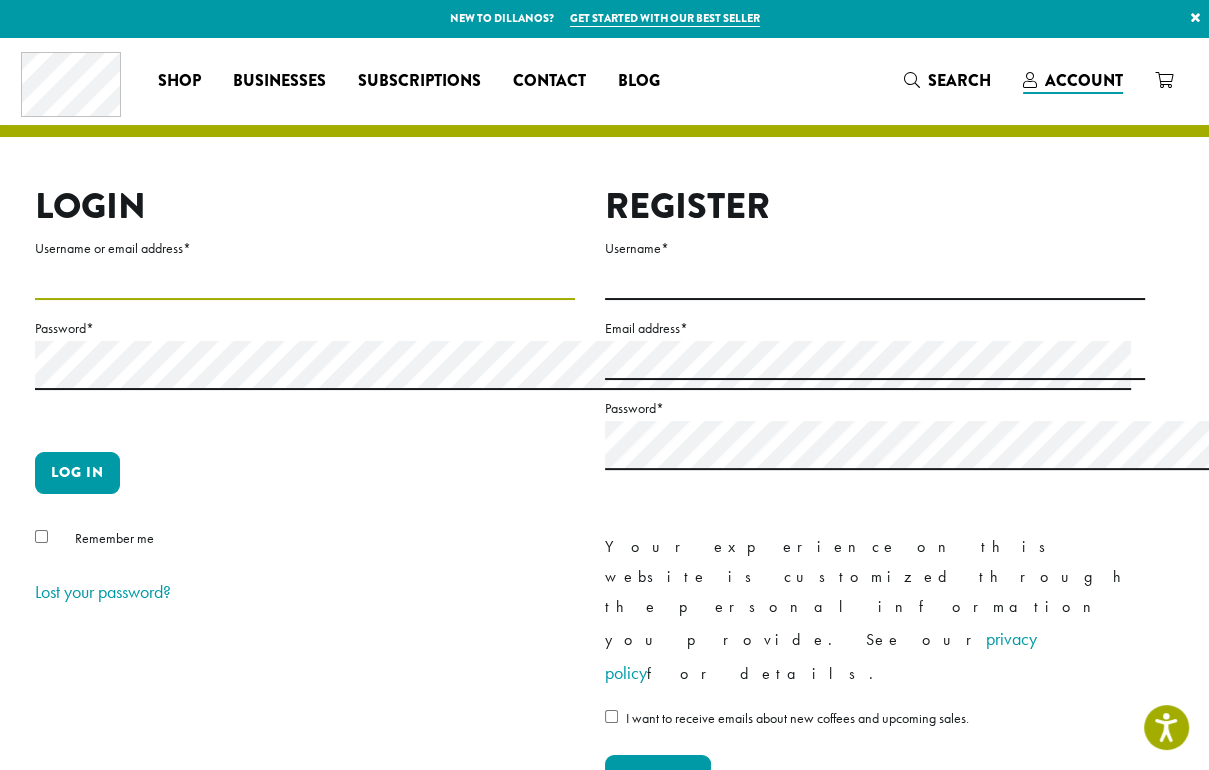 type on "**********" 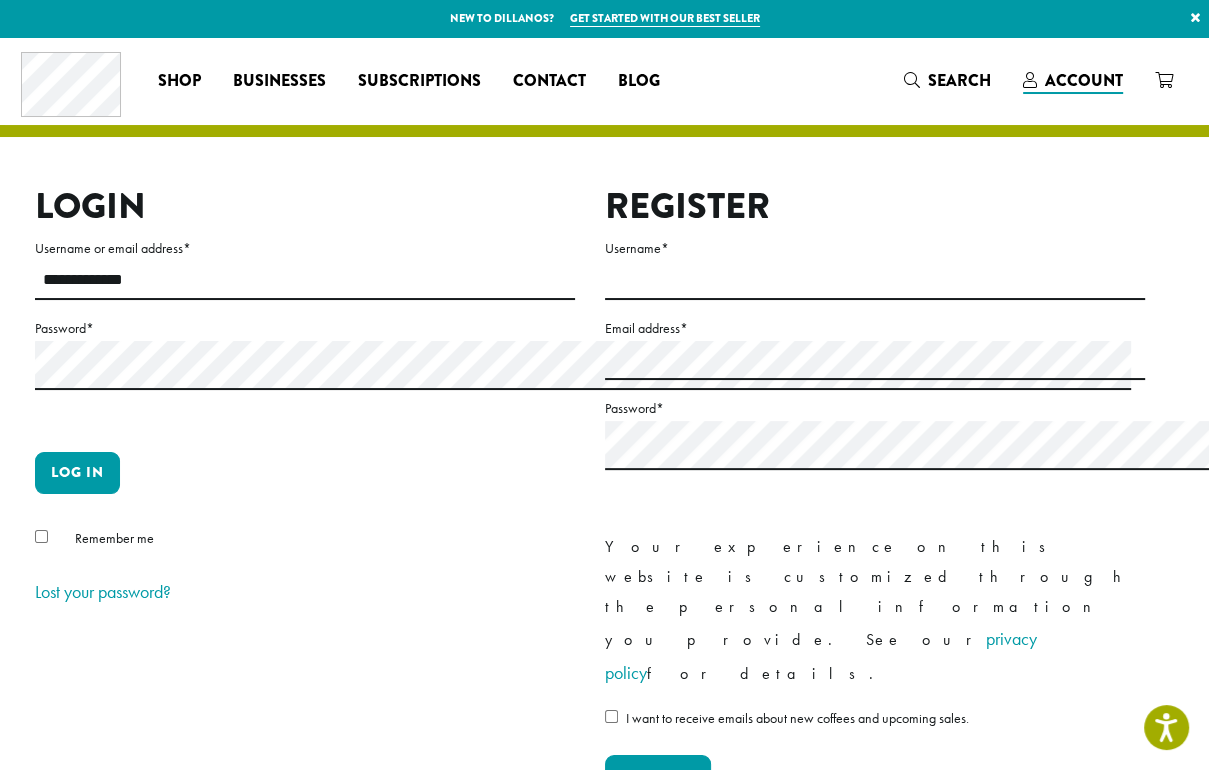 click on "Remember me" at bounding box center [305, 542] 